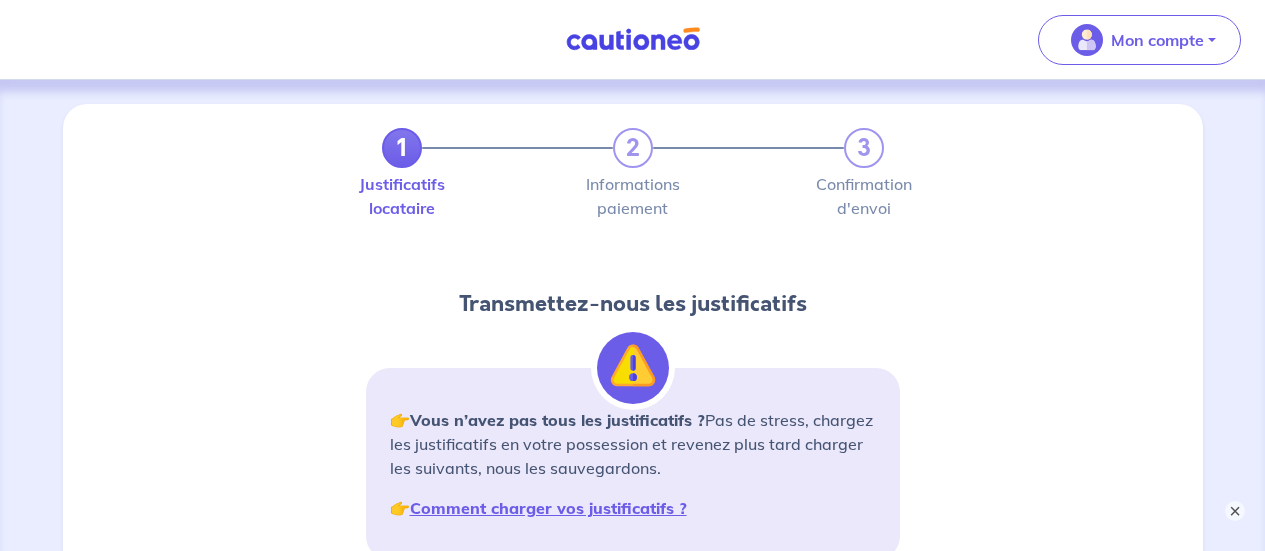 scroll, scrollTop: 2381, scrollLeft: 0, axis: vertical 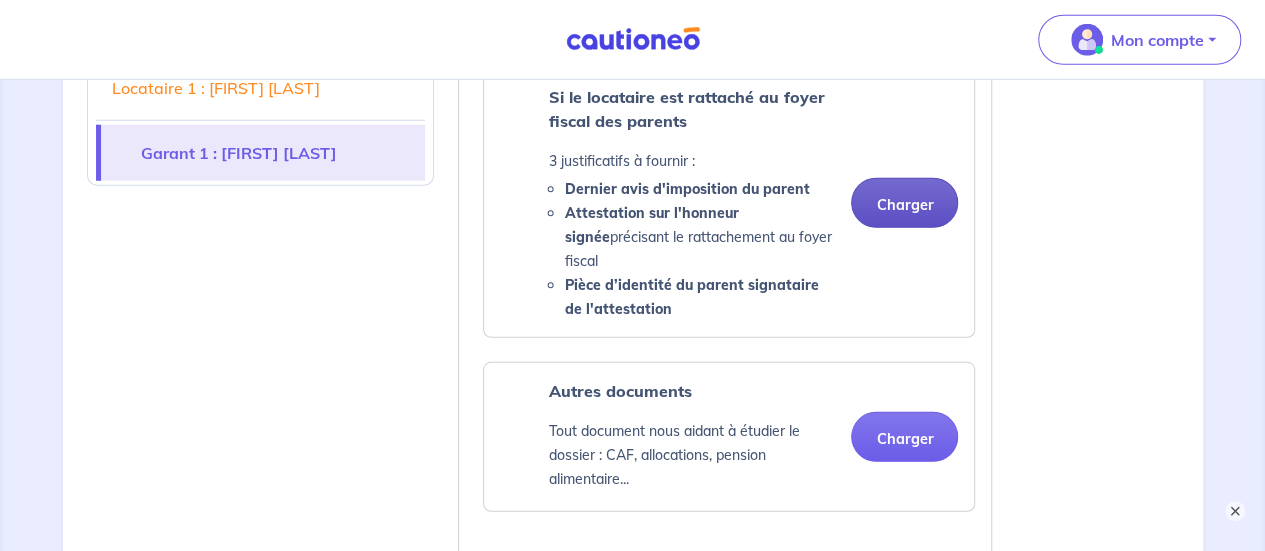 click on "Charger" at bounding box center [904, 203] 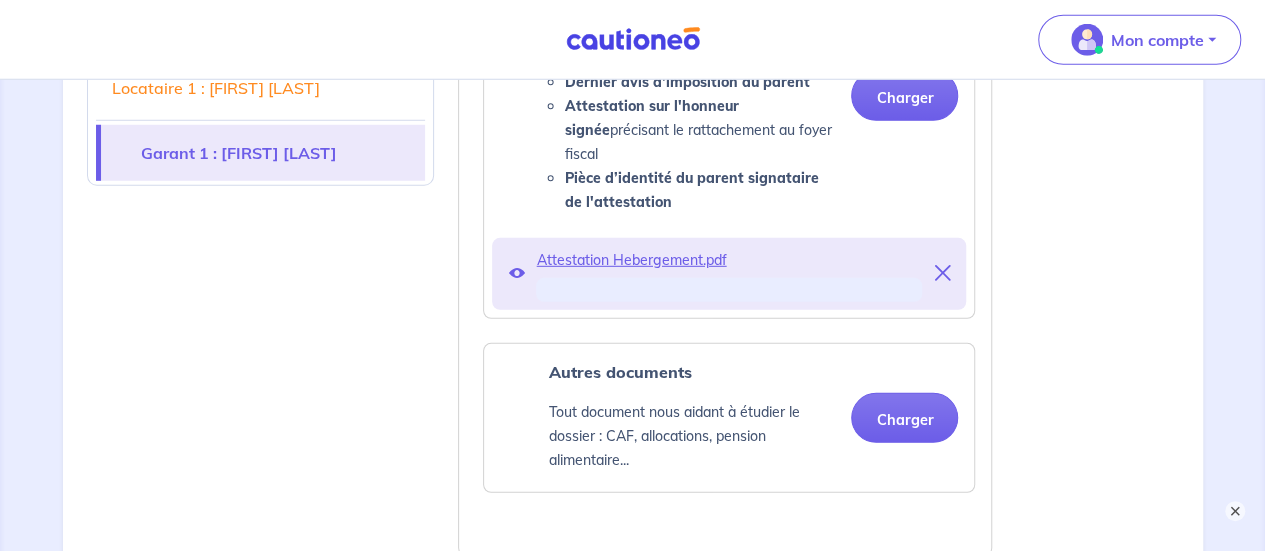scroll, scrollTop: 2681, scrollLeft: 0, axis: vertical 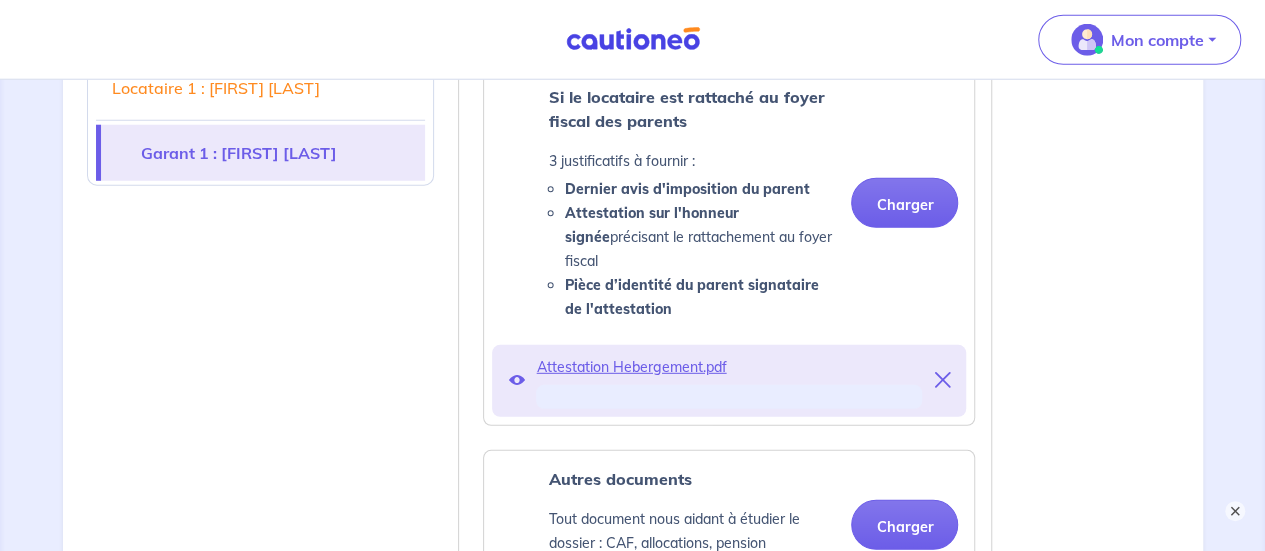 click on "Attestation Hebergement.pdf" at bounding box center [729, 367] 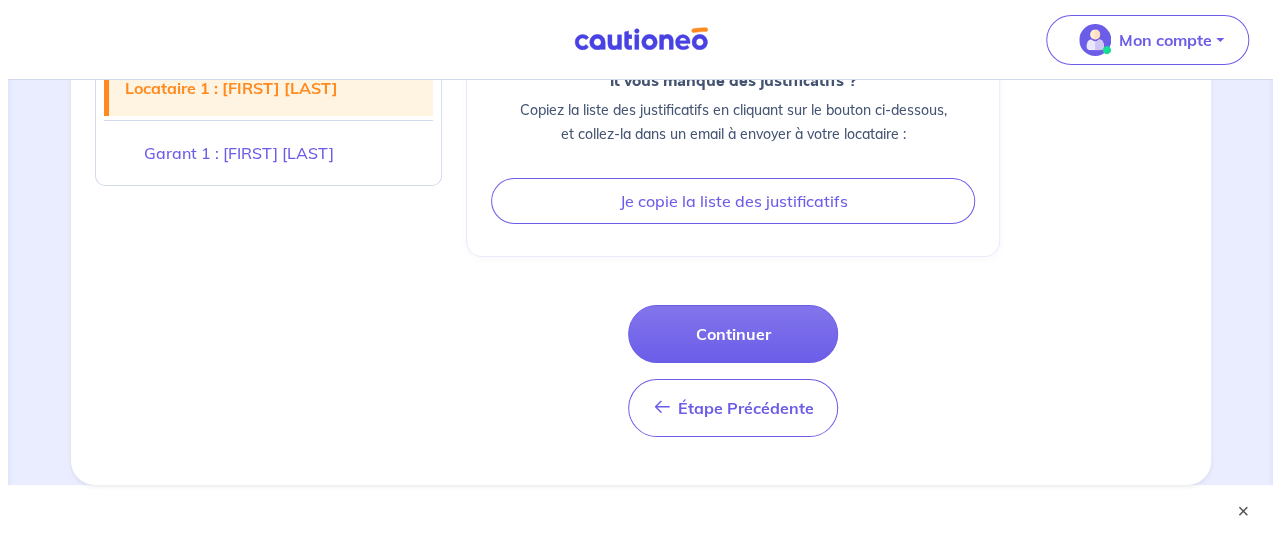 scroll, scrollTop: 3669, scrollLeft: 0, axis: vertical 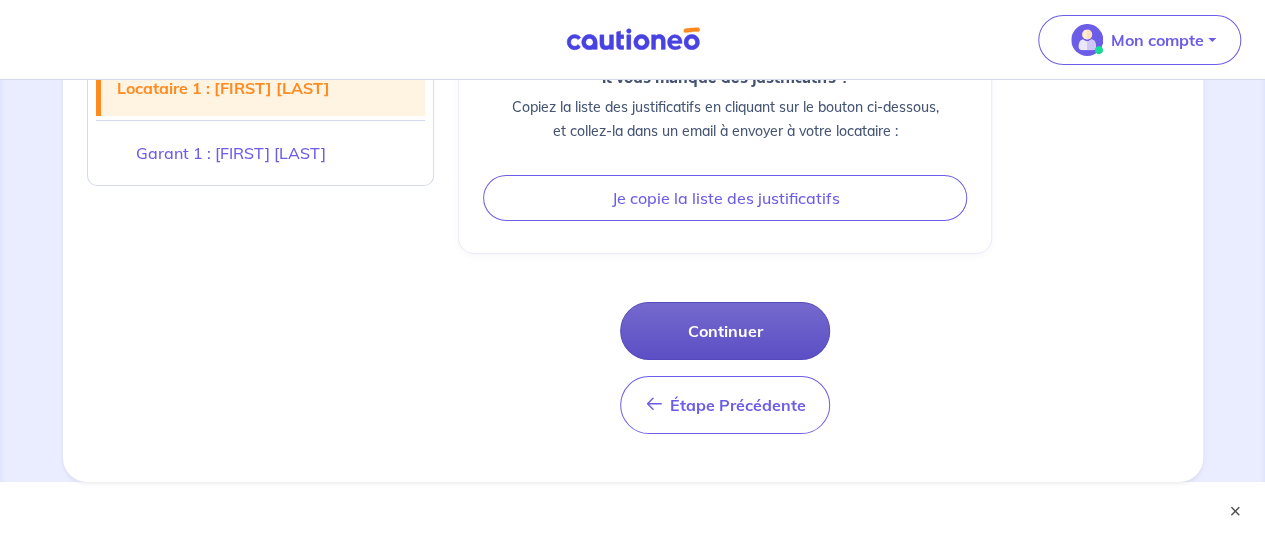 click on "Continuer" at bounding box center [725, 331] 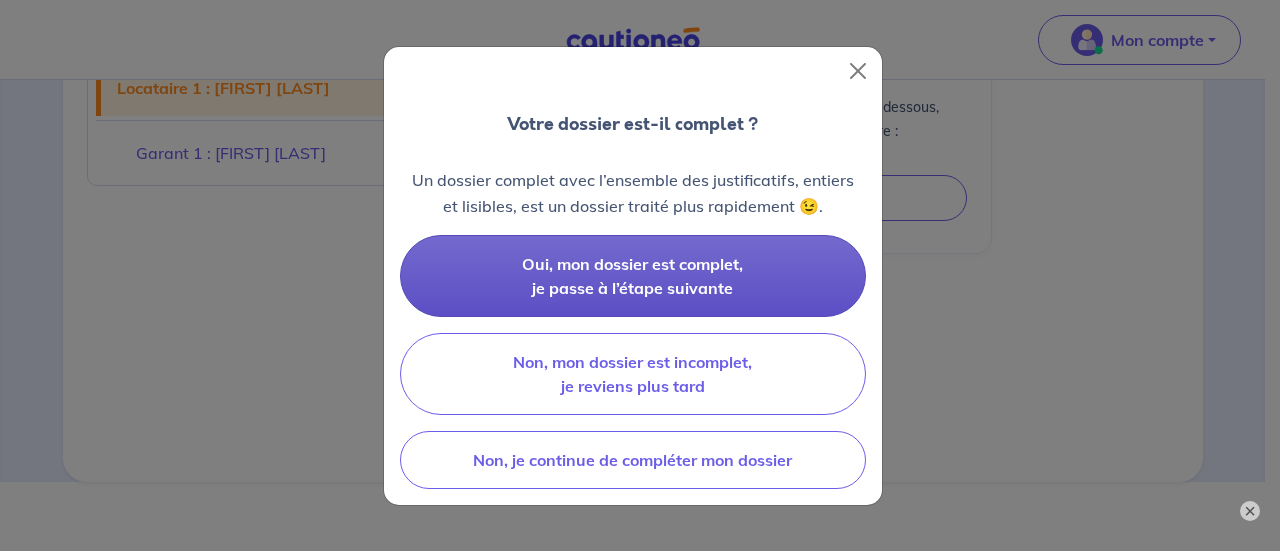 click on "Oui, mon dossier est complet,
je passe à l’étape suivante" at bounding box center (632, 276) 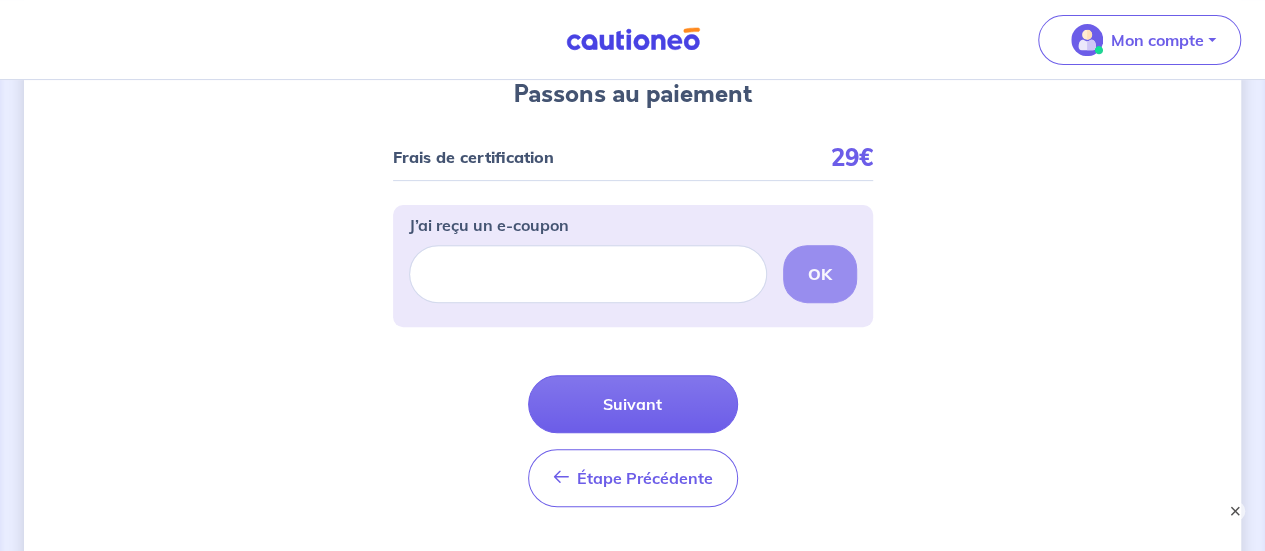 scroll, scrollTop: 300, scrollLeft: 0, axis: vertical 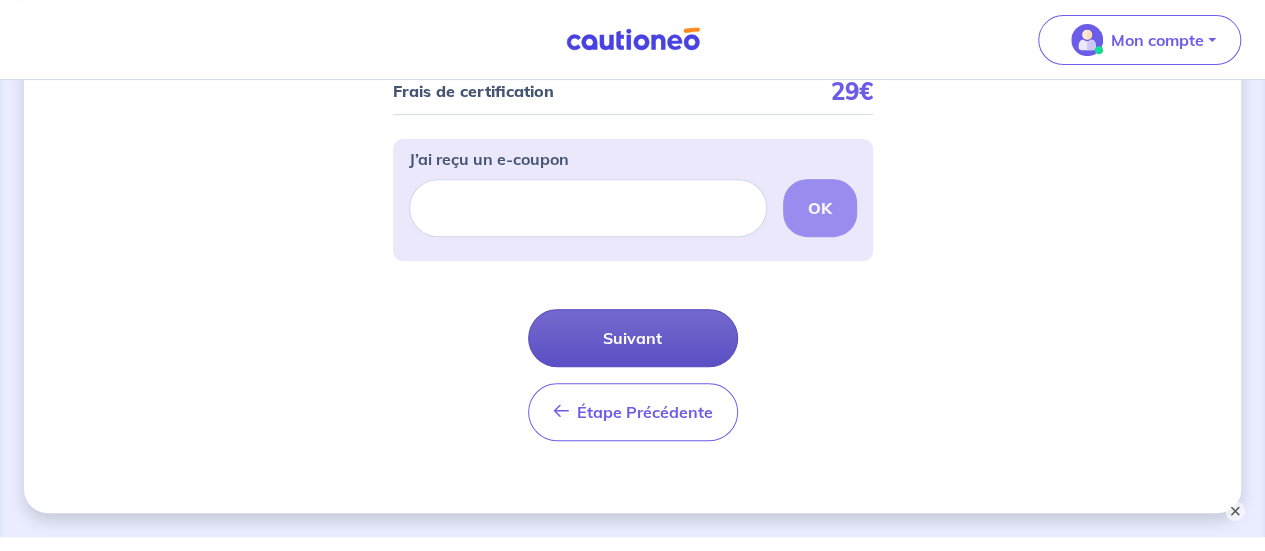 click on "Suivant" at bounding box center [633, 338] 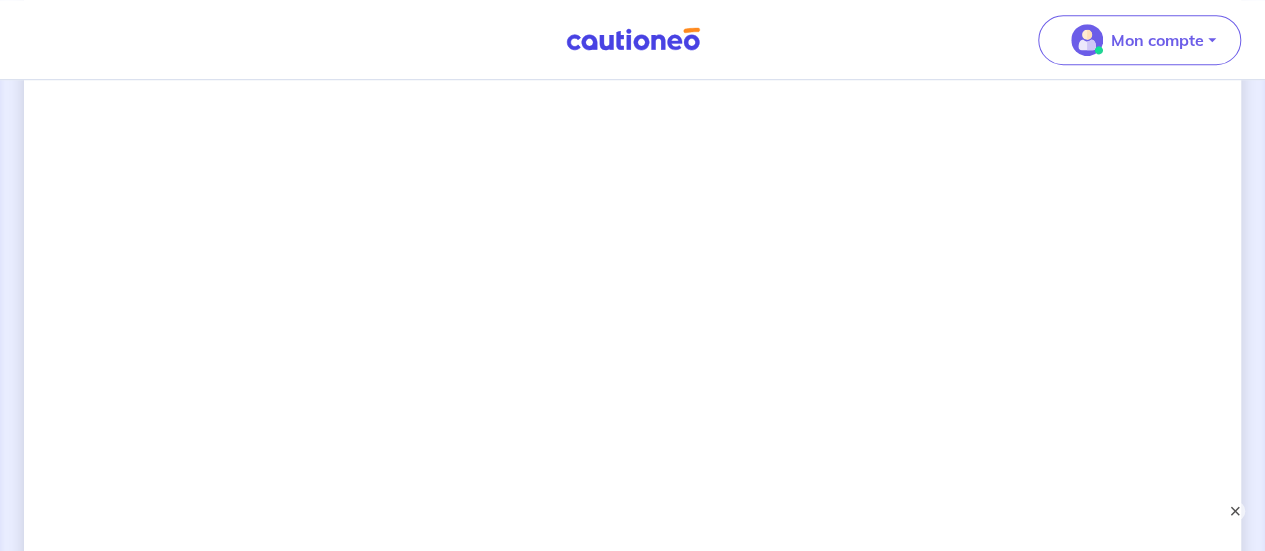 scroll, scrollTop: 678, scrollLeft: 0, axis: vertical 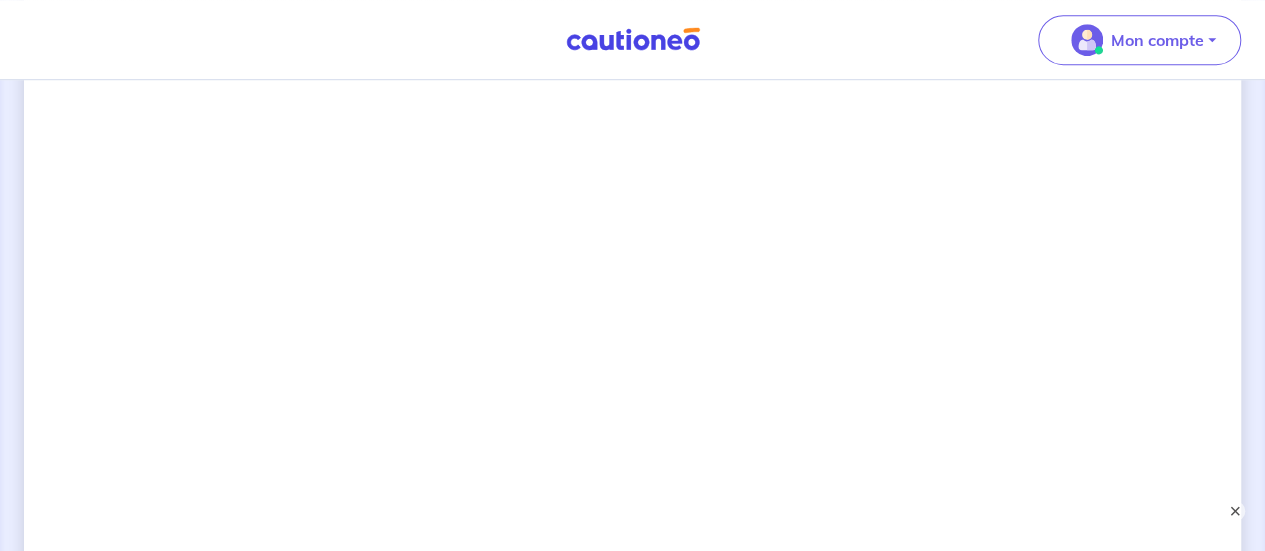click on "Mon compte Me déconnecter 2 3 Justificatifs locataire Informations paiement Confirmation d'envoi Passons au paiement Renseignez votre carte bancaire : Je valide Vous n’avez pas de carte bleue mais uniquement un IBAN ?  Cliquez ici En cas de questions, contactez-nous via  notre formulaire  ou au  09 72 50 40 51 Étape Précédente Précédent Confirmer Confirmer" at bounding box center [632, 339] 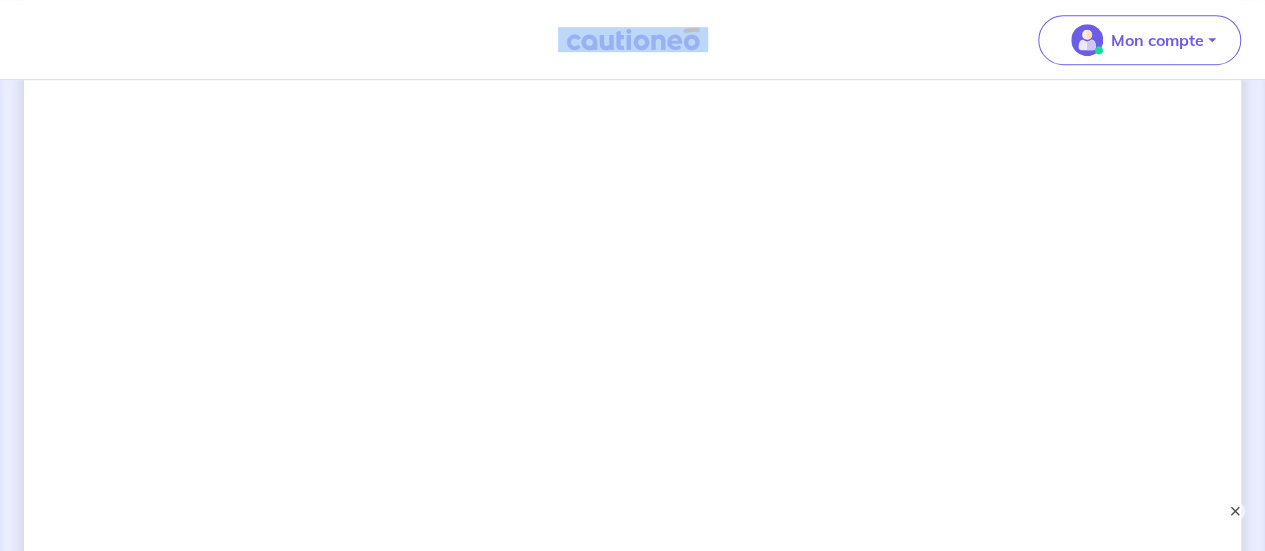 click on "2 3 Justificatifs locataire Informations paiement Confirmation d'envoi Passons au paiement Renseignez votre carte bancaire : Je valide Vous n’avez pas de carte bleue mais uniquement un IBAN ?  Cliquez ici En cas de questions, contactez-nous via  notre formulaire  ou au  09 72 50 40 51 Étape Précédente Précédent Confirmer Confirmer" at bounding box center (632, 379) 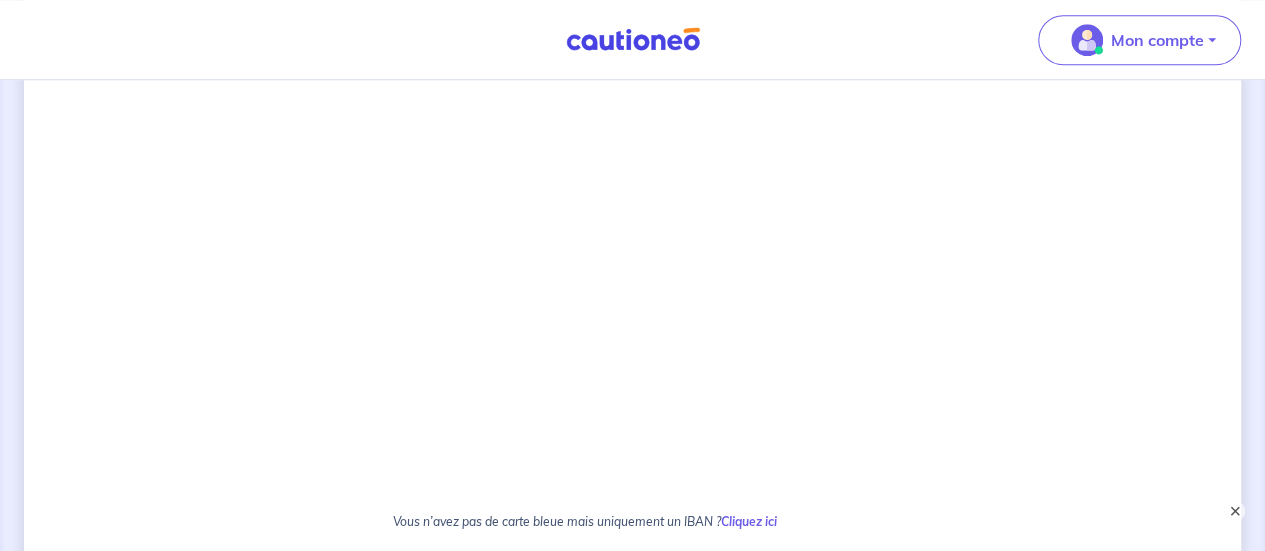scroll, scrollTop: 1178, scrollLeft: 0, axis: vertical 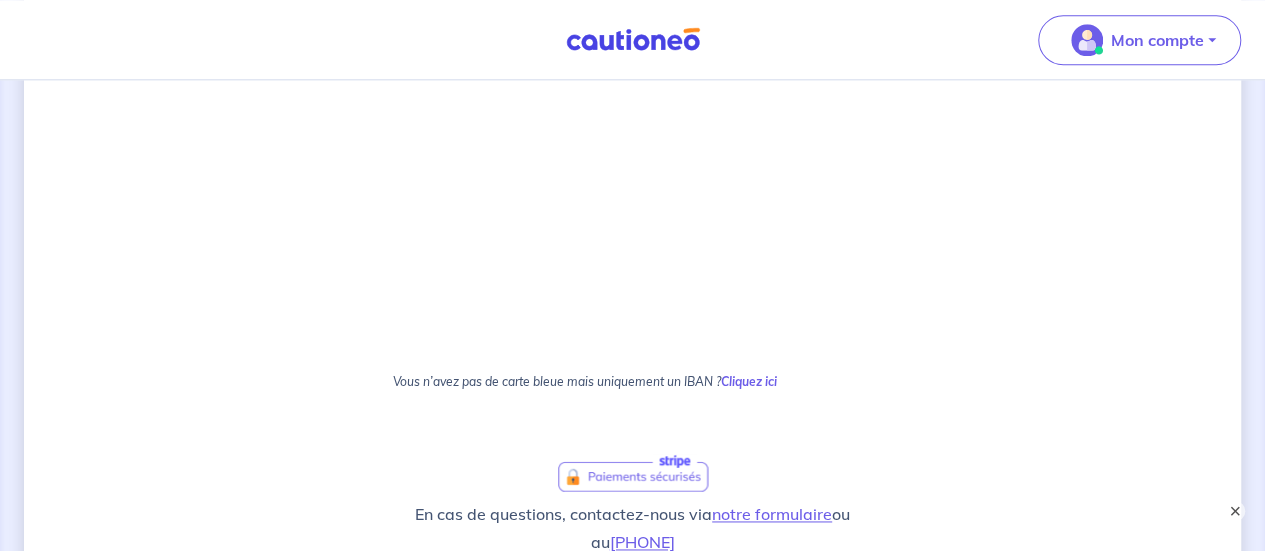click on "2 3 Justificatifs locataire Informations paiement Confirmation d'envoi Passons au paiement Renseignez votre carte bancaire : Je valide Vous n’avez pas de carte bleue mais uniquement un IBAN ?  Cliquez ici En cas de questions, contactez-nous via  notre formulaire  ou au  09 72 50 40 51 Étape Précédente Précédent Confirmer Confirmer" at bounding box center [632, -133] 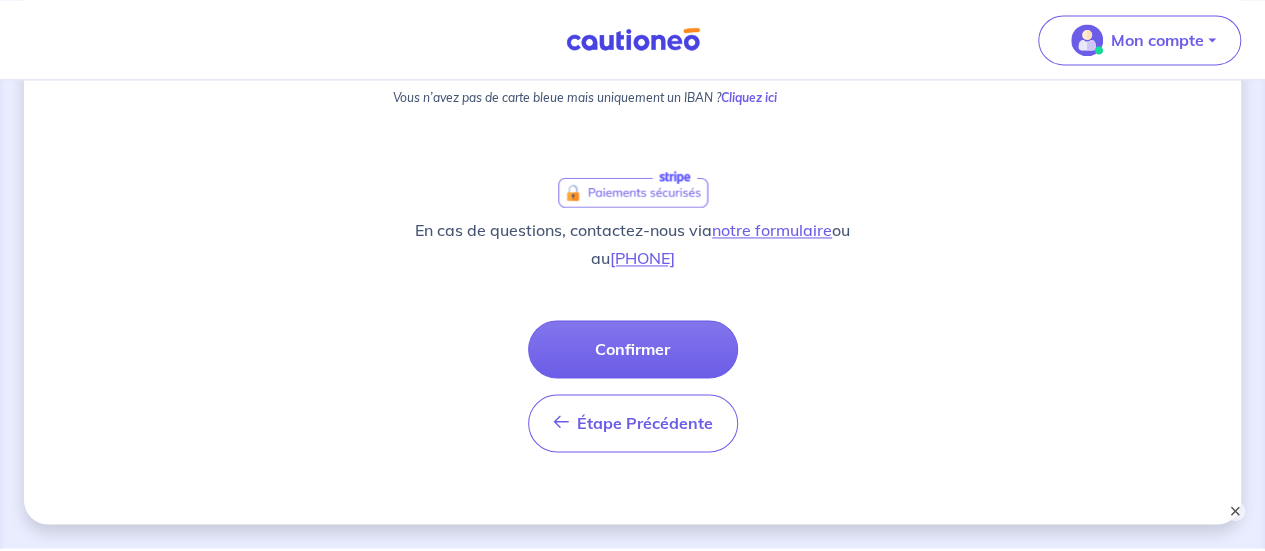 scroll, scrollTop: 1478, scrollLeft: 0, axis: vertical 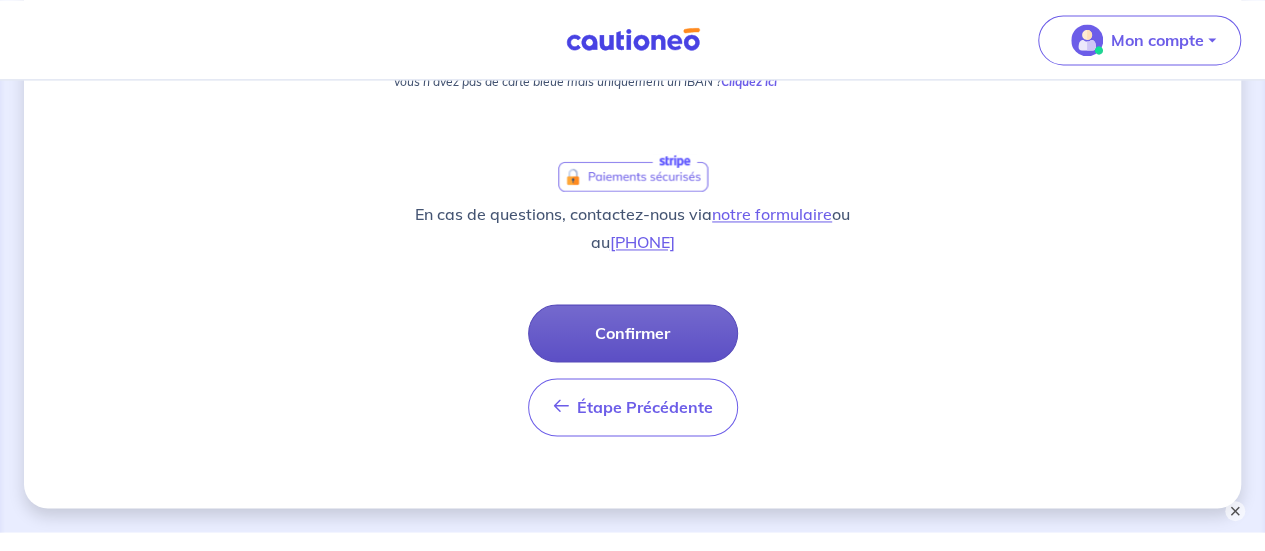 click on "Confirmer" at bounding box center (633, 333) 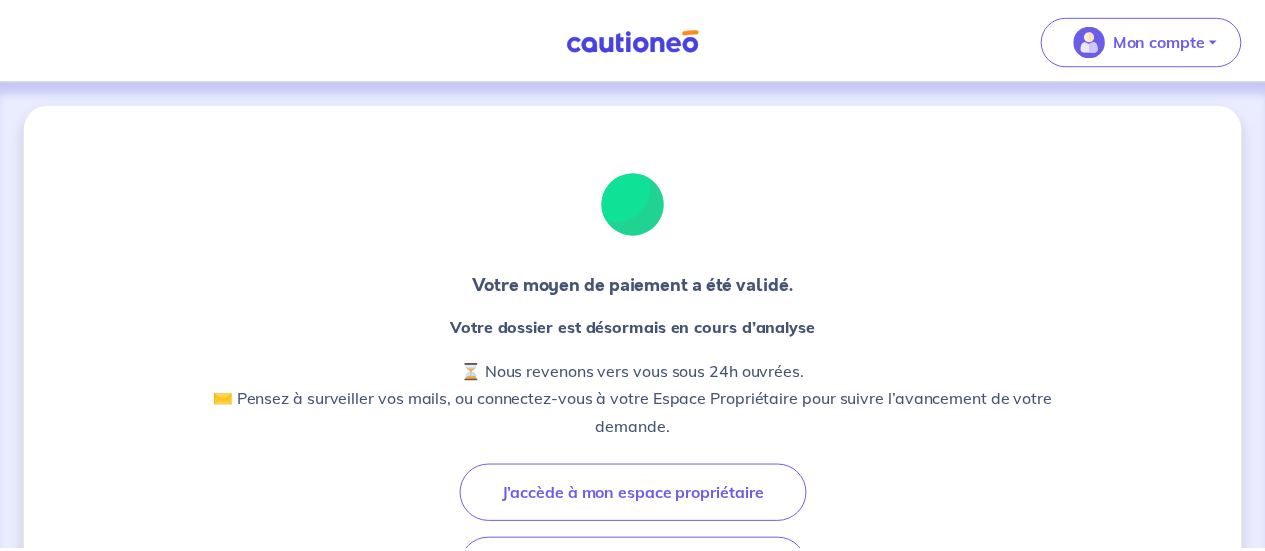scroll, scrollTop: 0, scrollLeft: 0, axis: both 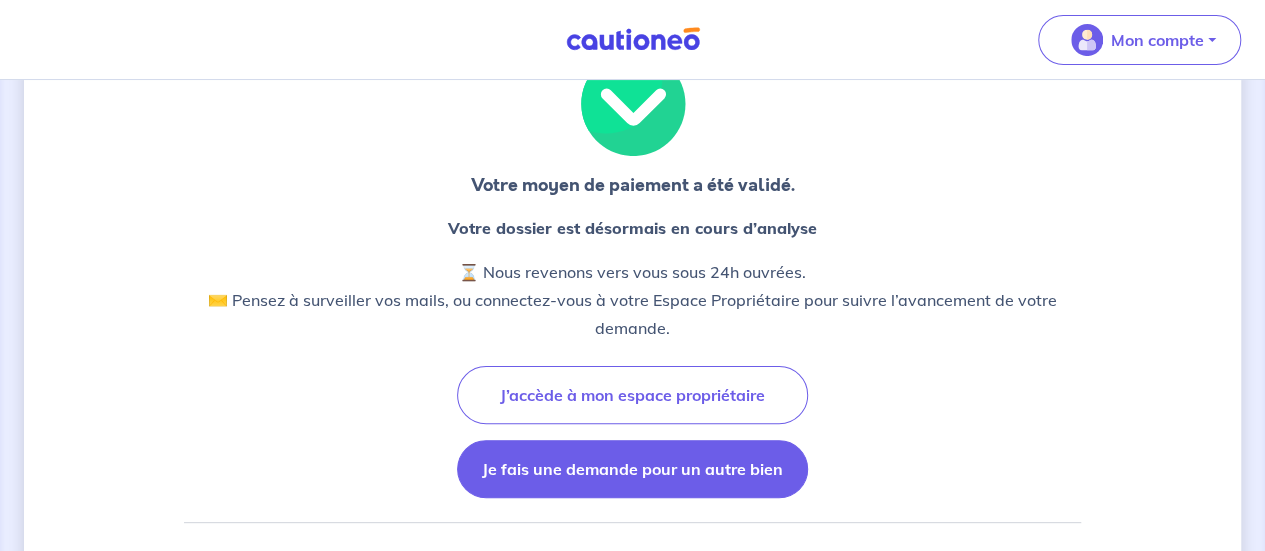 click on "Je fais une demande pour un autre bien" at bounding box center [632, 469] 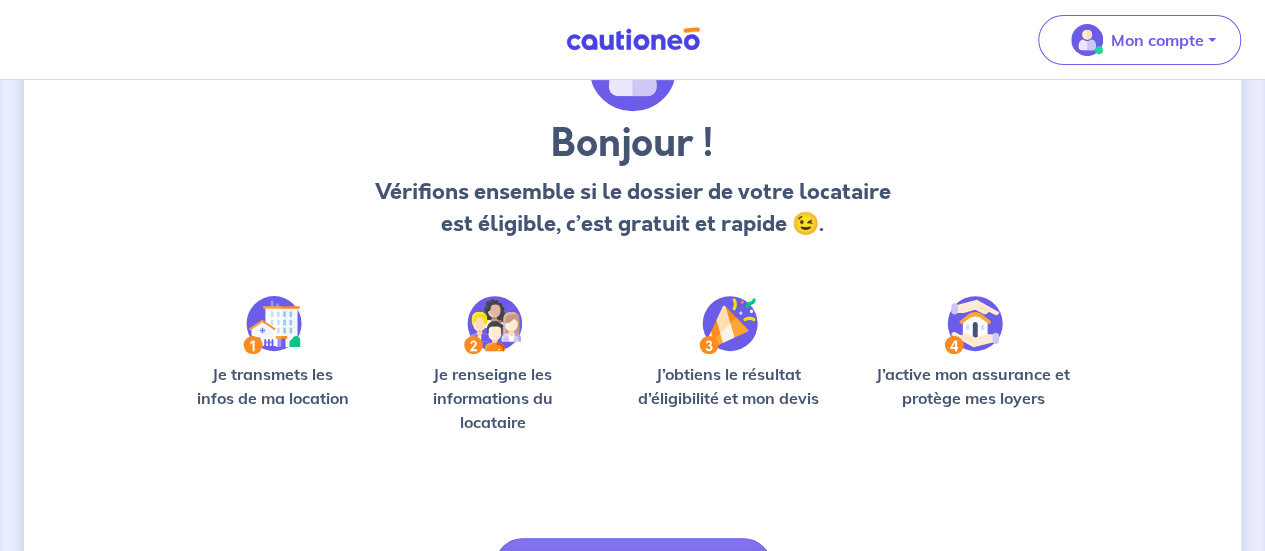 scroll, scrollTop: 0, scrollLeft: 0, axis: both 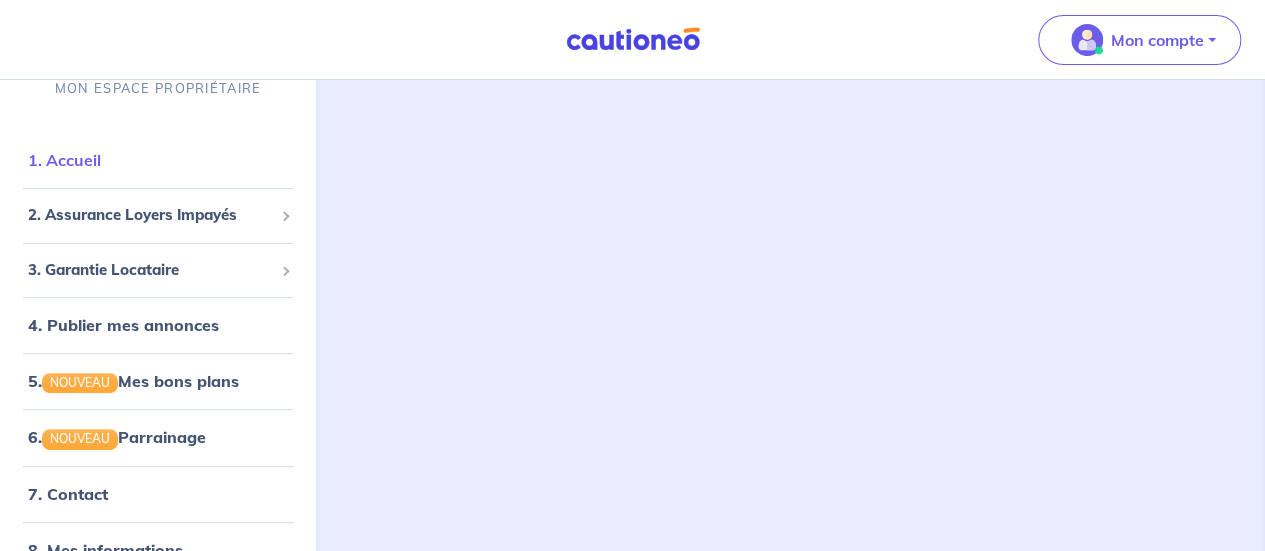 click on "1. Accueil" at bounding box center [64, 160] 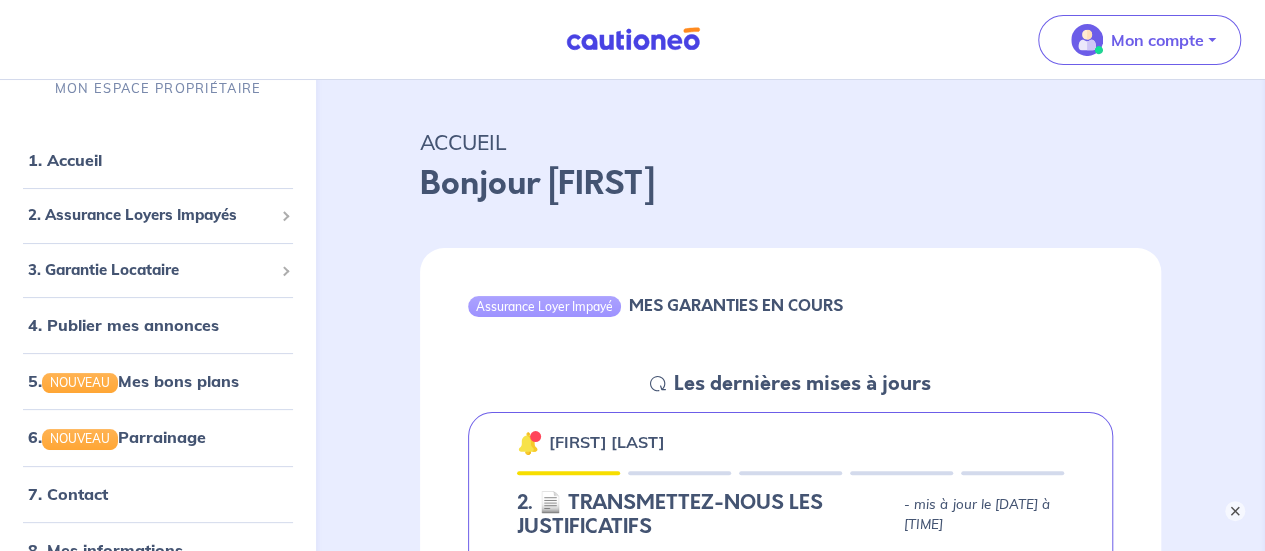 scroll, scrollTop: 0, scrollLeft: 0, axis: both 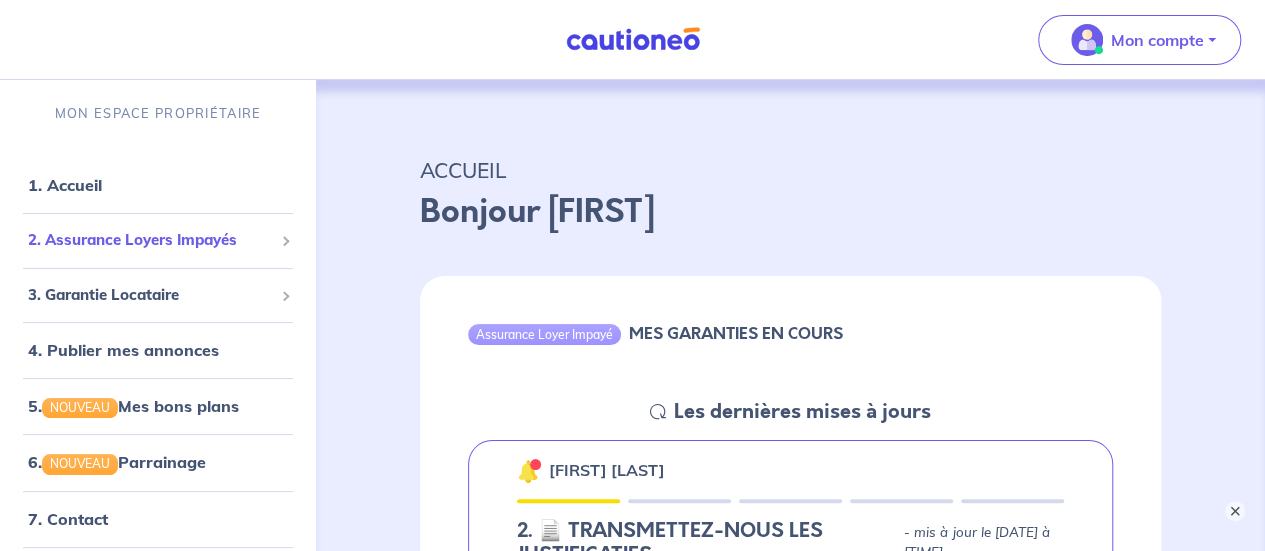 click on "2. Assurance Loyers Impayés" at bounding box center [150, 240] 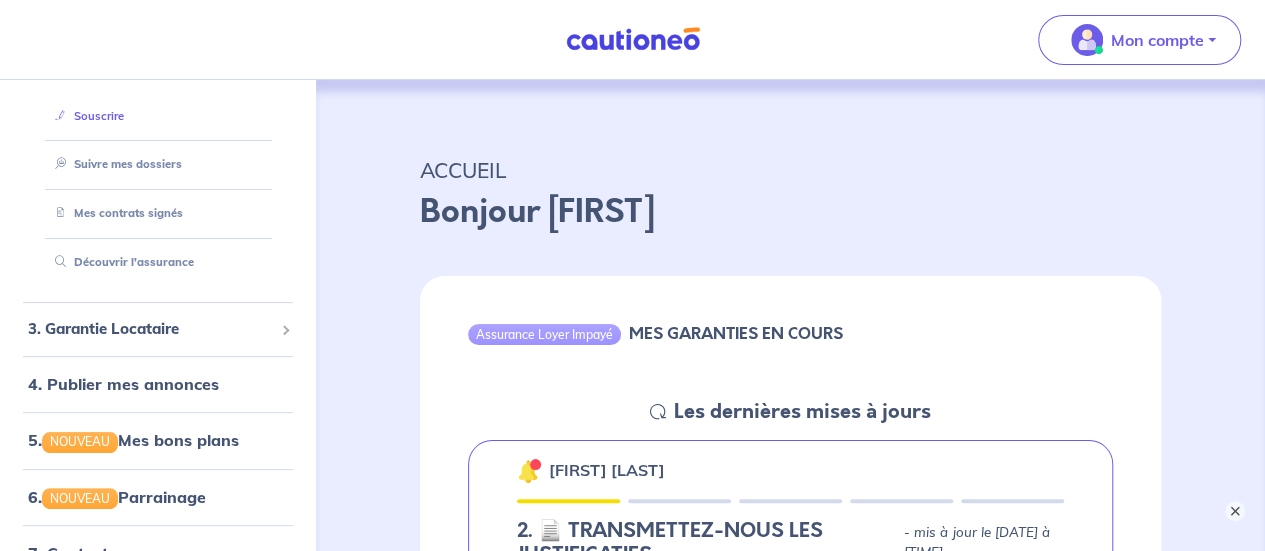 scroll, scrollTop: 200, scrollLeft: 0, axis: vertical 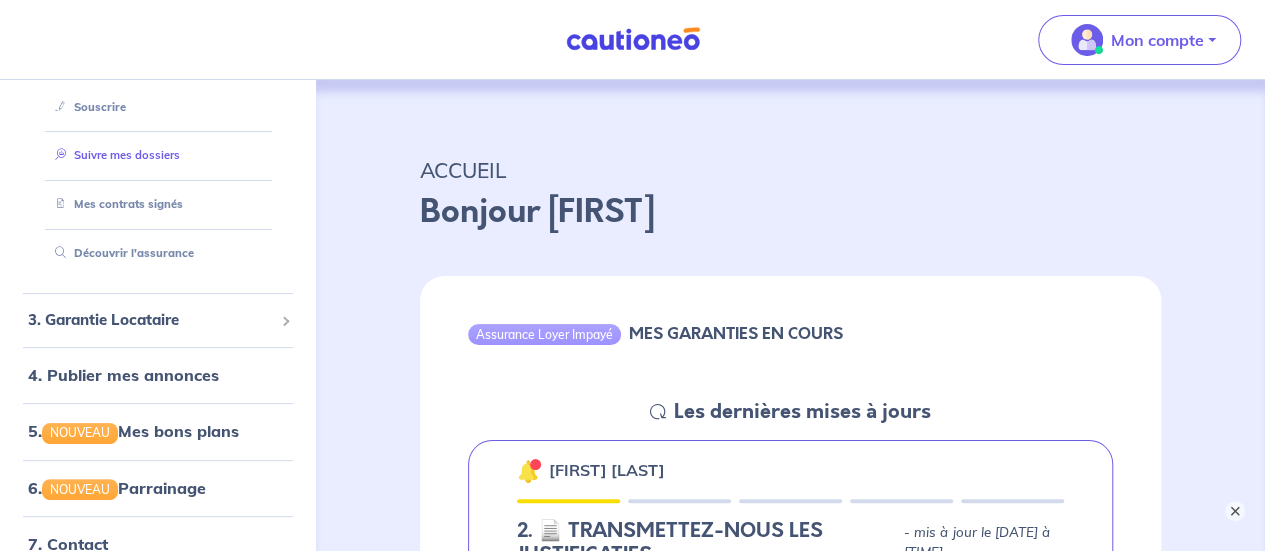 click on "Suivre mes dossiers" at bounding box center (113, 155) 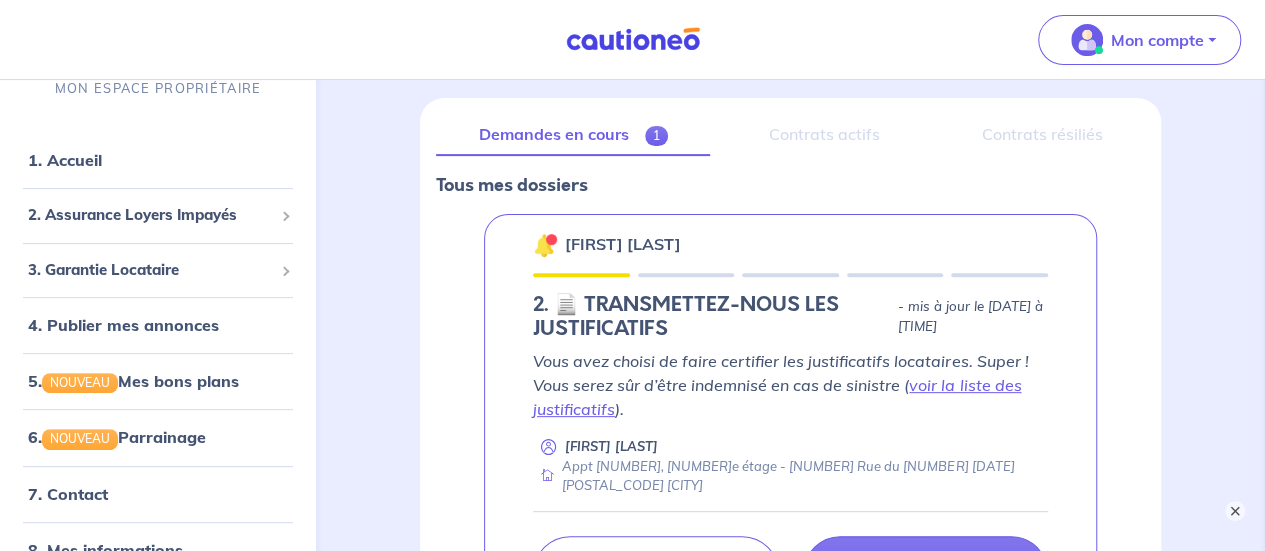 scroll, scrollTop: 0, scrollLeft: 0, axis: both 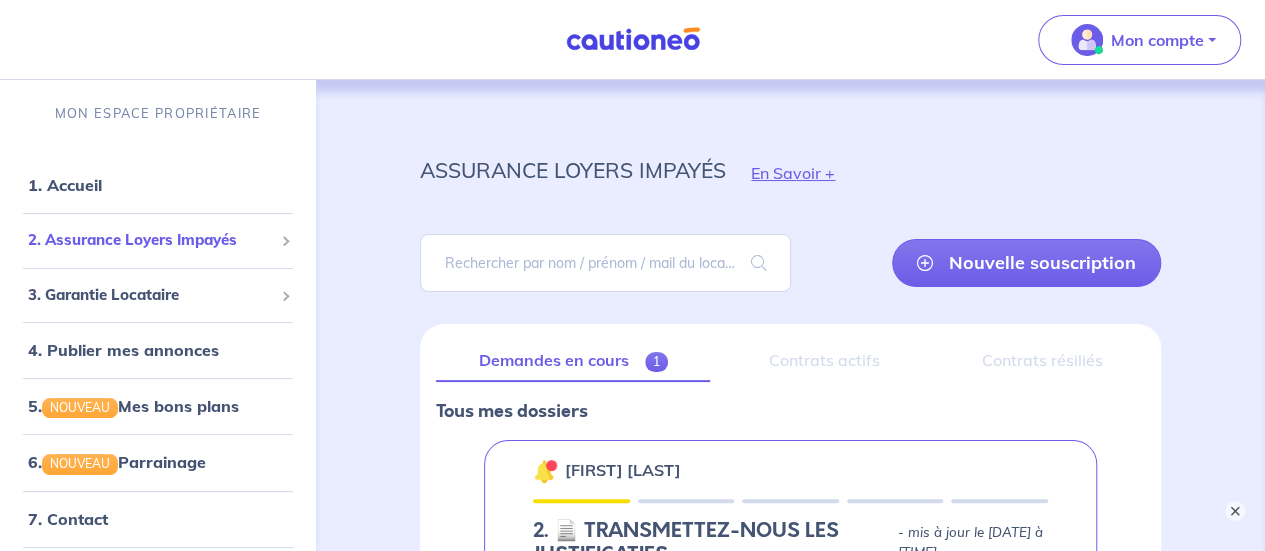 click on "2. Assurance Loyers Impayés" at bounding box center (150, 240) 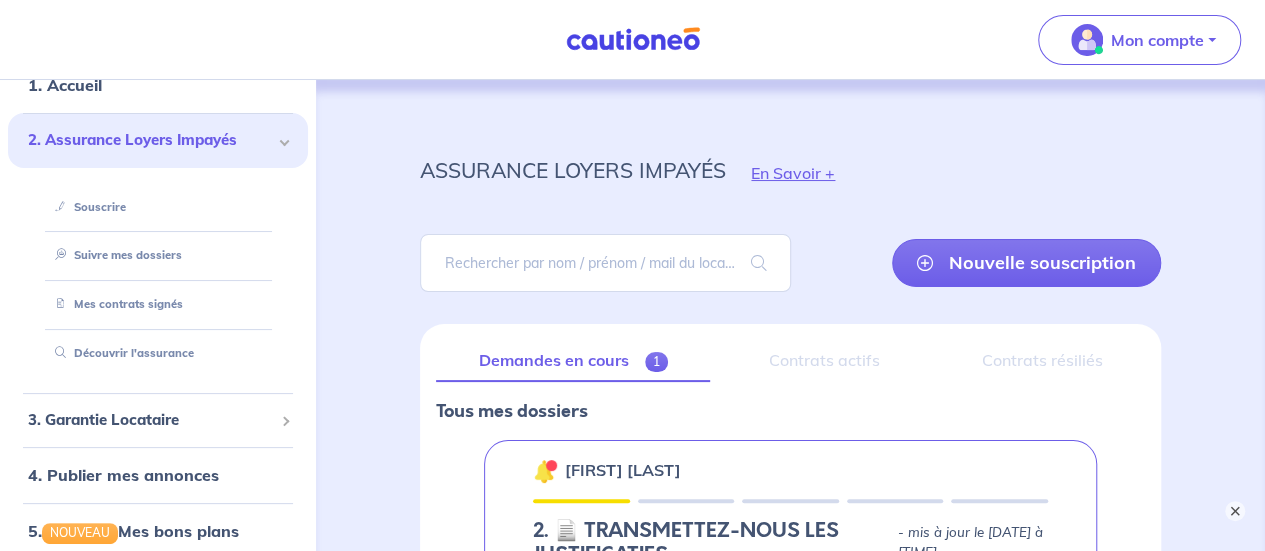 scroll, scrollTop: 200, scrollLeft: 0, axis: vertical 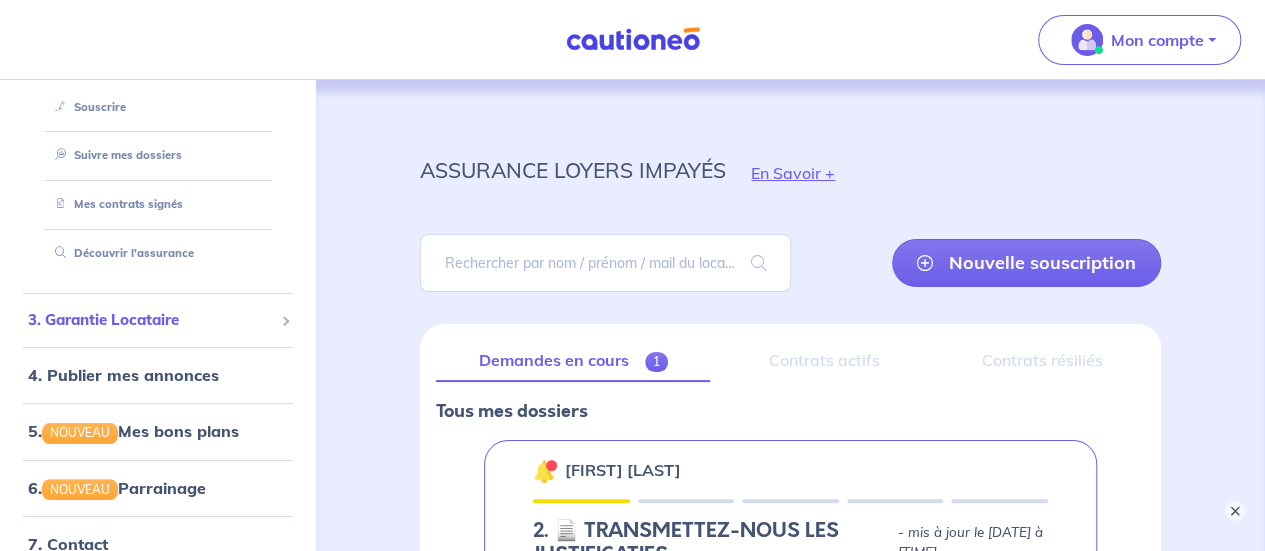 click on "3. Garantie Locataire" at bounding box center [150, 320] 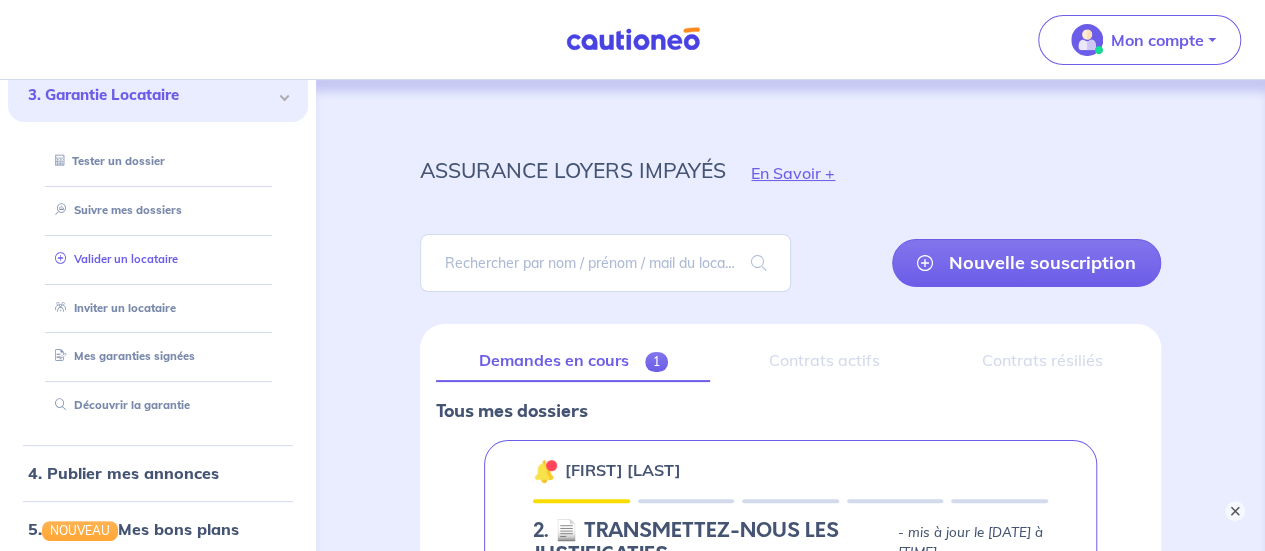 click on "Valider un locataire" at bounding box center (112, 259) 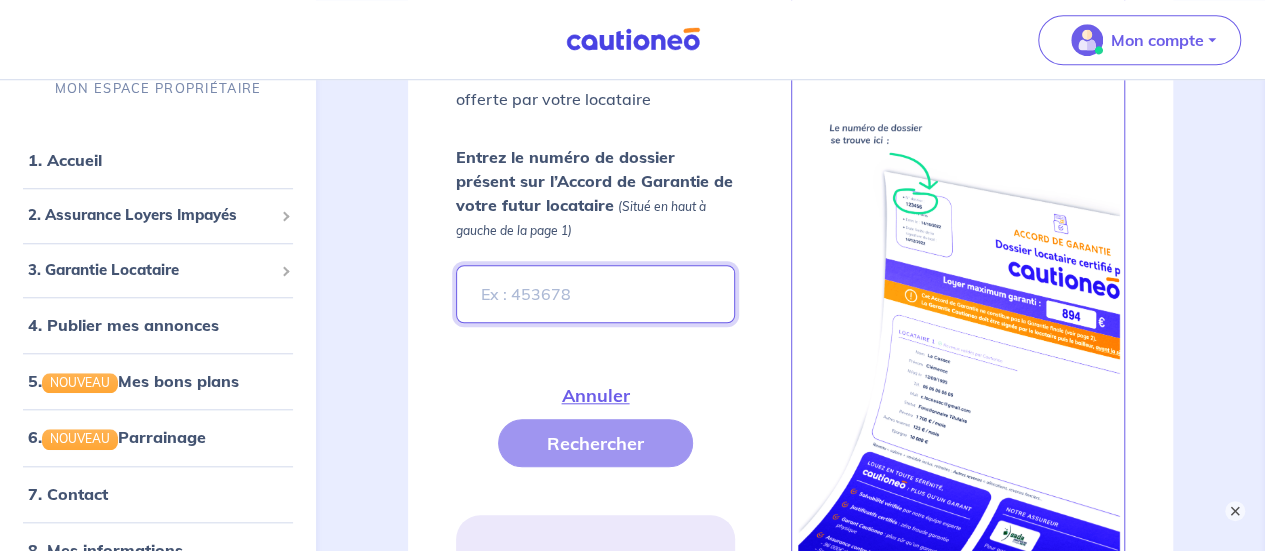 scroll, scrollTop: 802, scrollLeft: 0, axis: vertical 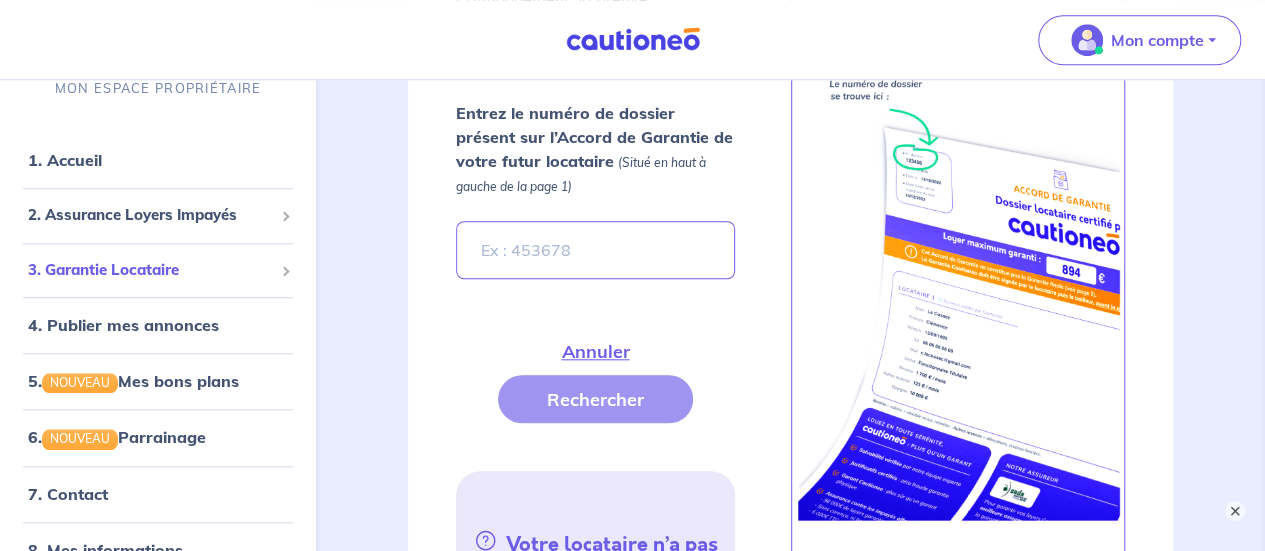 click on "3. Garantie Locataire" at bounding box center [150, 270] 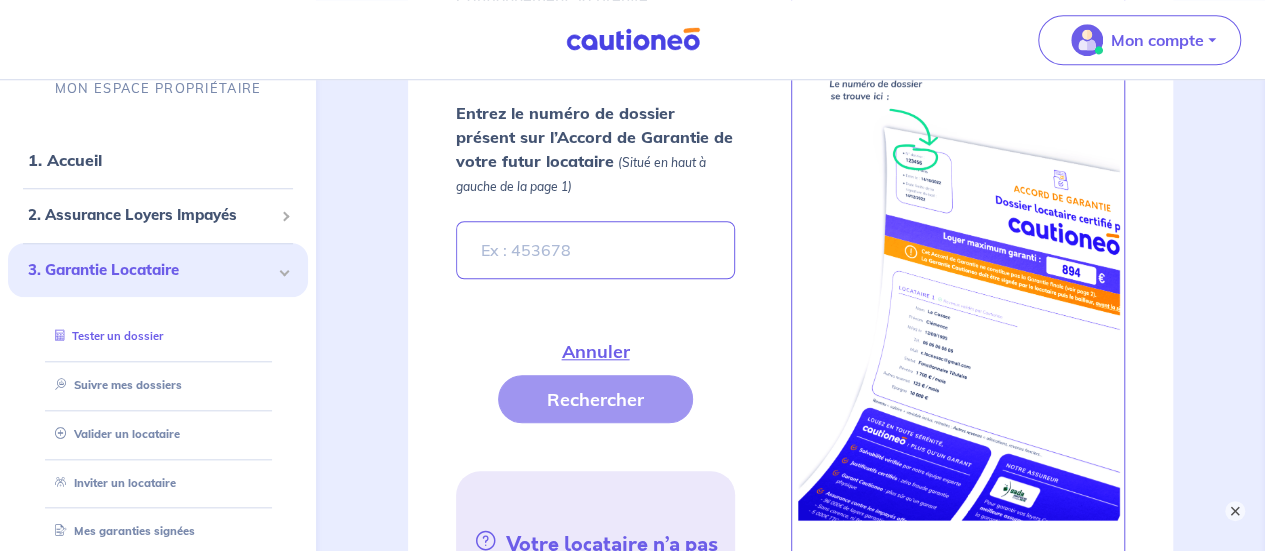 click on "Tester un dossier" at bounding box center (105, 336) 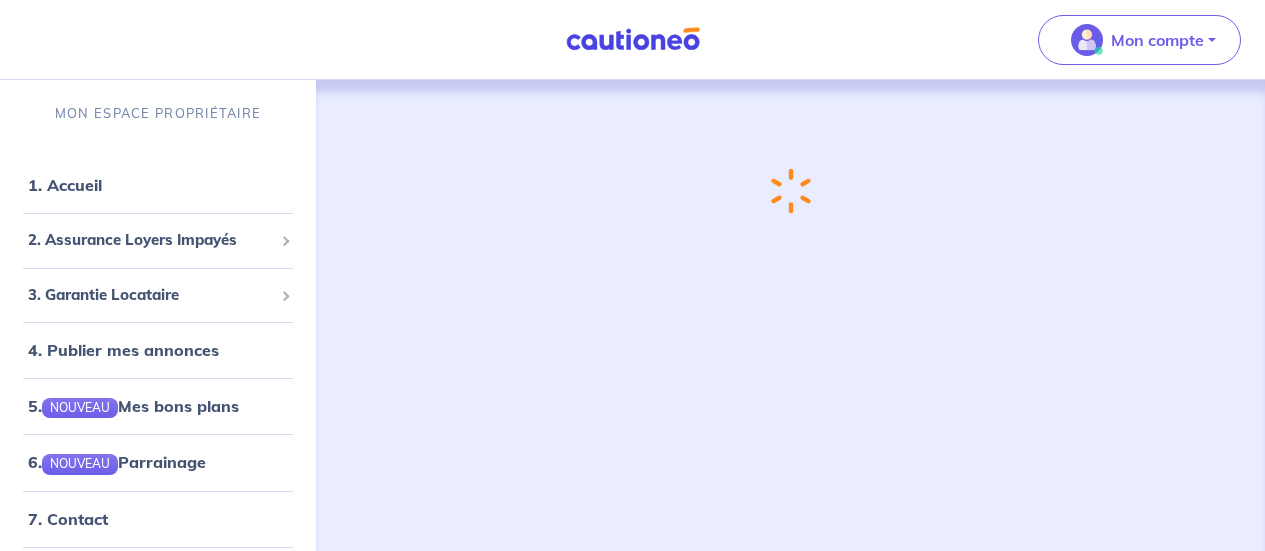 scroll, scrollTop: 0, scrollLeft: 0, axis: both 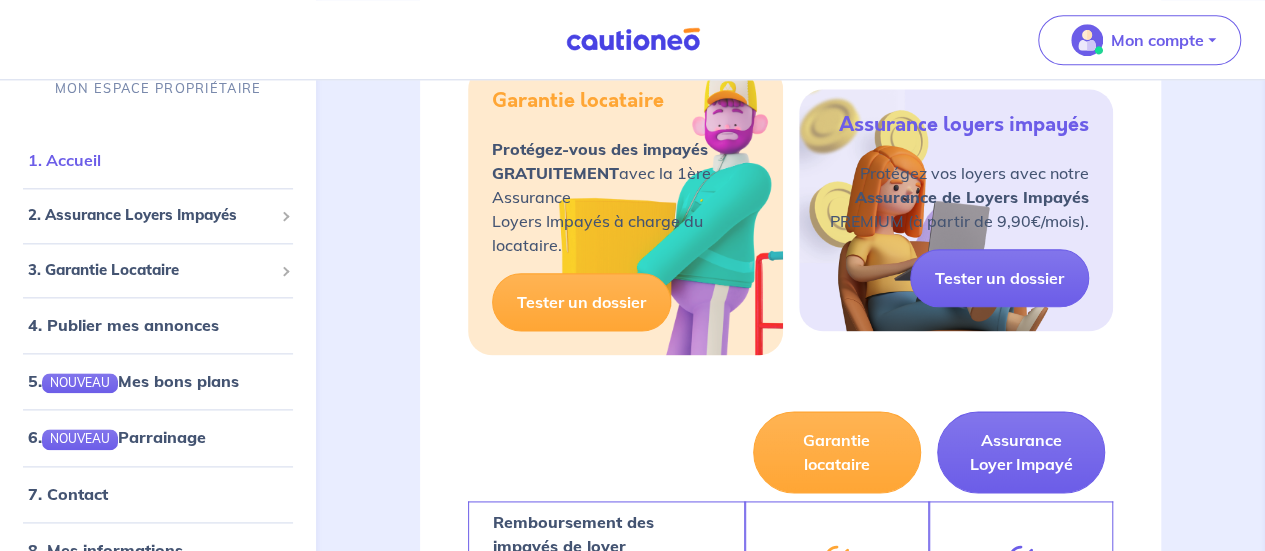 click on "1. Accueil" at bounding box center (64, 160) 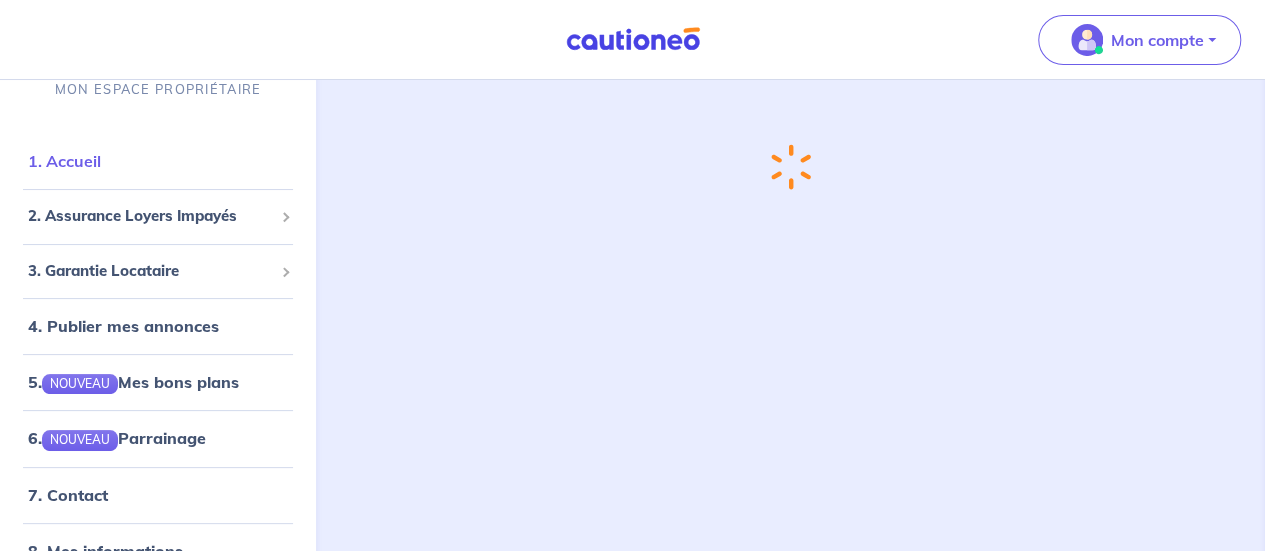 scroll, scrollTop: 0, scrollLeft: 0, axis: both 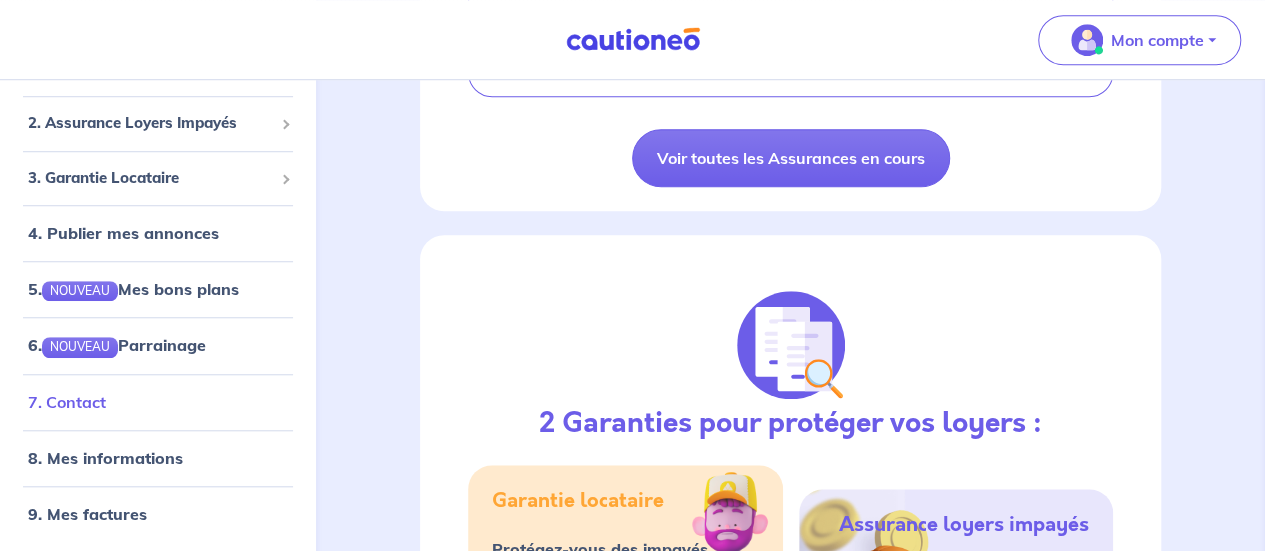 click on "7. Contact" at bounding box center [67, 402] 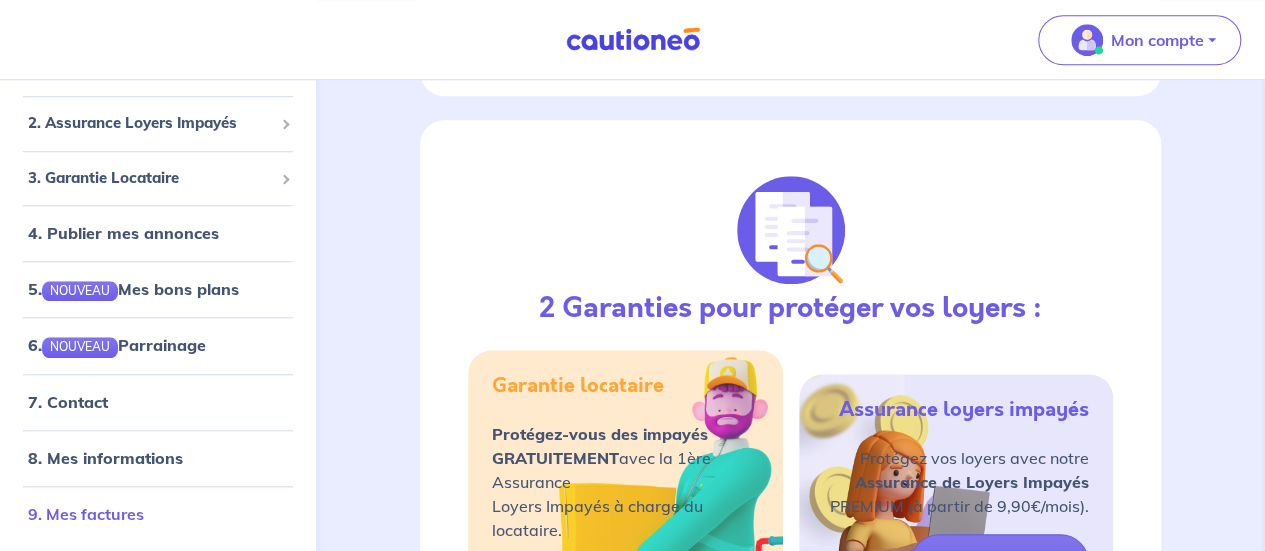 scroll, scrollTop: 900, scrollLeft: 0, axis: vertical 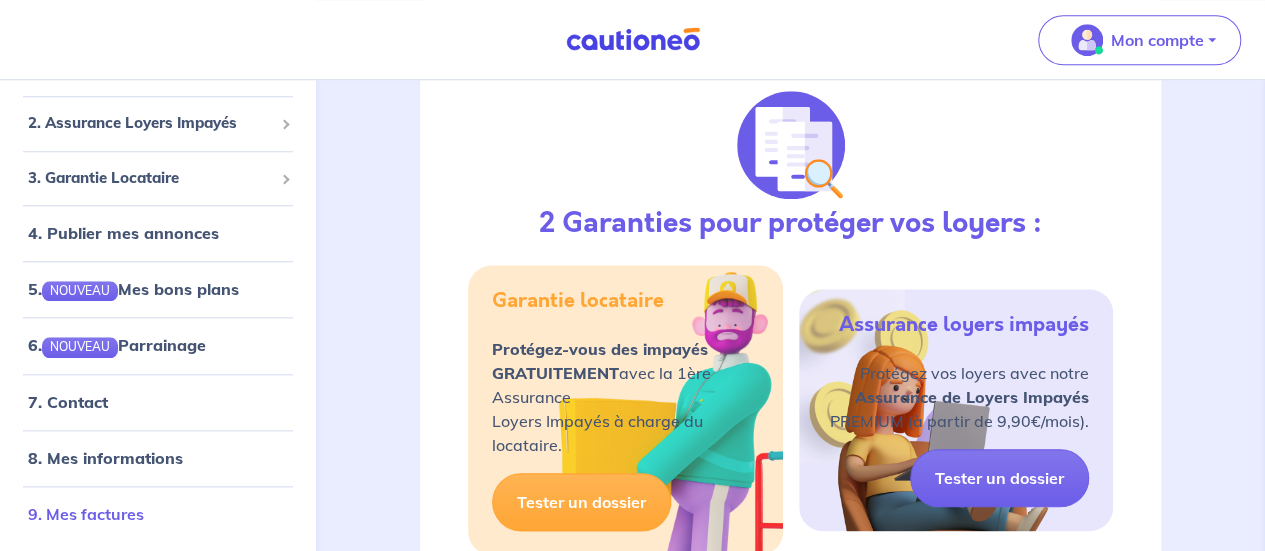 click on "9. Mes factures" at bounding box center (86, 514) 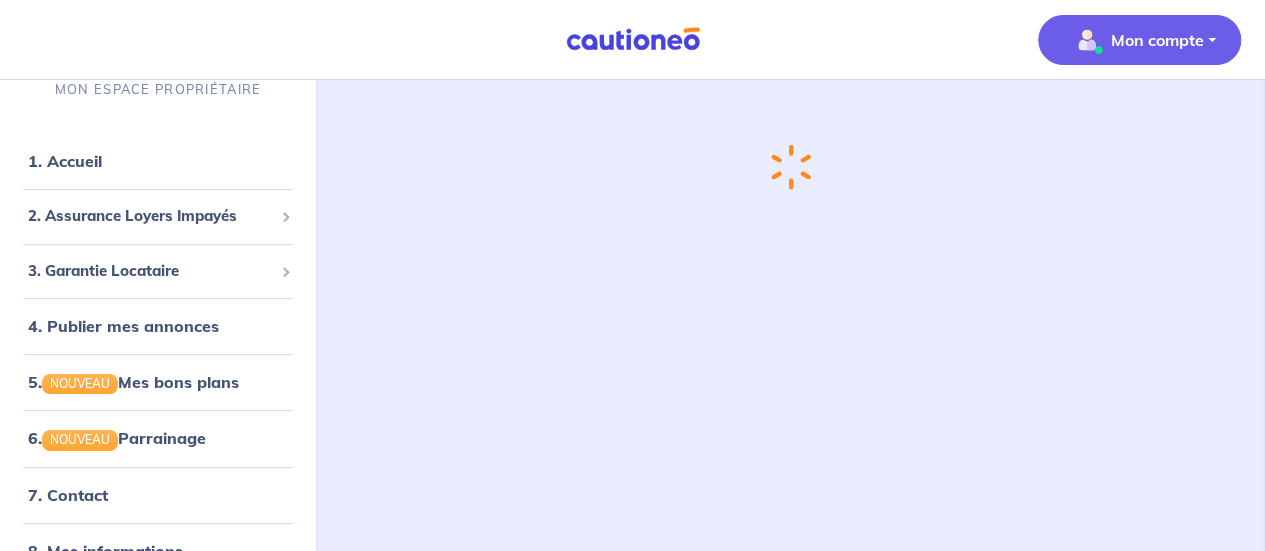 scroll, scrollTop: 0, scrollLeft: 0, axis: both 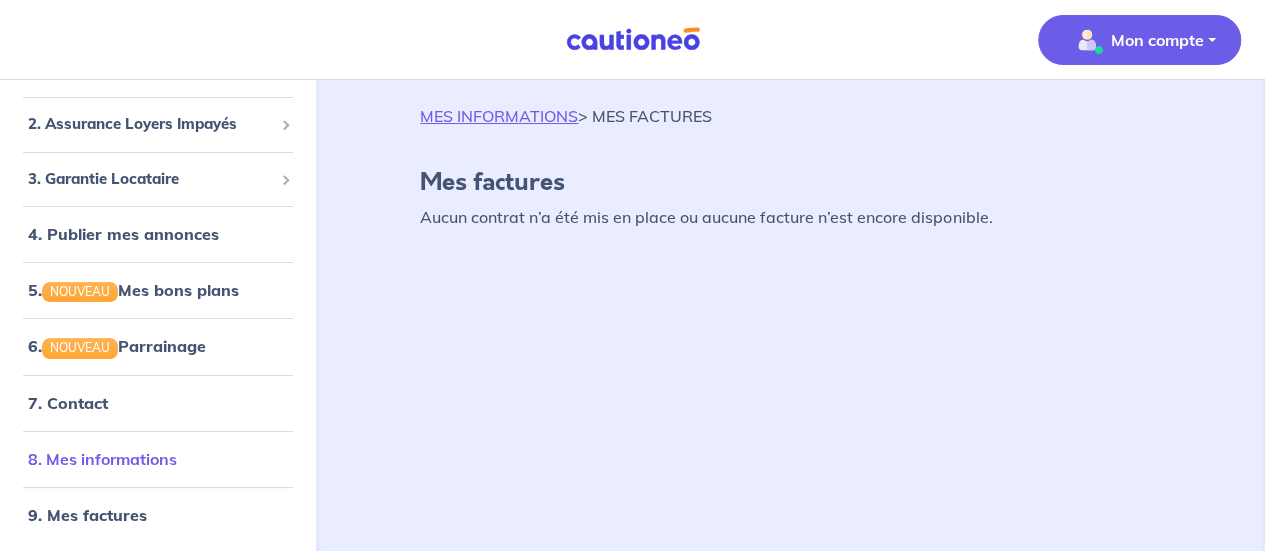 click on "8. Mes informations" at bounding box center (102, 459) 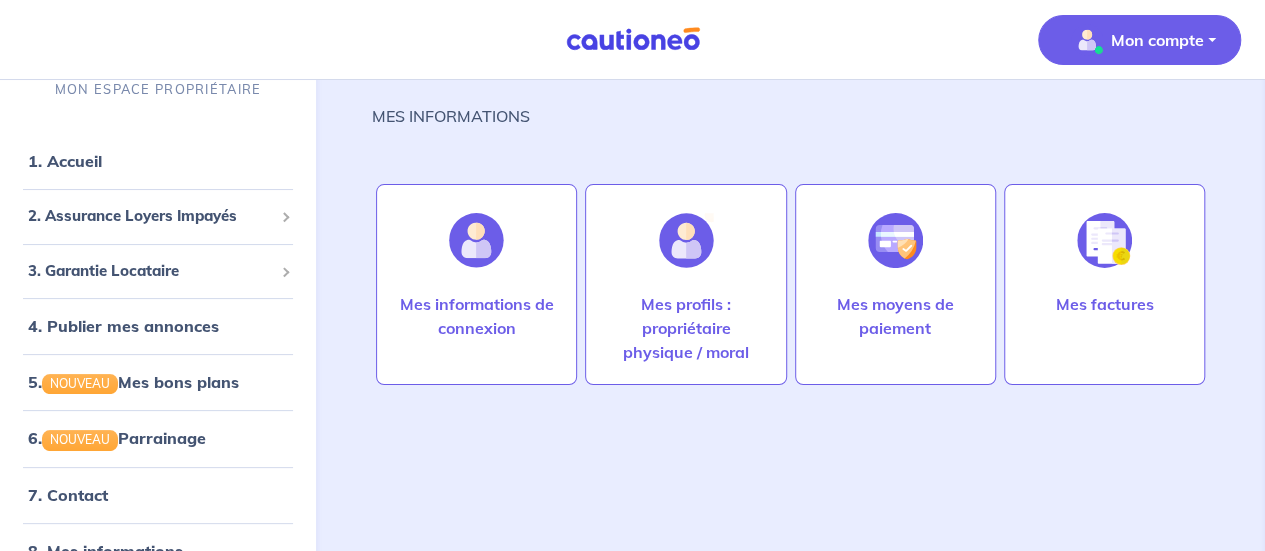 scroll, scrollTop: 0, scrollLeft: 0, axis: both 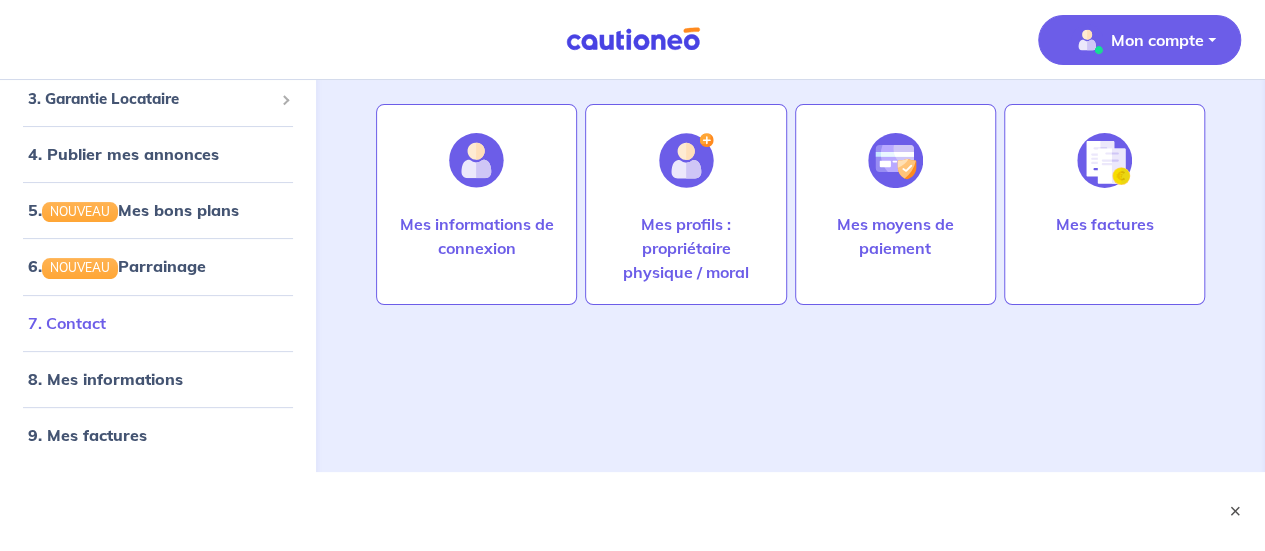 click on "7. Contact" at bounding box center [67, 323] 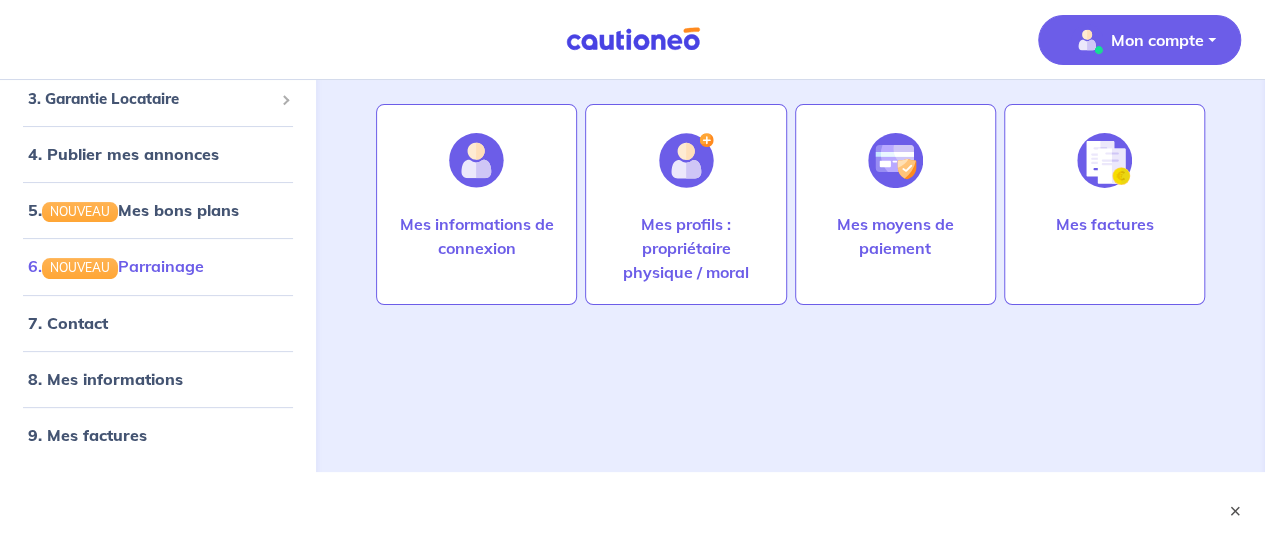 click on "6.  NOUVEAU  Parrainage" at bounding box center (116, 266) 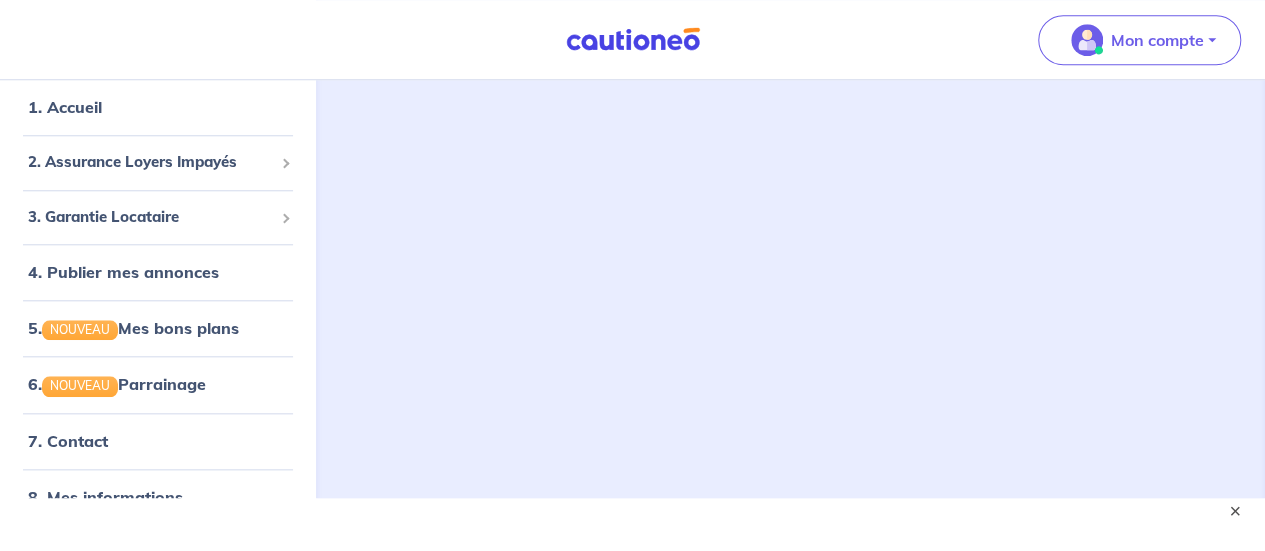 scroll, scrollTop: 916, scrollLeft: 0, axis: vertical 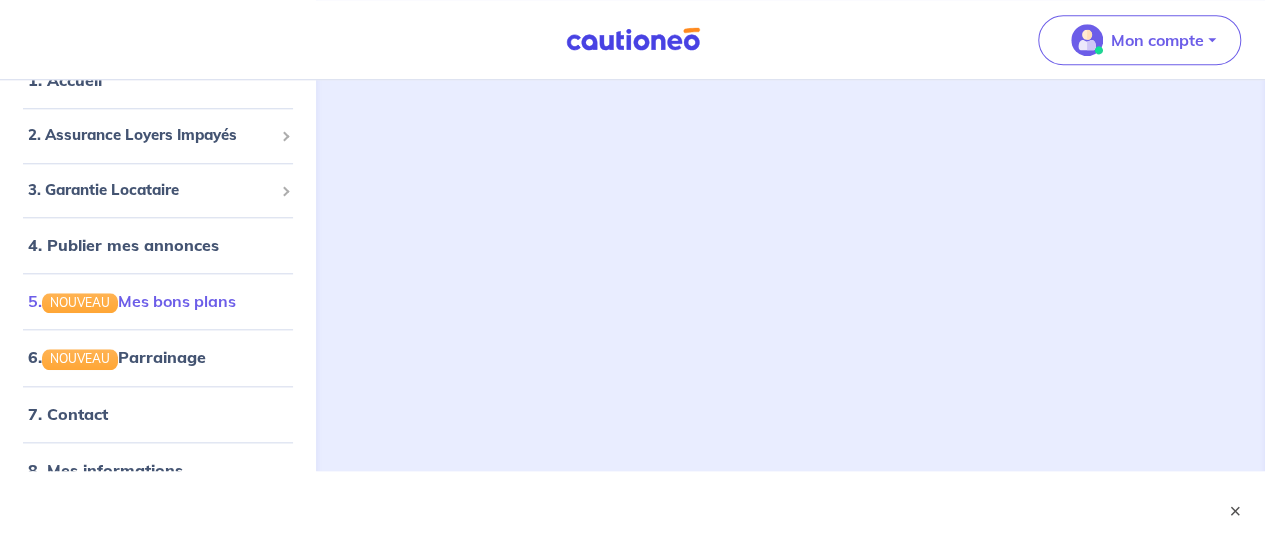 click on "5.  NOUVEAU  Mes bons plans" at bounding box center (132, 301) 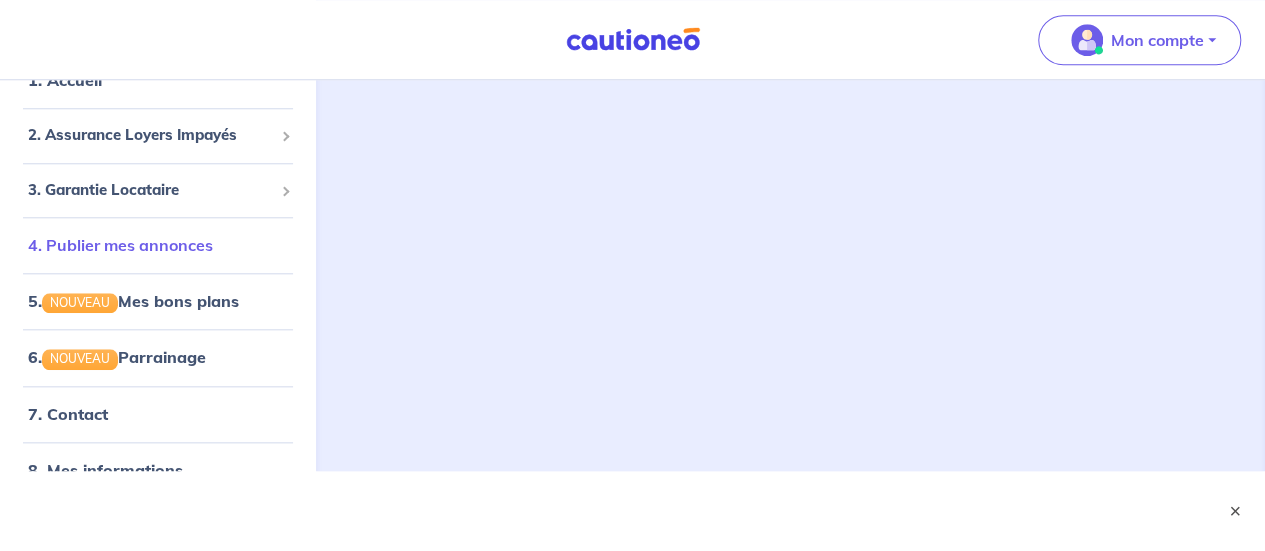 click on "4. Publier mes annonces" at bounding box center (120, 245) 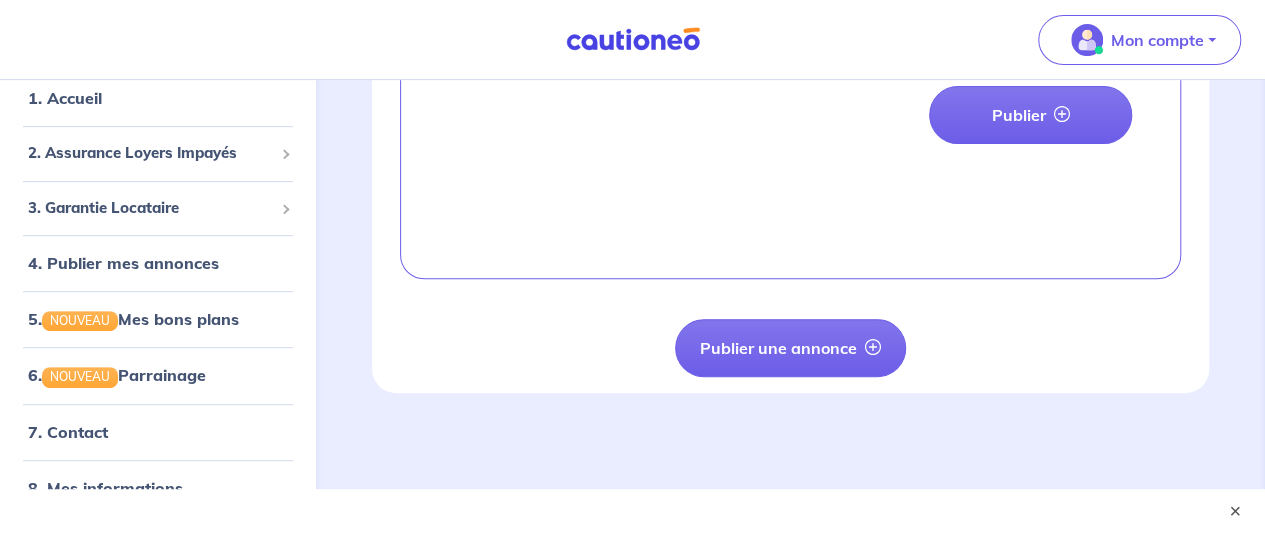scroll, scrollTop: 136, scrollLeft: 0, axis: vertical 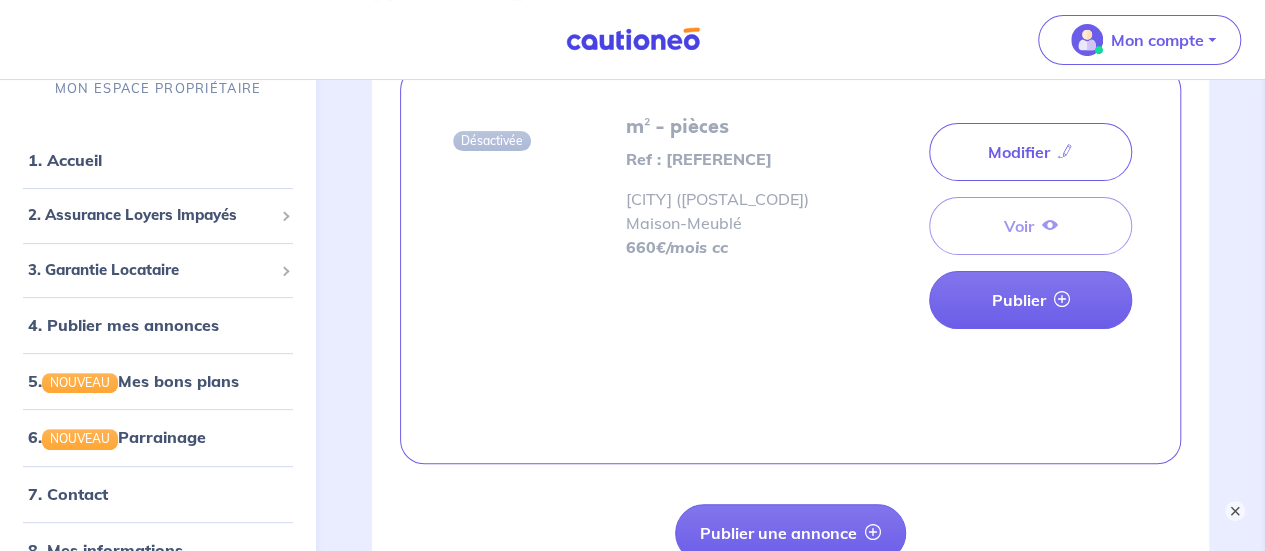 click on "Modifier Voir Publier" at bounding box center [1030, 226] 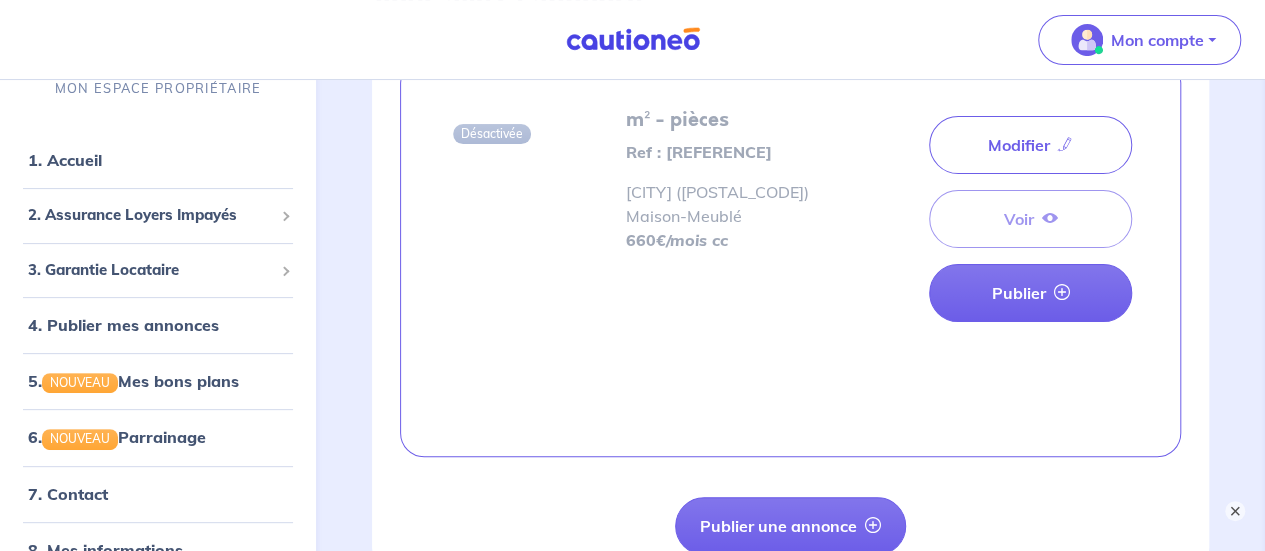 scroll, scrollTop: 100, scrollLeft: 0, axis: vertical 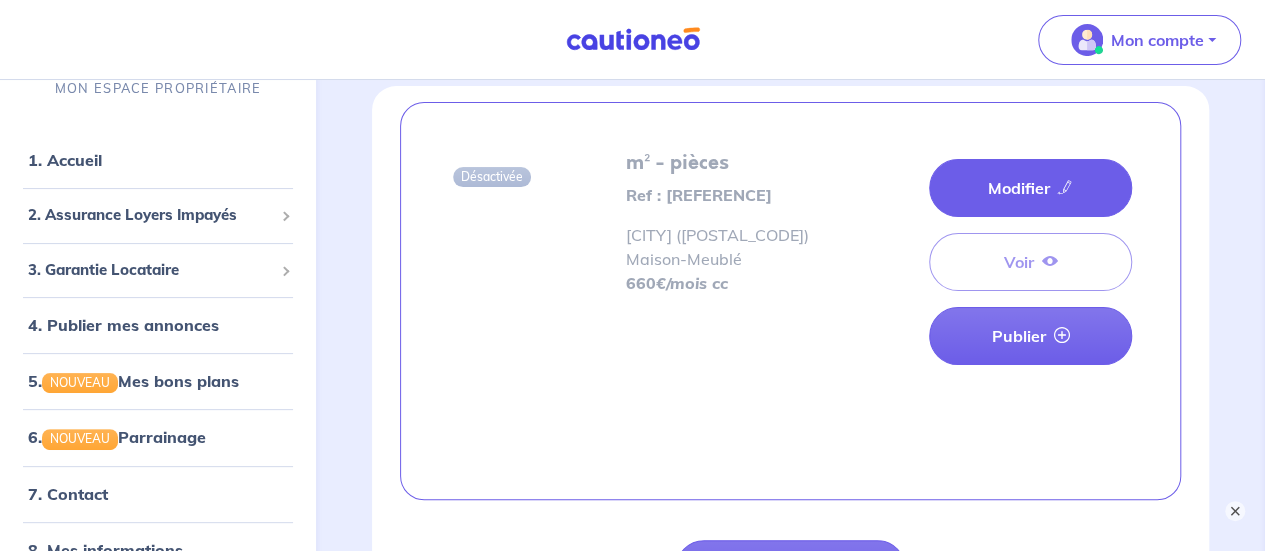 click on "Modifier" at bounding box center [1030, 188] 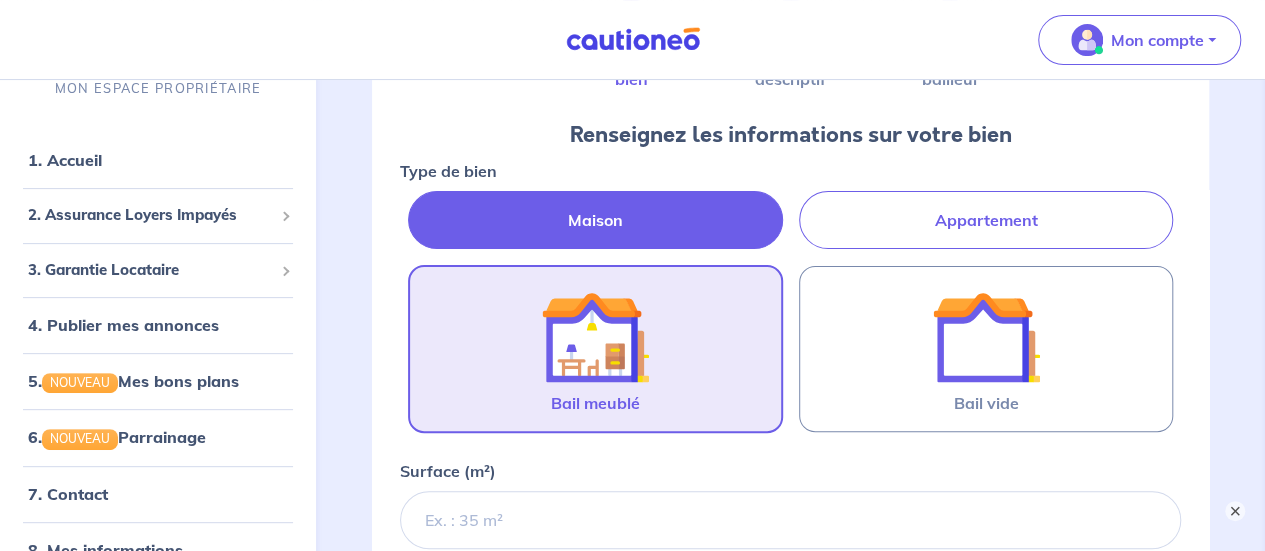 scroll, scrollTop: 176, scrollLeft: 0, axis: vertical 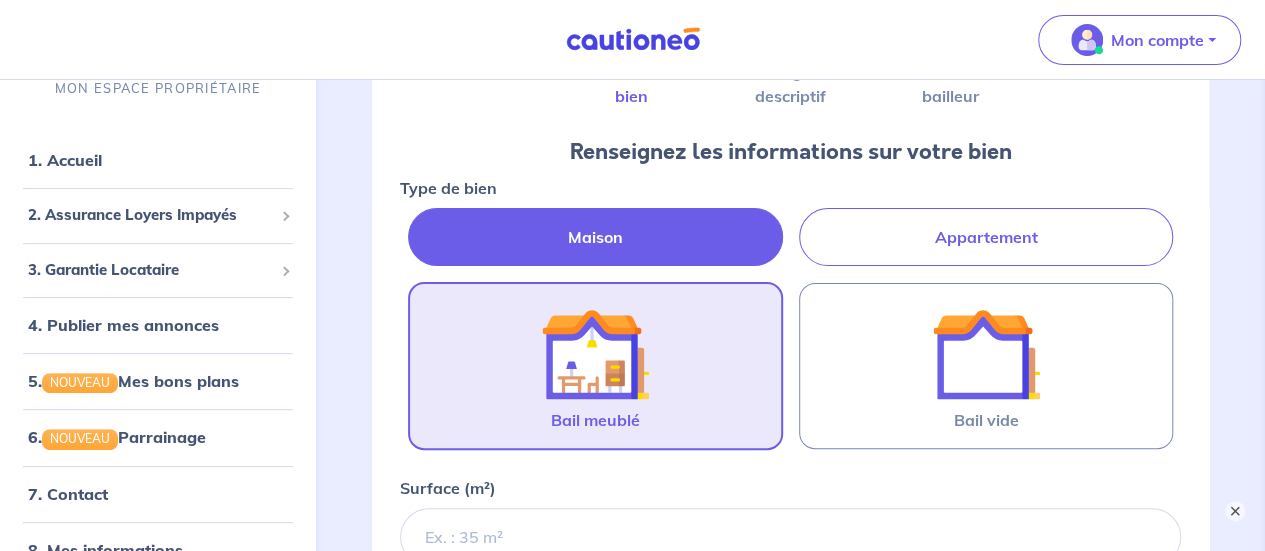 click on "Appartement" at bounding box center [986, 237] 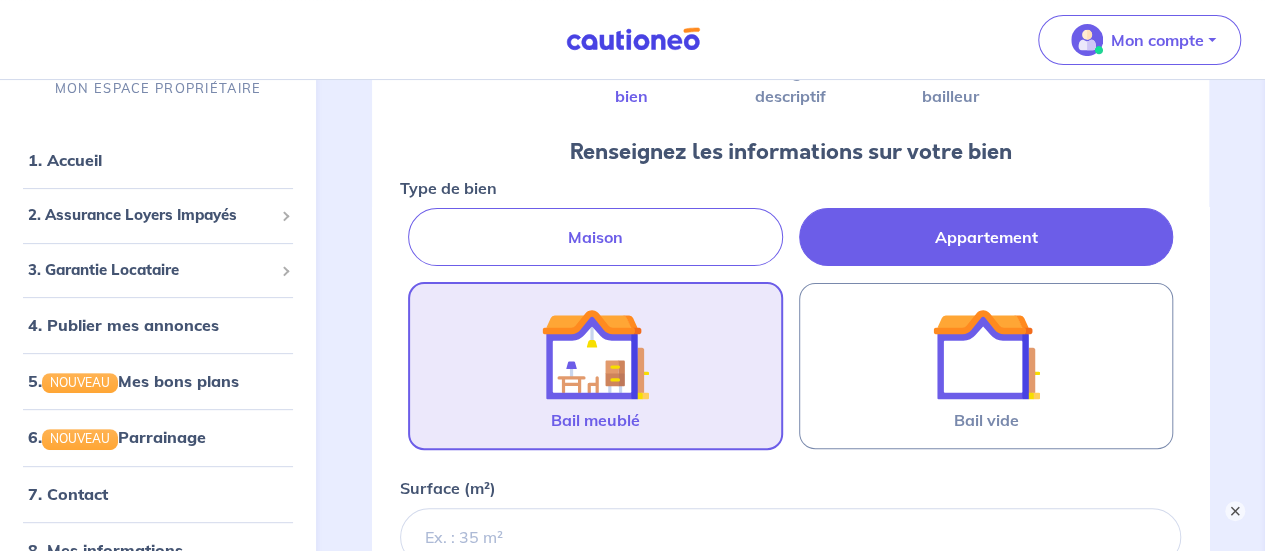 click on "Bail meublé" at bounding box center (595, 366) 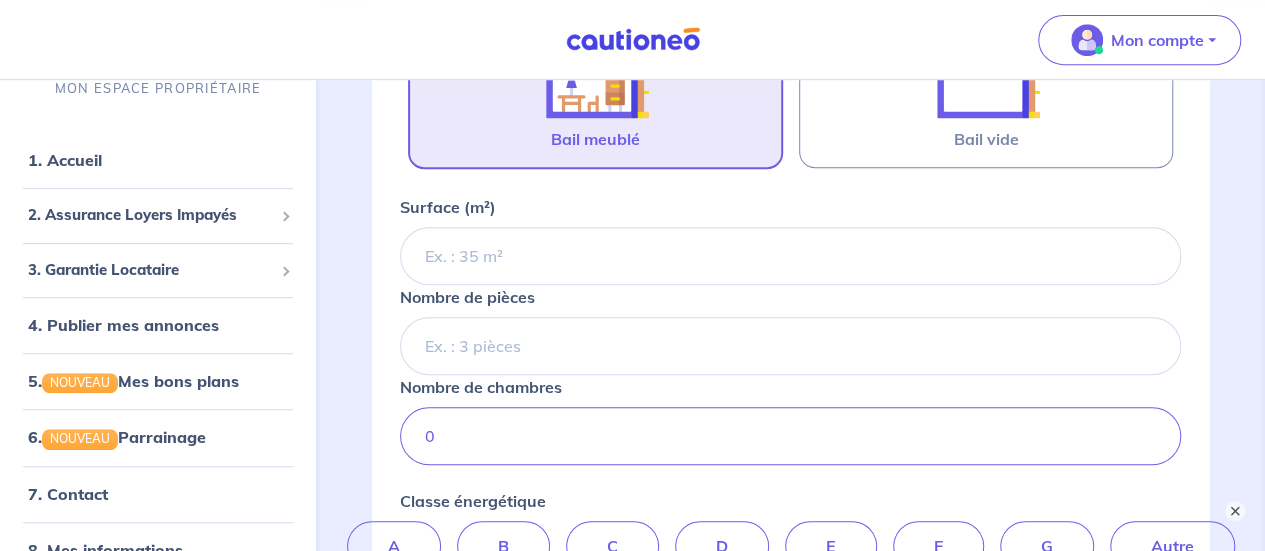 scroll, scrollTop: 476, scrollLeft: 0, axis: vertical 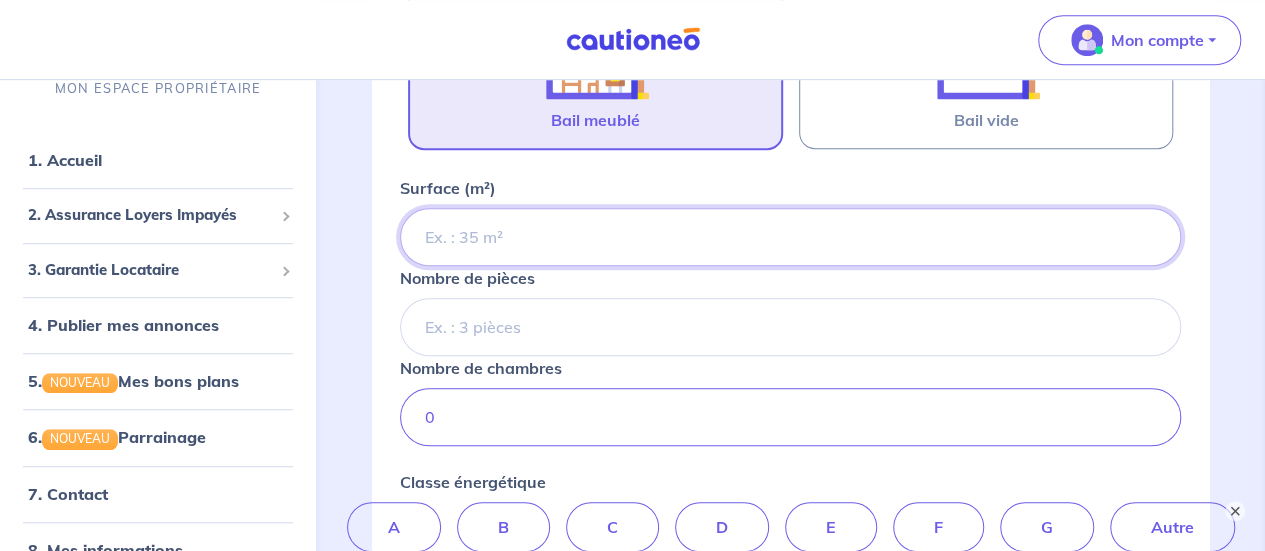 click on "Surface (m²)" at bounding box center (790, 237) 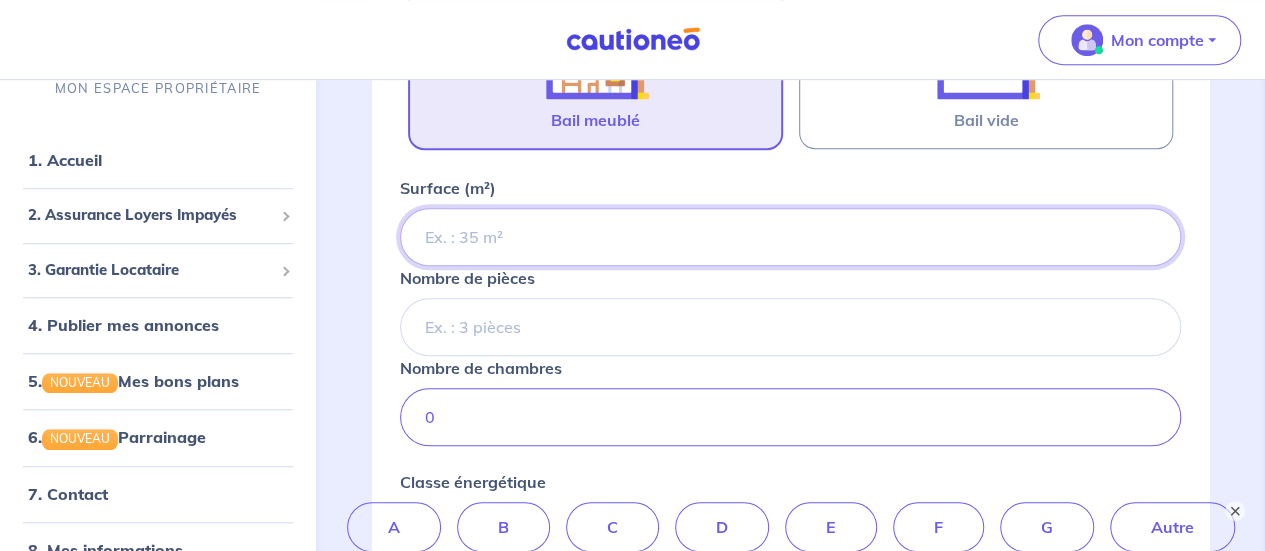 scroll, scrollTop: 876, scrollLeft: 0, axis: vertical 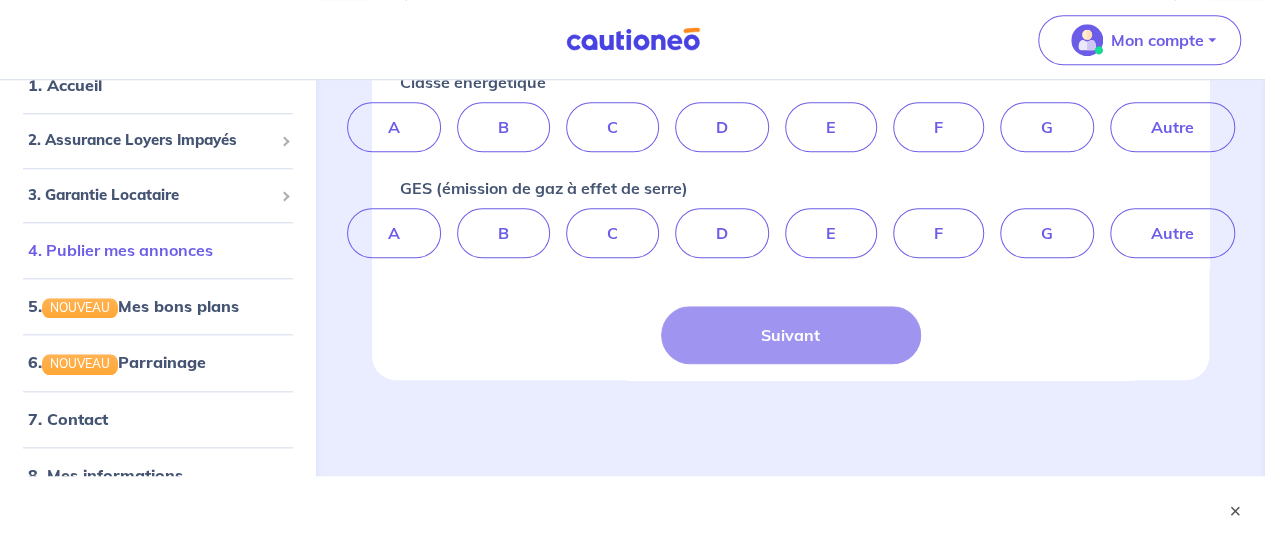 click on "4. Publier mes annonces" at bounding box center [120, 250] 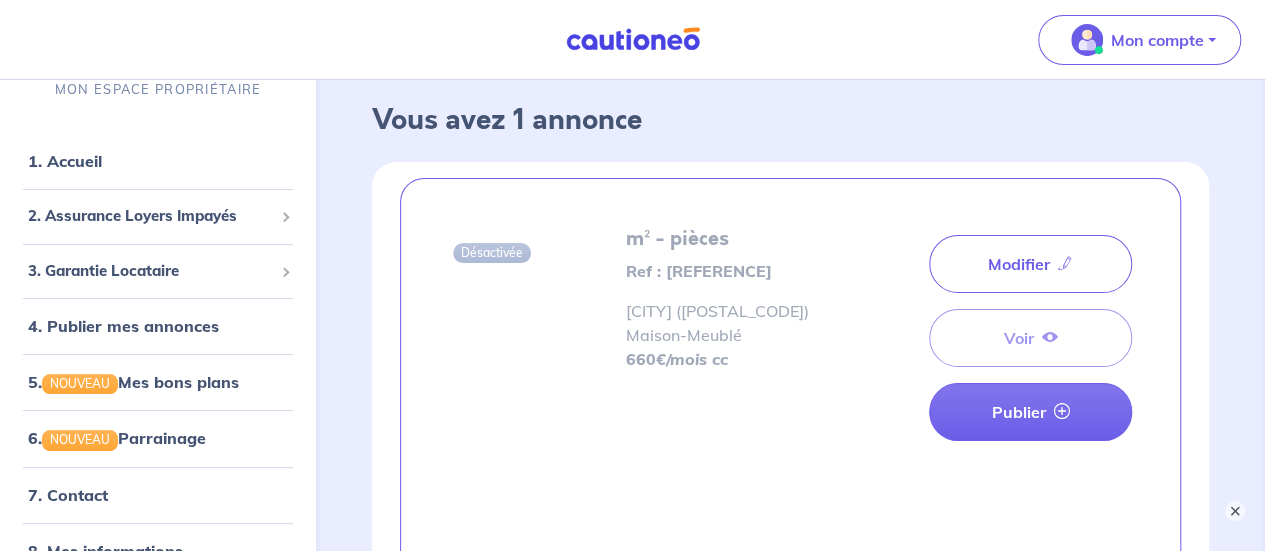 scroll, scrollTop: 0, scrollLeft: 0, axis: both 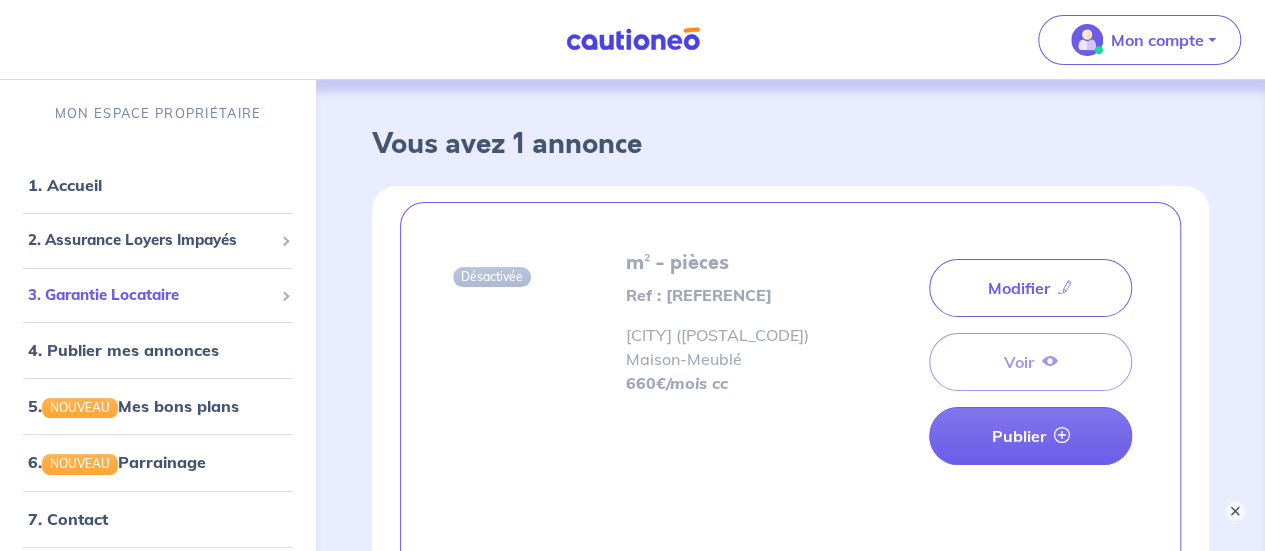 click on "3. Garantie Locataire" at bounding box center (150, 295) 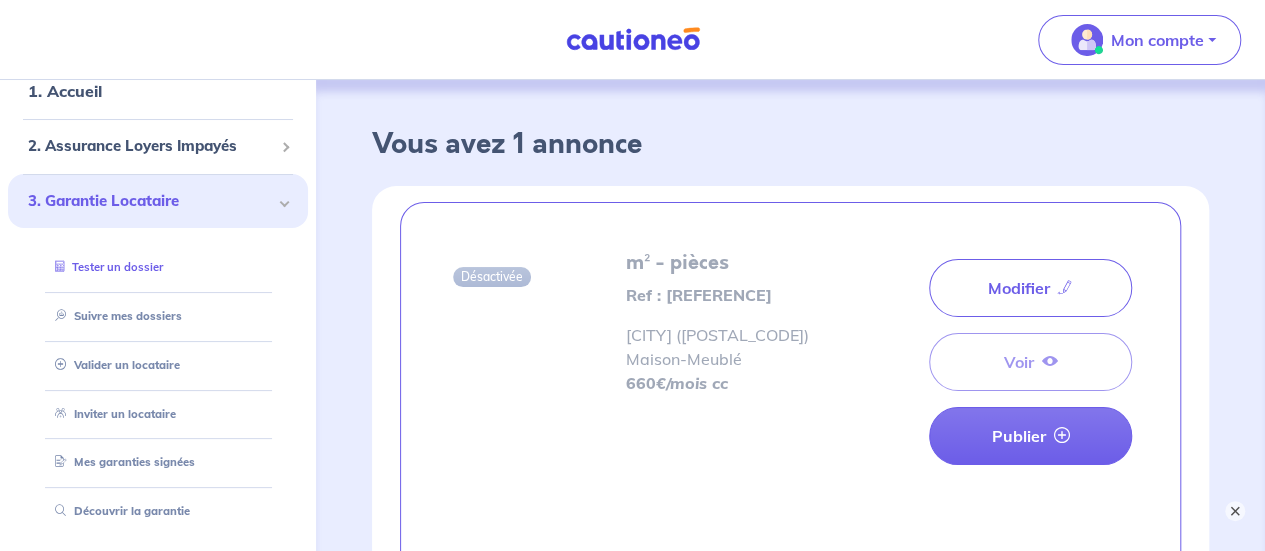 scroll, scrollTop: 200, scrollLeft: 0, axis: vertical 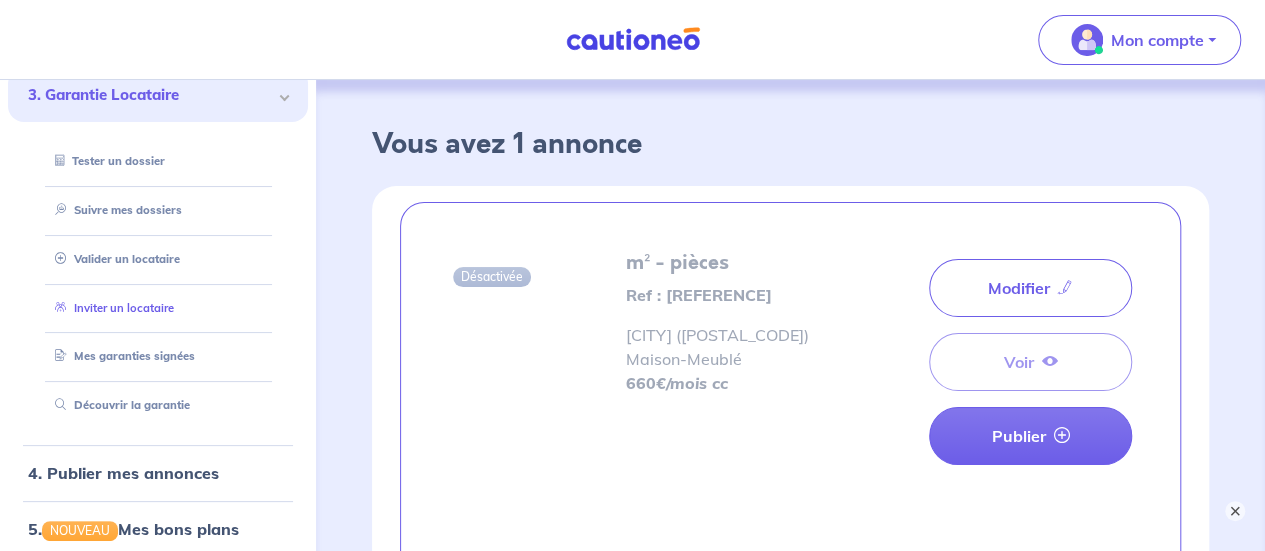 click on "Inviter un locataire" at bounding box center [110, 308] 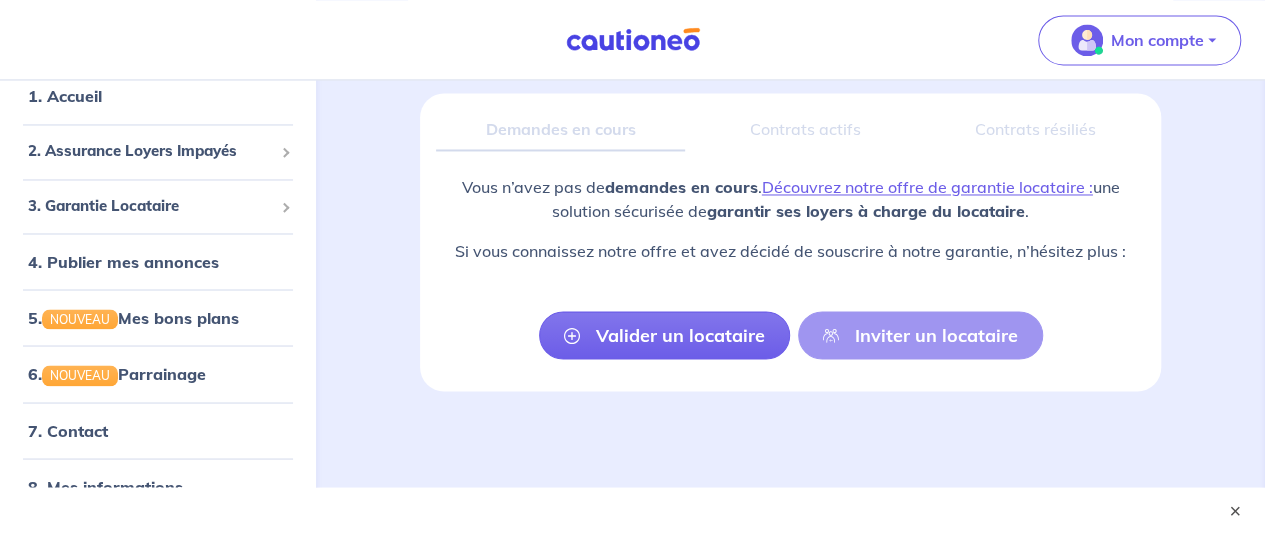 scroll, scrollTop: 1675, scrollLeft: 0, axis: vertical 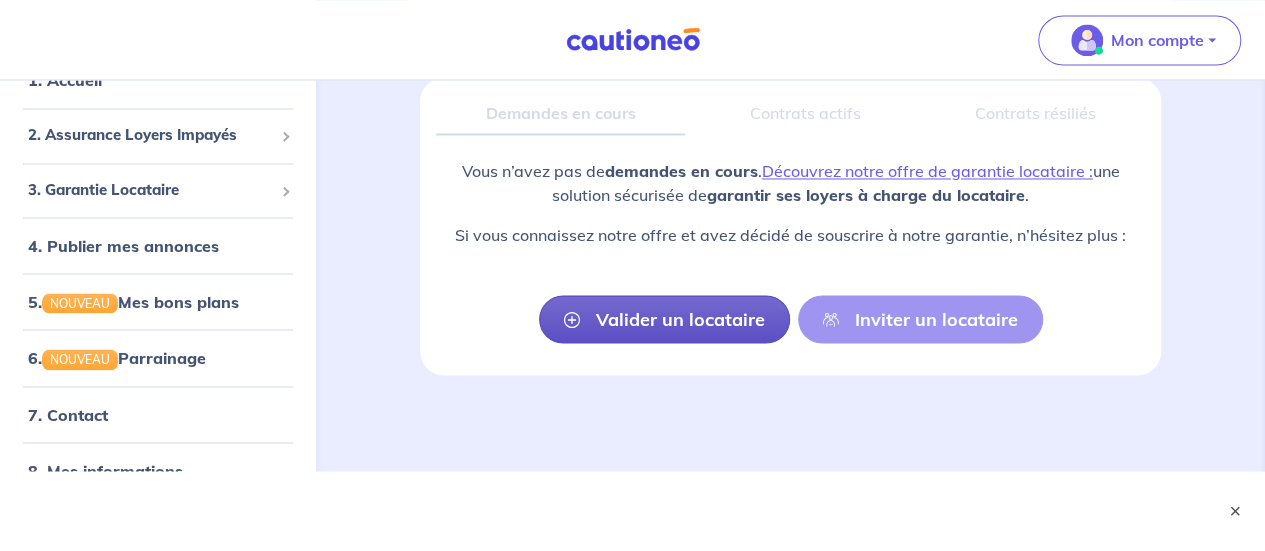 click on "Valider un locataire" at bounding box center [664, 319] 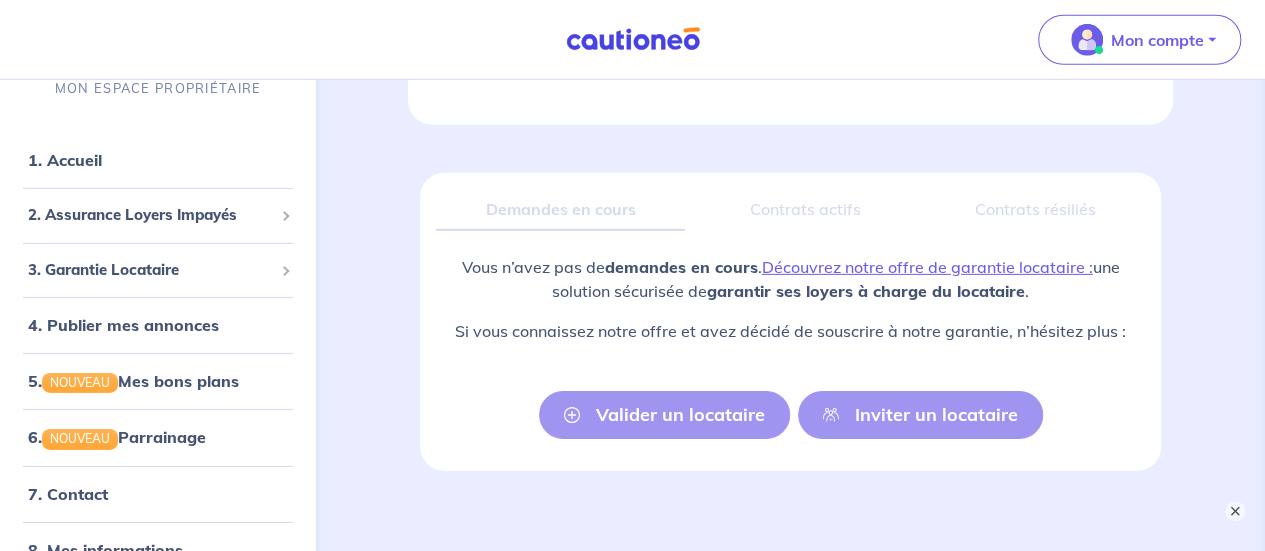 scroll, scrollTop: 3137, scrollLeft: 0, axis: vertical 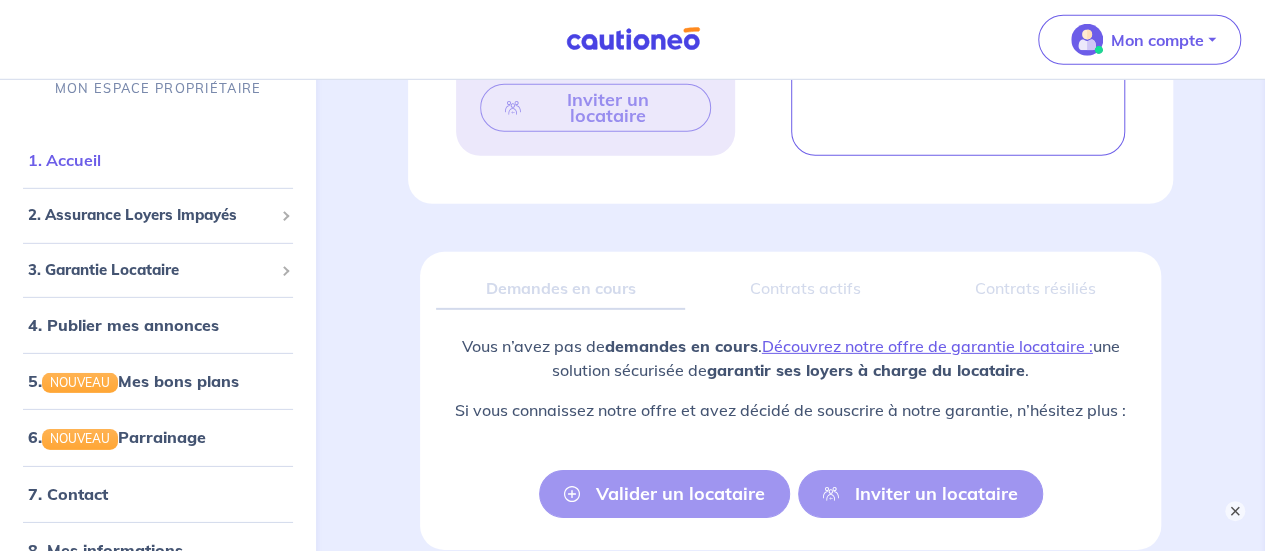 click on "1. Accueil" at bounding box center (64, 160) 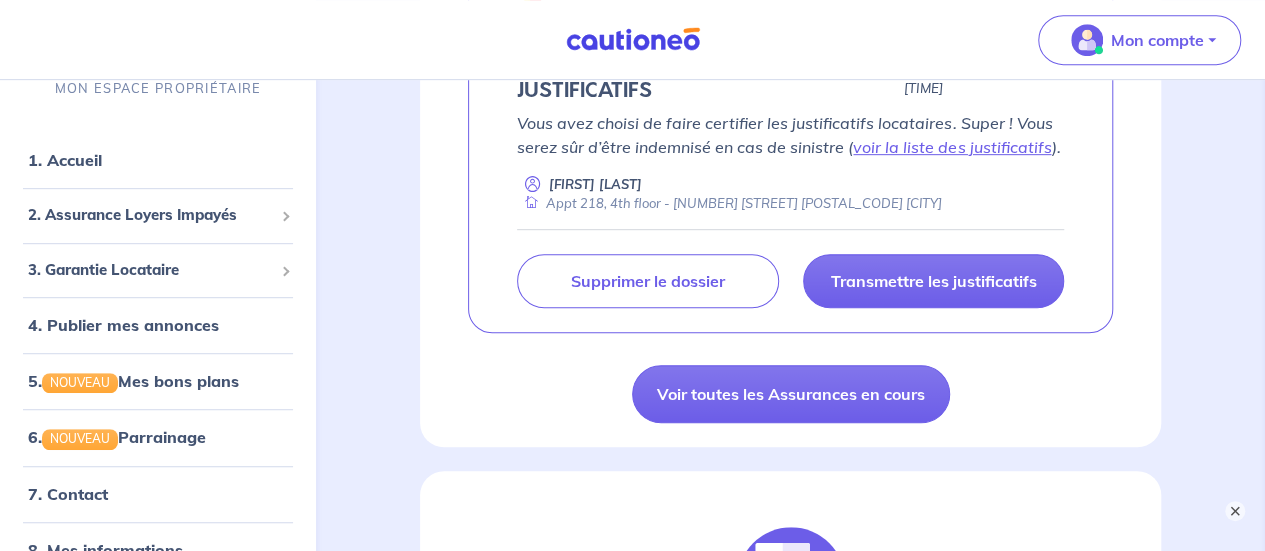 scroll, scrollTop: 500, scrollLeft: 0, axis: vertical 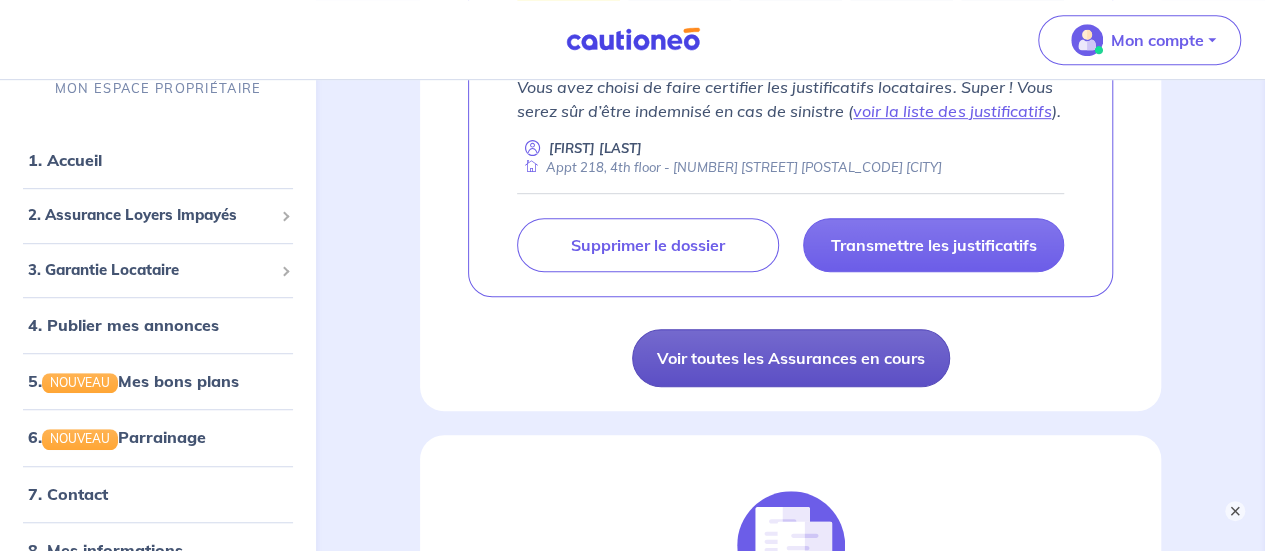 click on "Voir toutes les Assurances en cours" at bounding box center (791, 358) 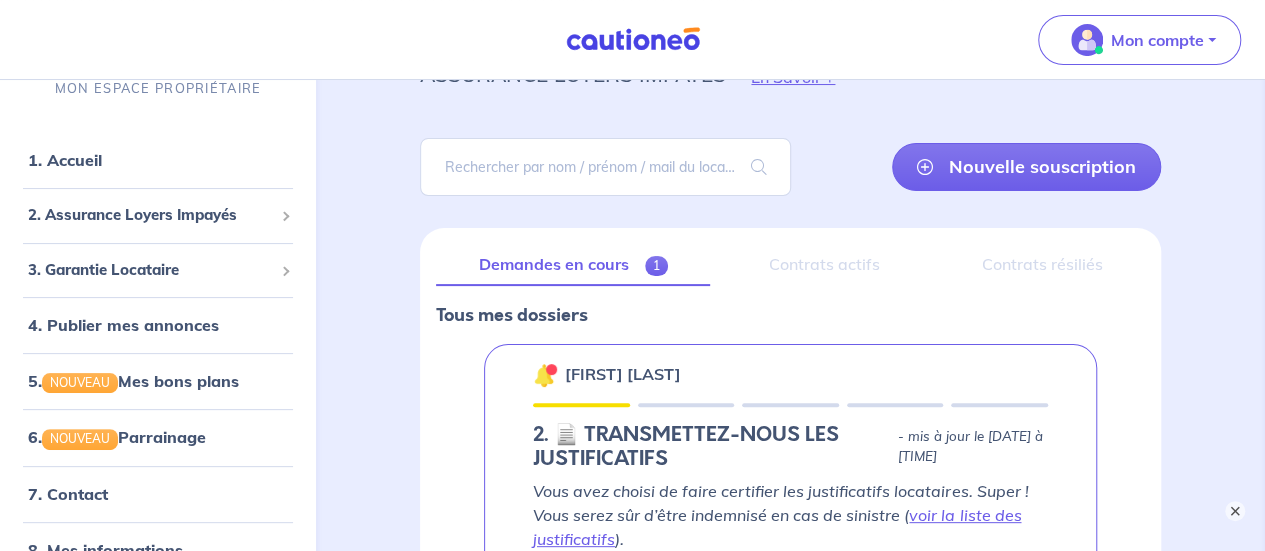 scroll, scrollTop: 96, scrollLeft: 0, axis: vertical 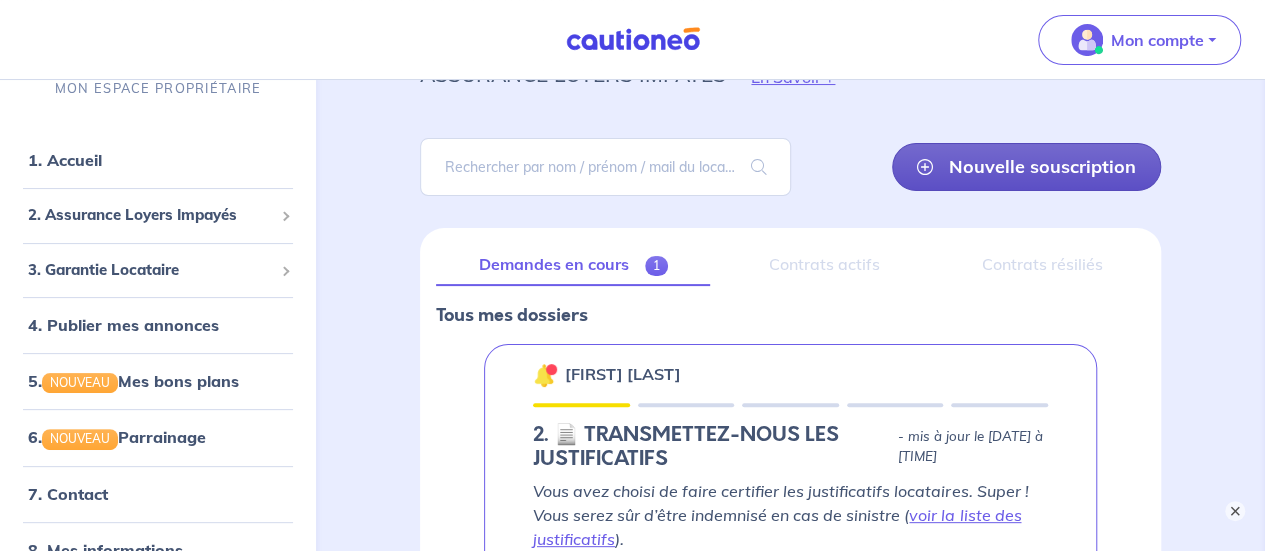 click on "Nouvelle souscription" at bounding box center (1026, 167) 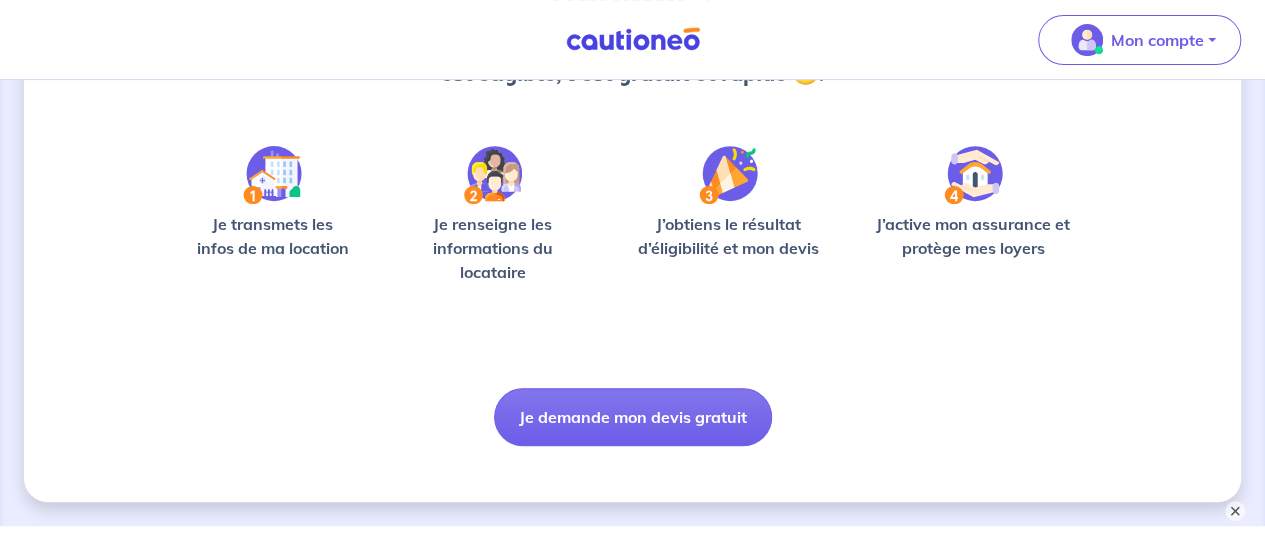 scroll, scrollTop: 332, scrollLeft: 0, axis: vertical 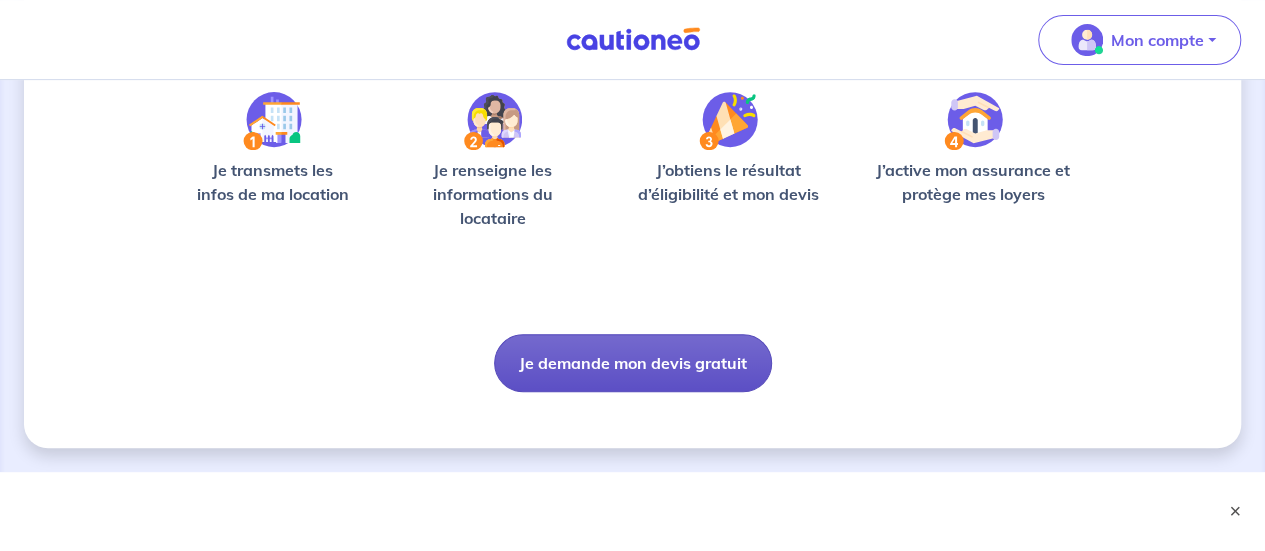 click on "Je demande mon devis gratuit" at bounding box center (633, 363) 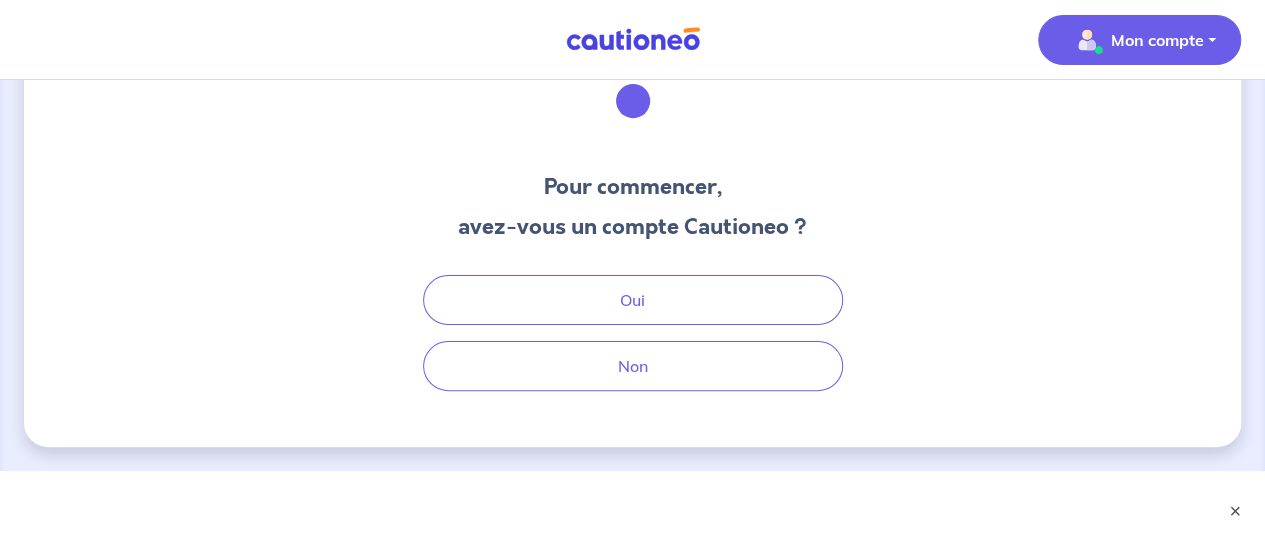 scroll, scrollTop: 0, scrollLeft: 0, axis: both 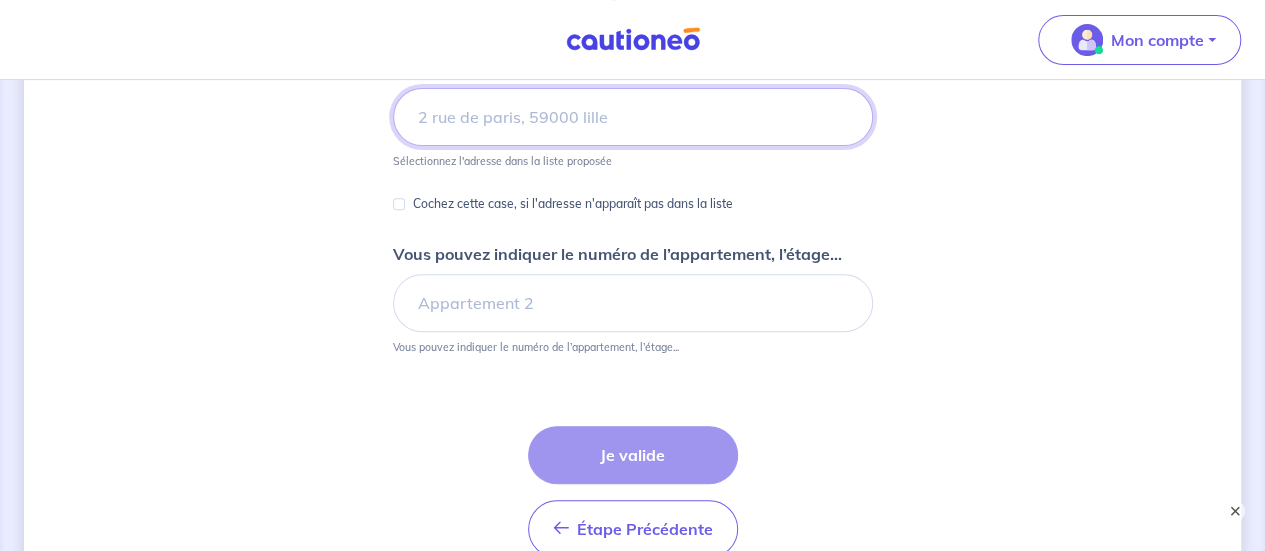 click at bounding box center (633, 117) 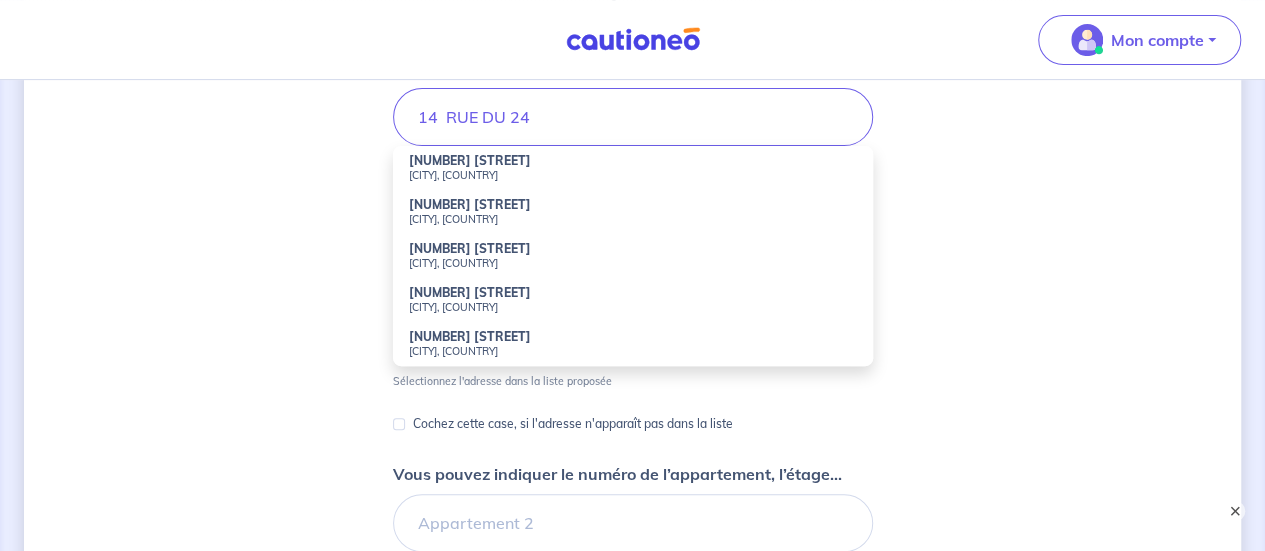 click on "[CITY], [COUNTRY]" at bounding box center (633, 175) 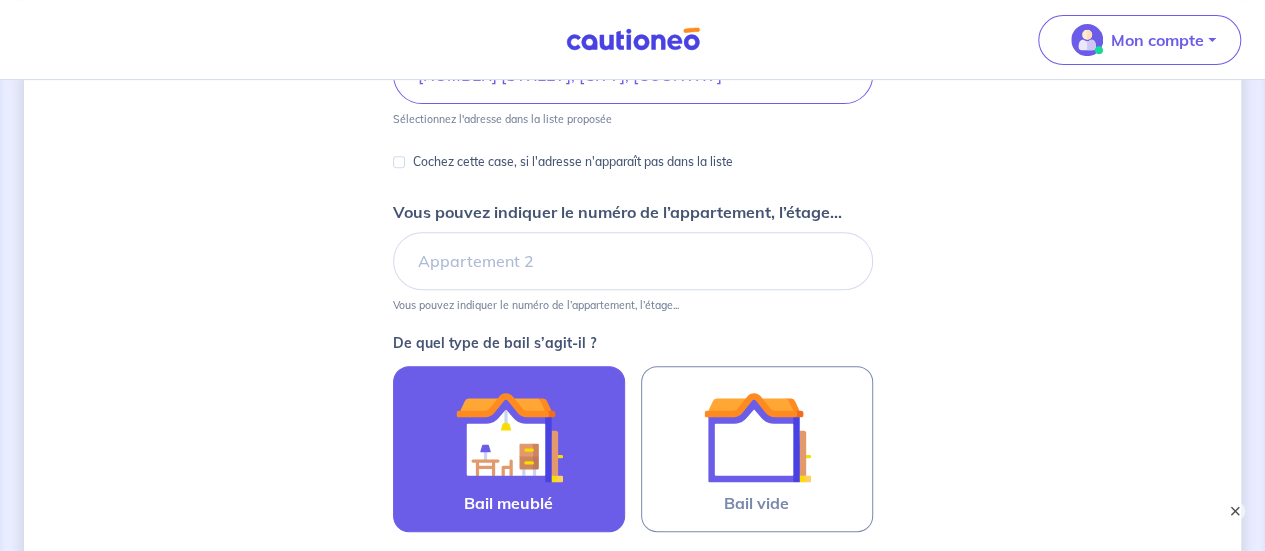 scroll, scrollTop: 300, scrollLeft: 0, axis: vertical 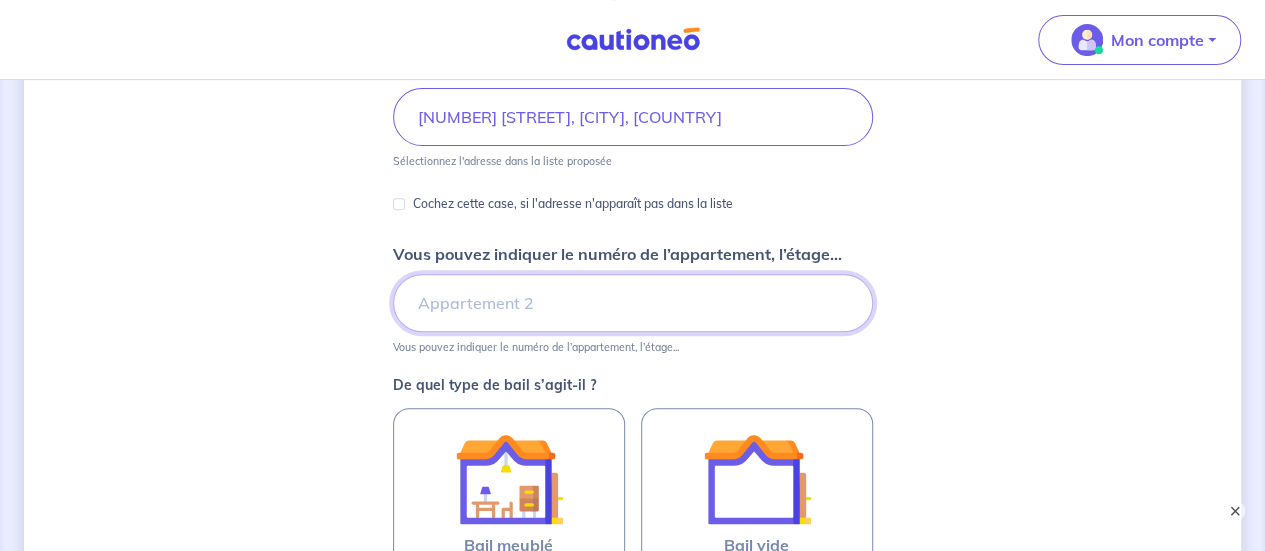 click on "Vous pouvez indiquer le numéro de l’appartement, l’étage..." at bounding box center [633, 303] 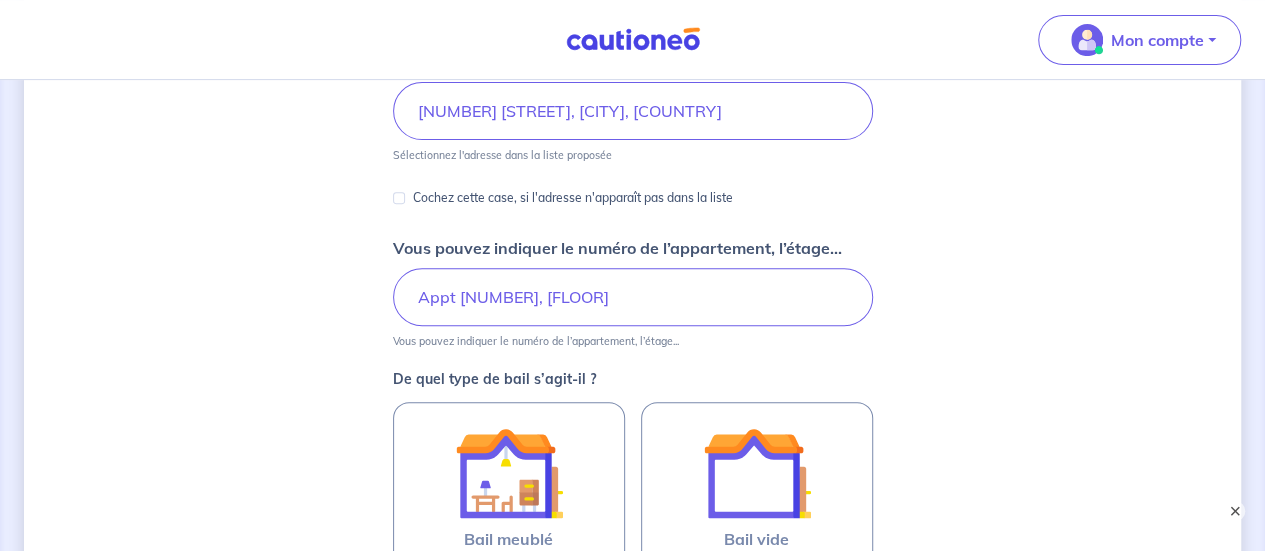scroll, scrollTop: 500, scrollLeft: 0, axis: vertical 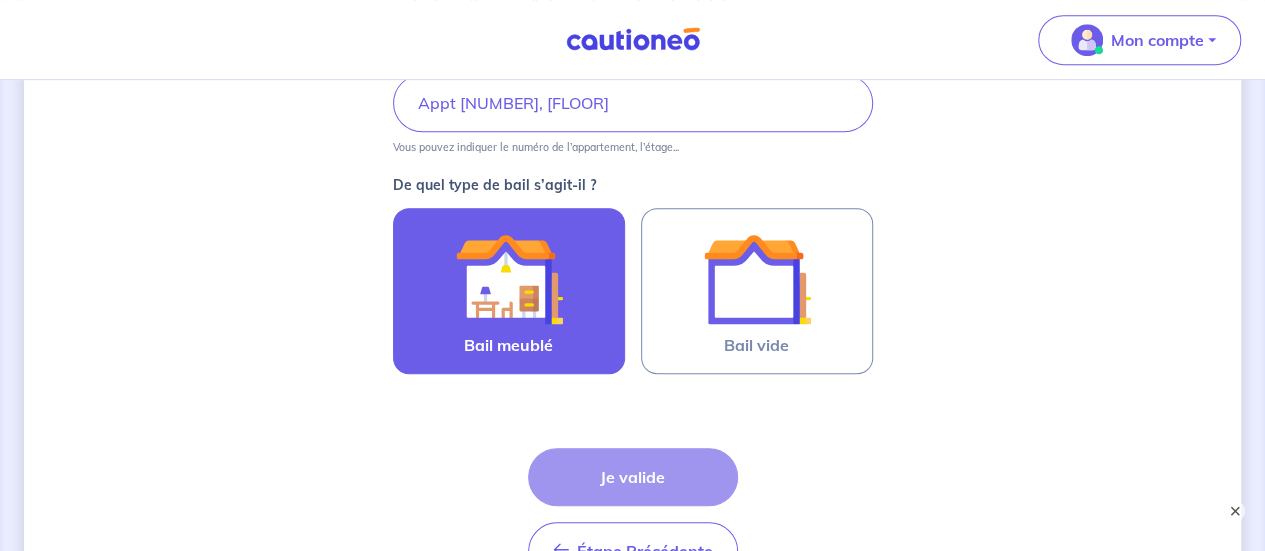 click at bounding box center (509, 279) 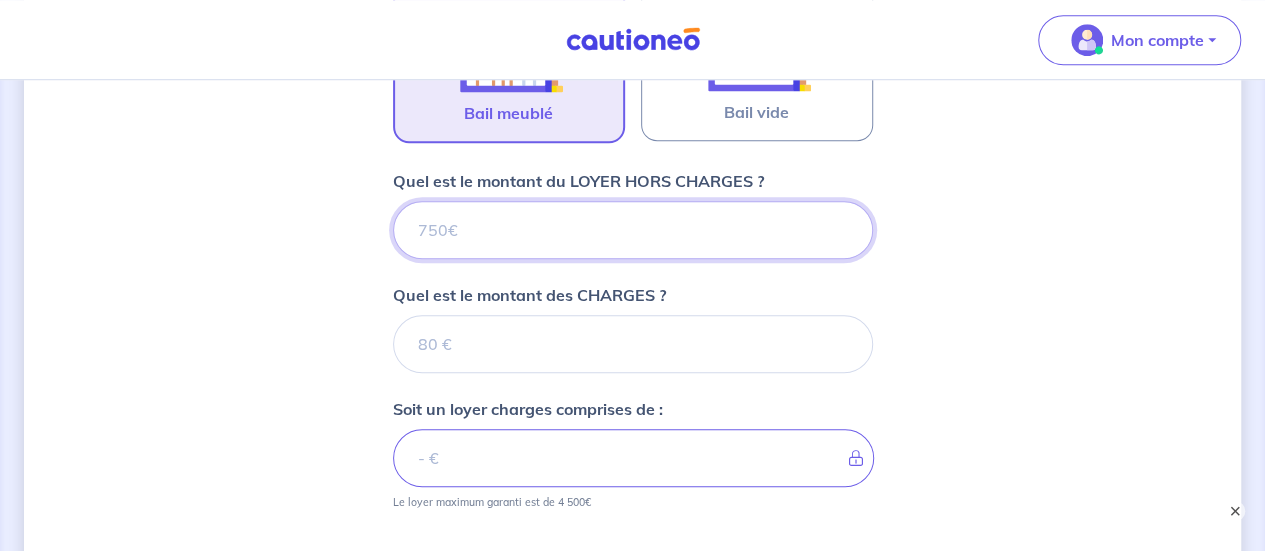 scroll, scrollTop: 732, scrollLeft: 0, axis: vertical 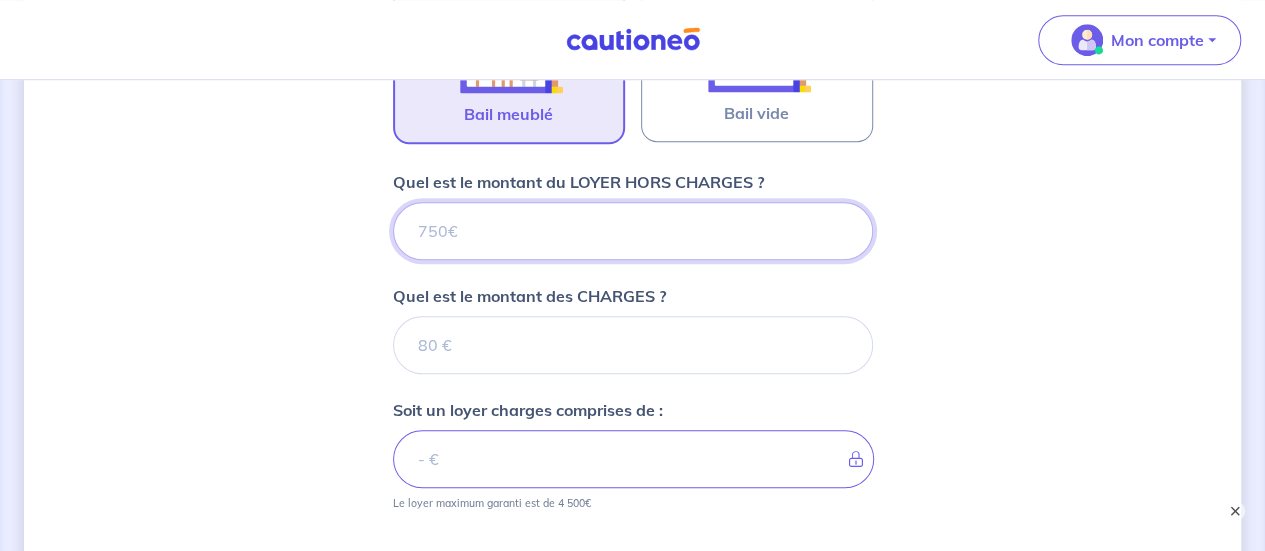 click on "Quel est le montant du LOYER HORS CHARGES ?" at bounding box center (633, 231) 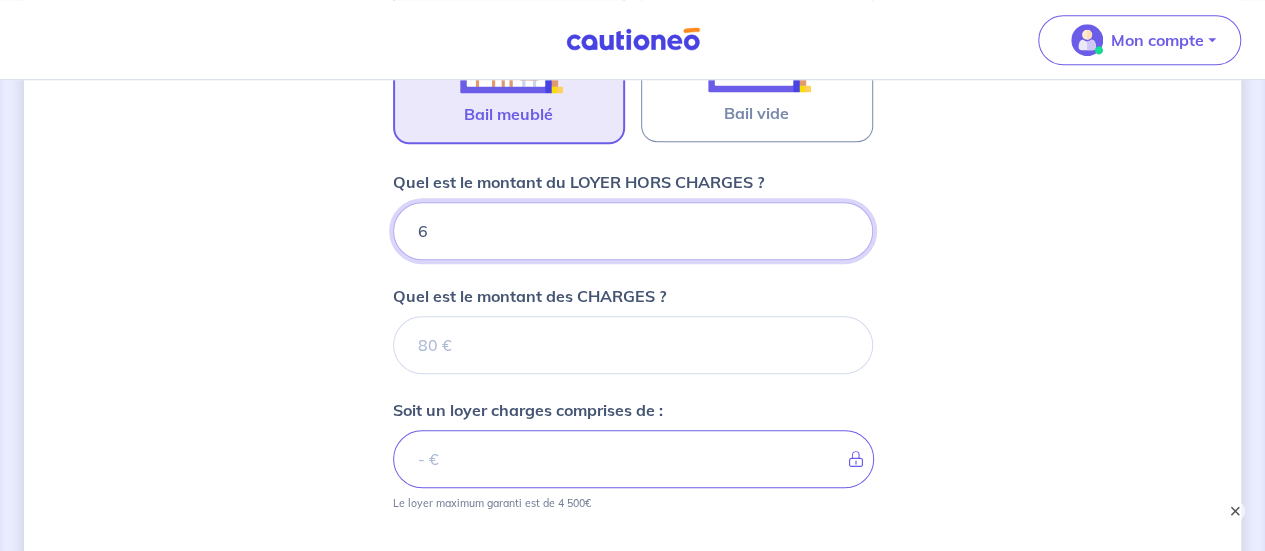 type on "66" 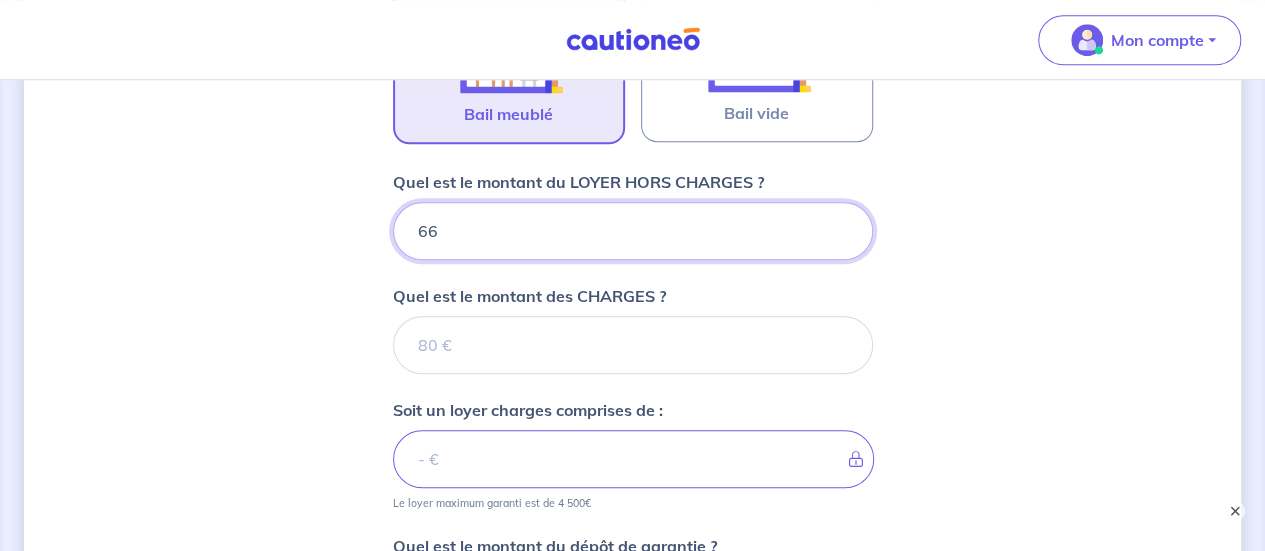 type 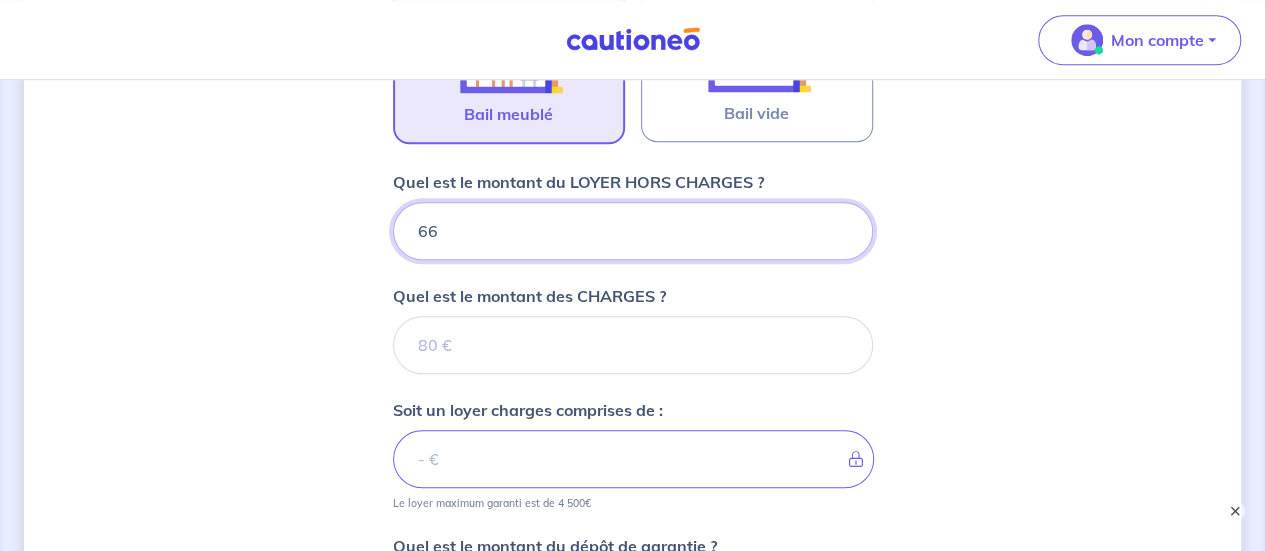 type on "6" 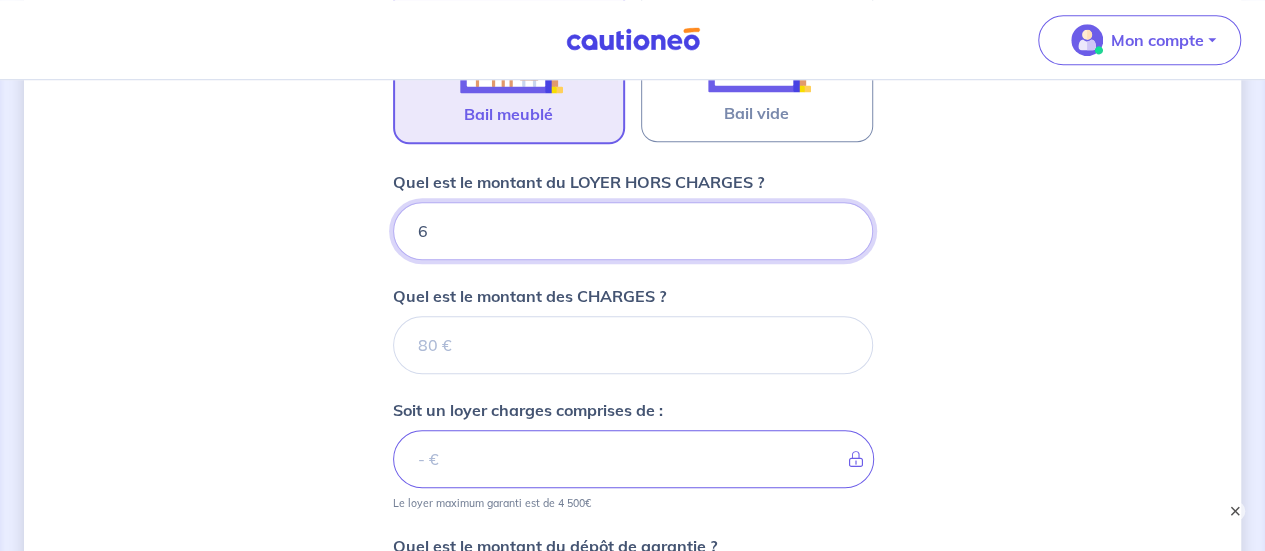 type 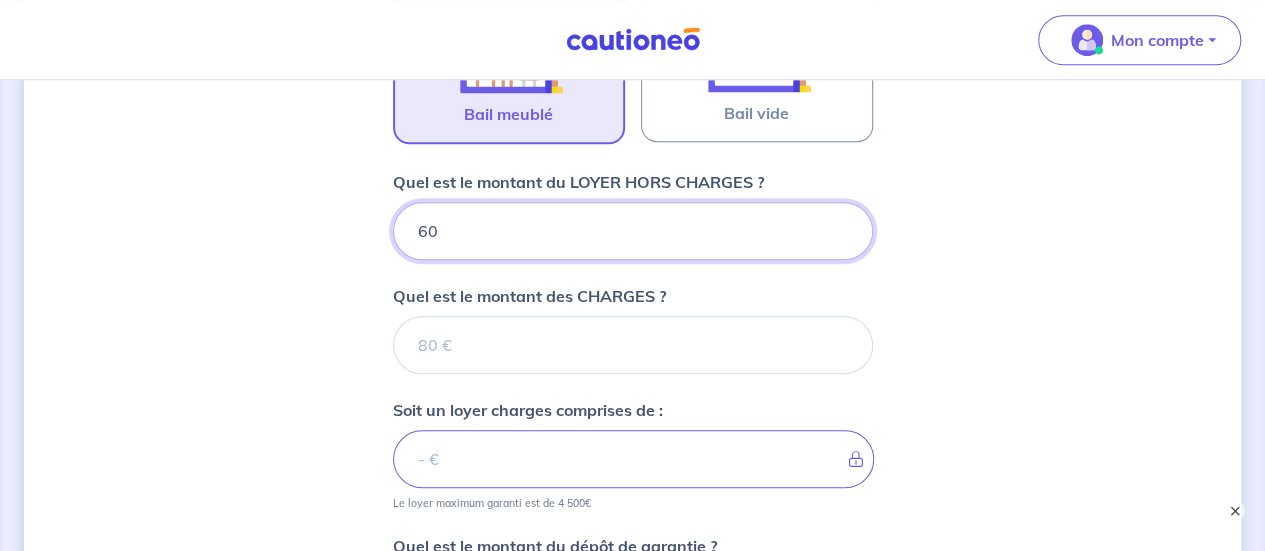 type on "600" 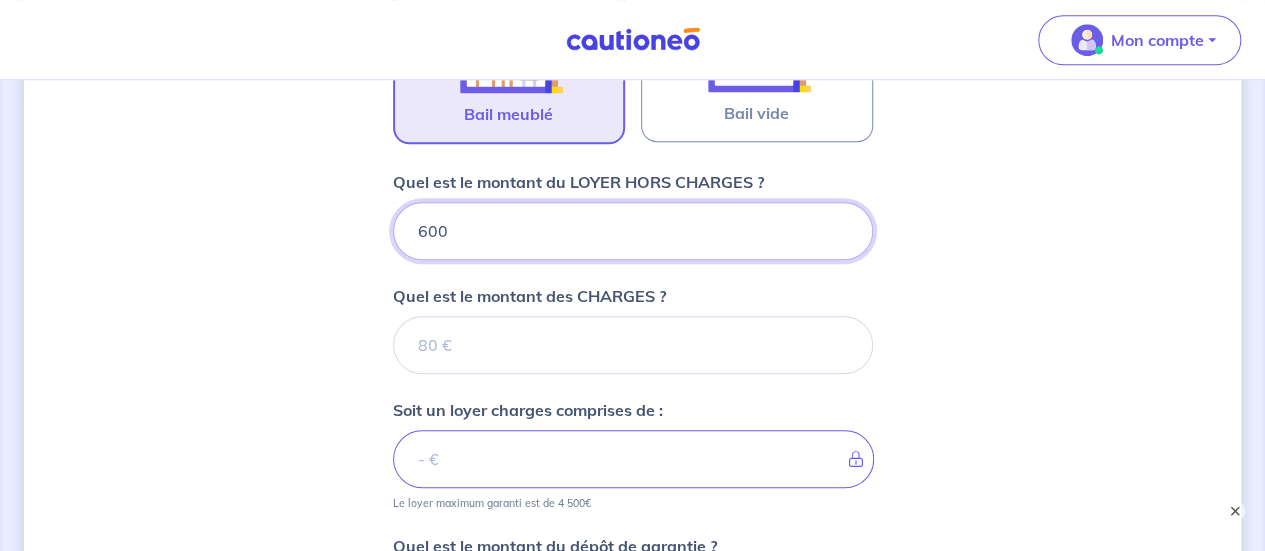 type 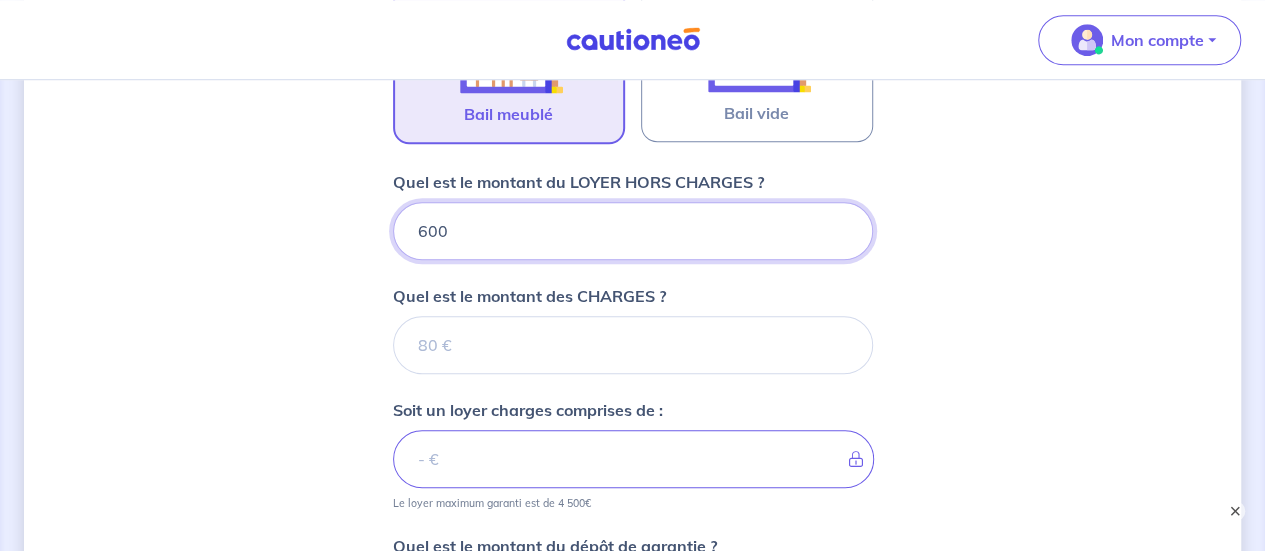 type on "600" 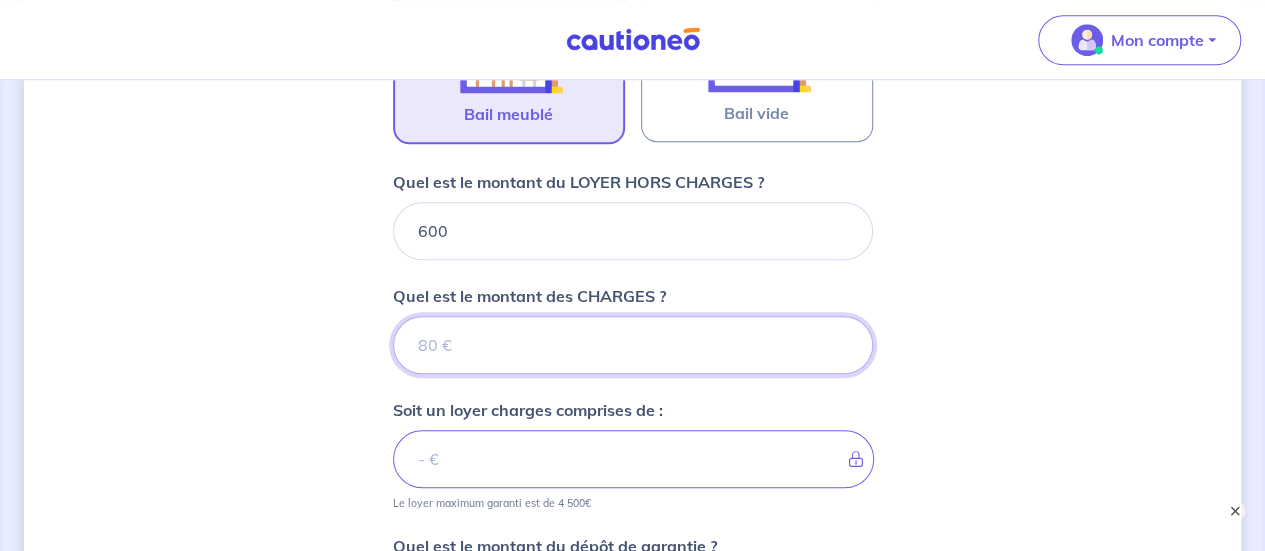 click on "Quel est le montant des CHARGES ?" at bounding box center [633, 345] 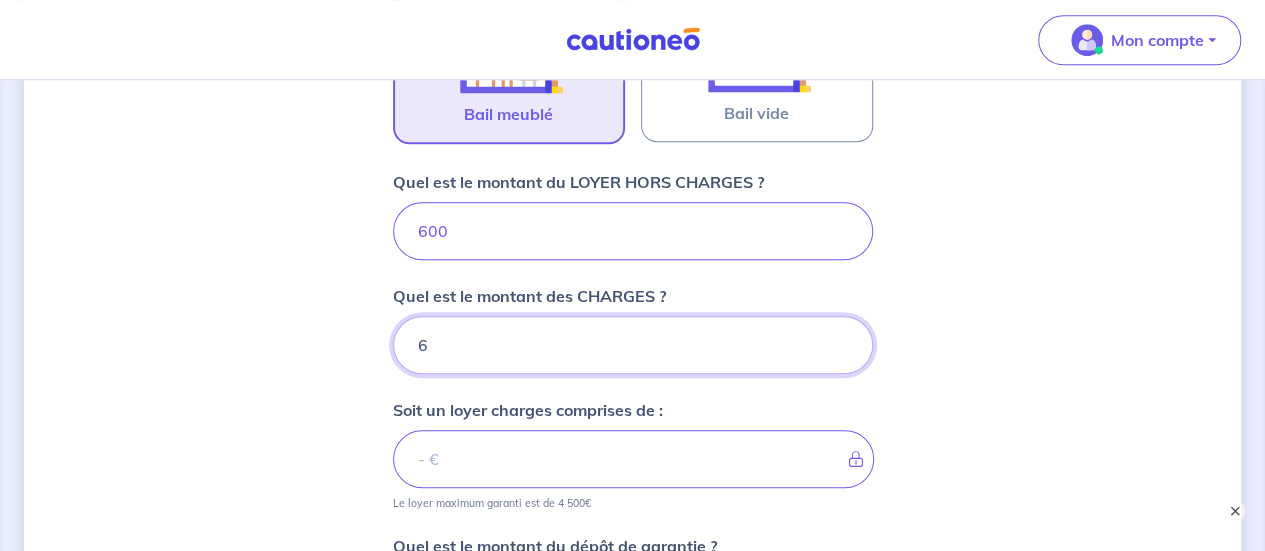 type on "60" 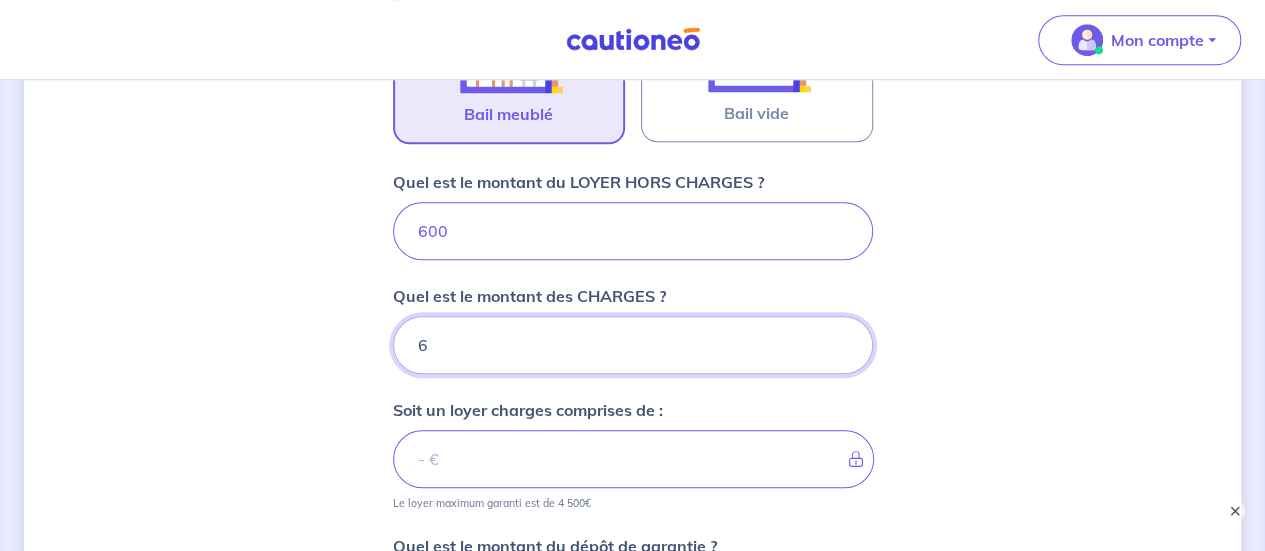 type on "606" 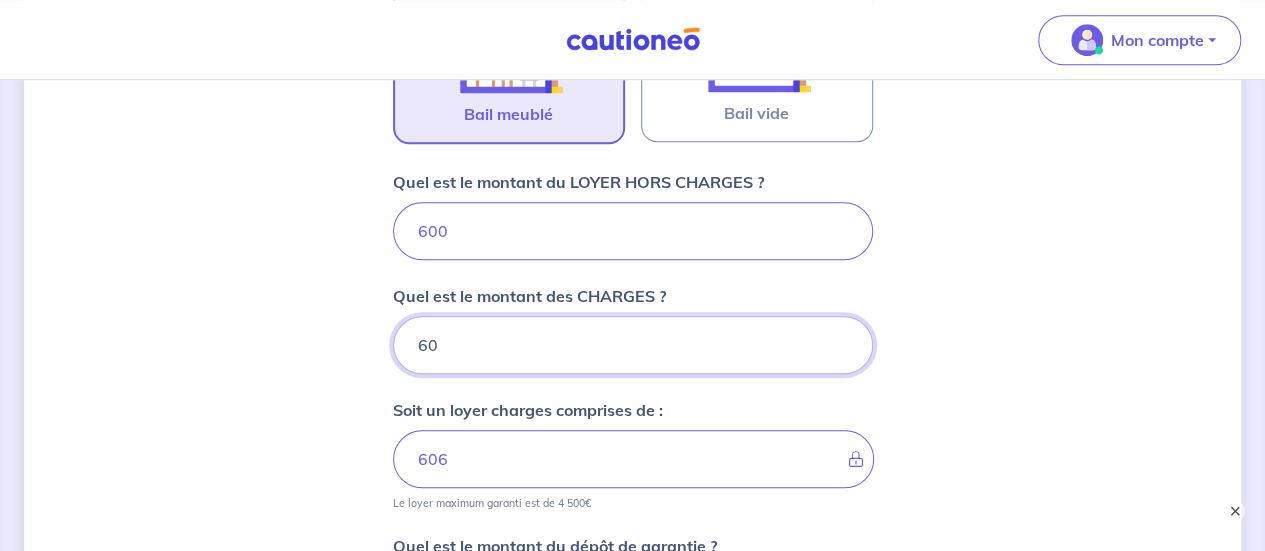 type on "60" 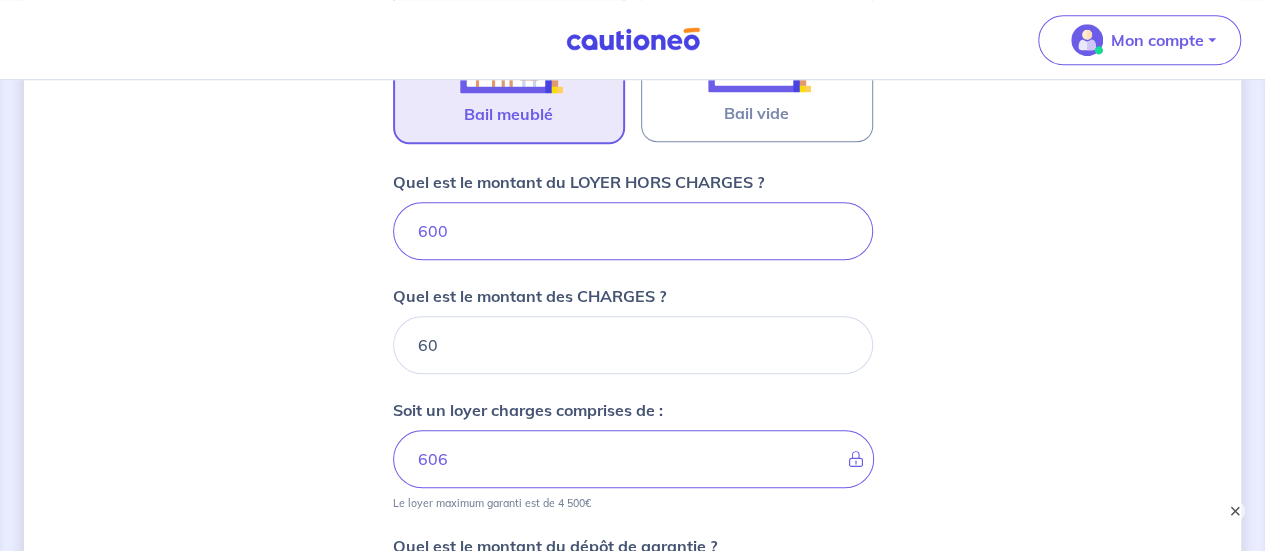 type on "660" 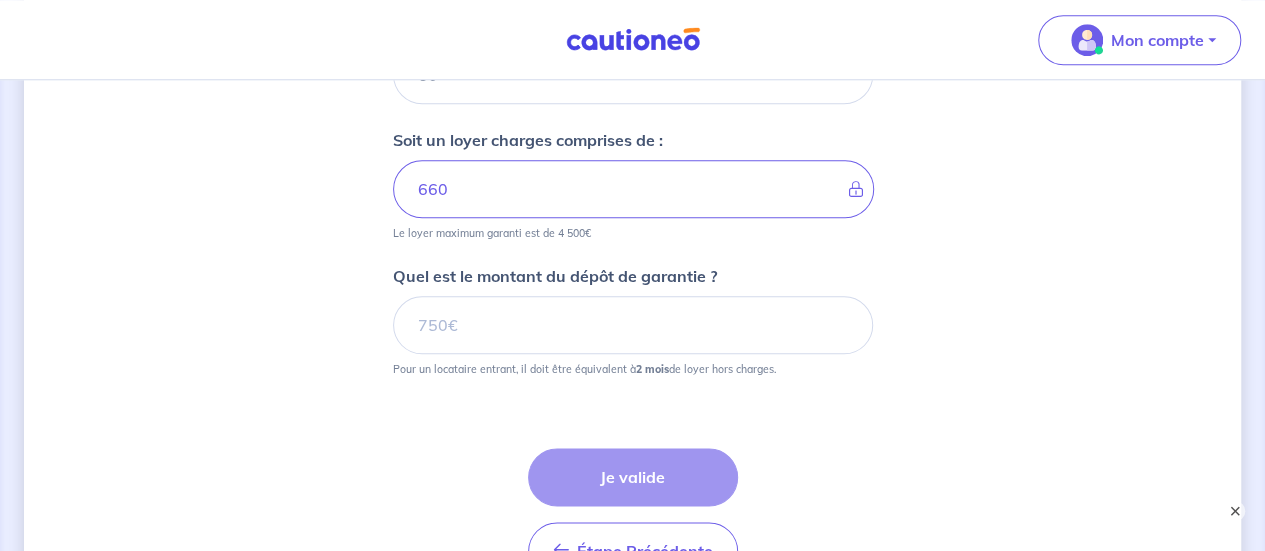 scroll, scrollTop: 1032, scrollLeft: 0, axis: vertical 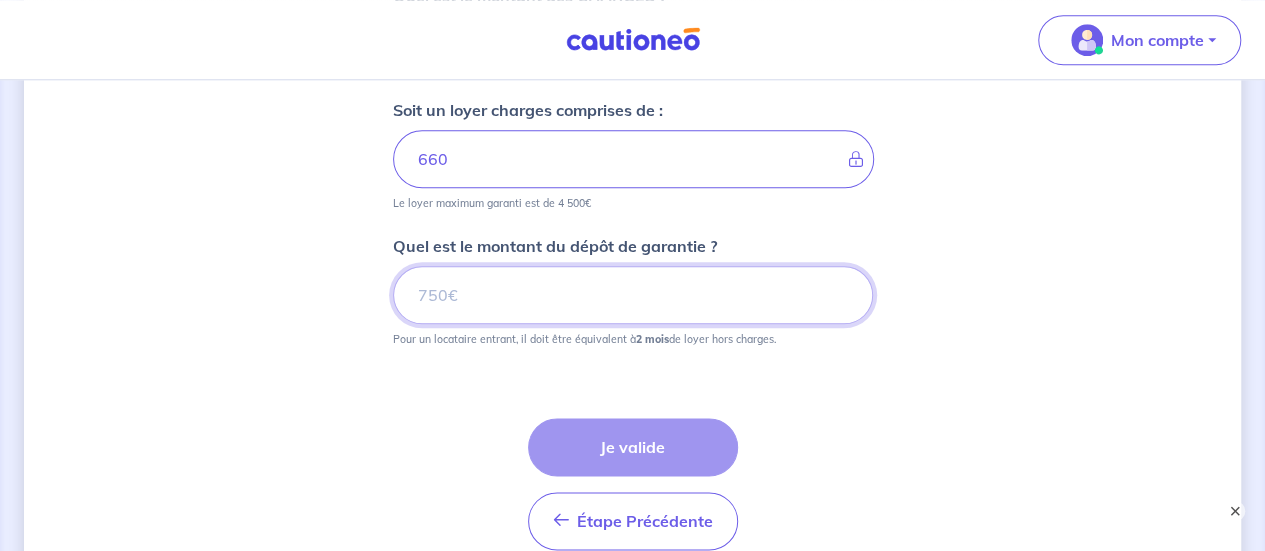 click on "Quel est le montant du dépôt de garantie ?" at bounding box center [633, 295] 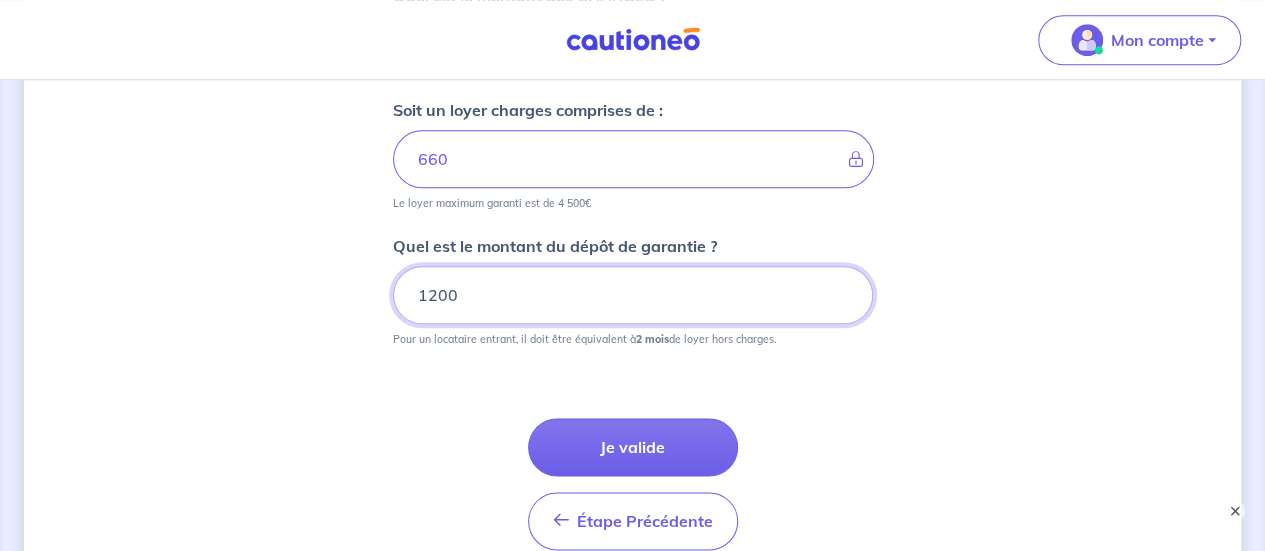 type on "1200" 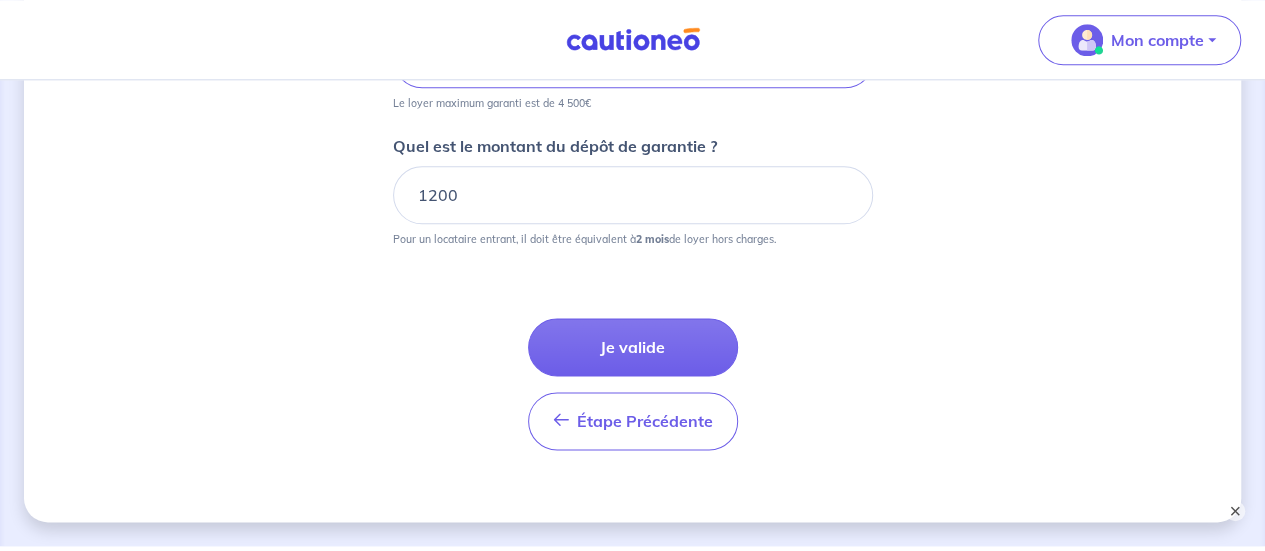 scroll, scrollTop: 1032, scrollLeft: 0, axis: vertical 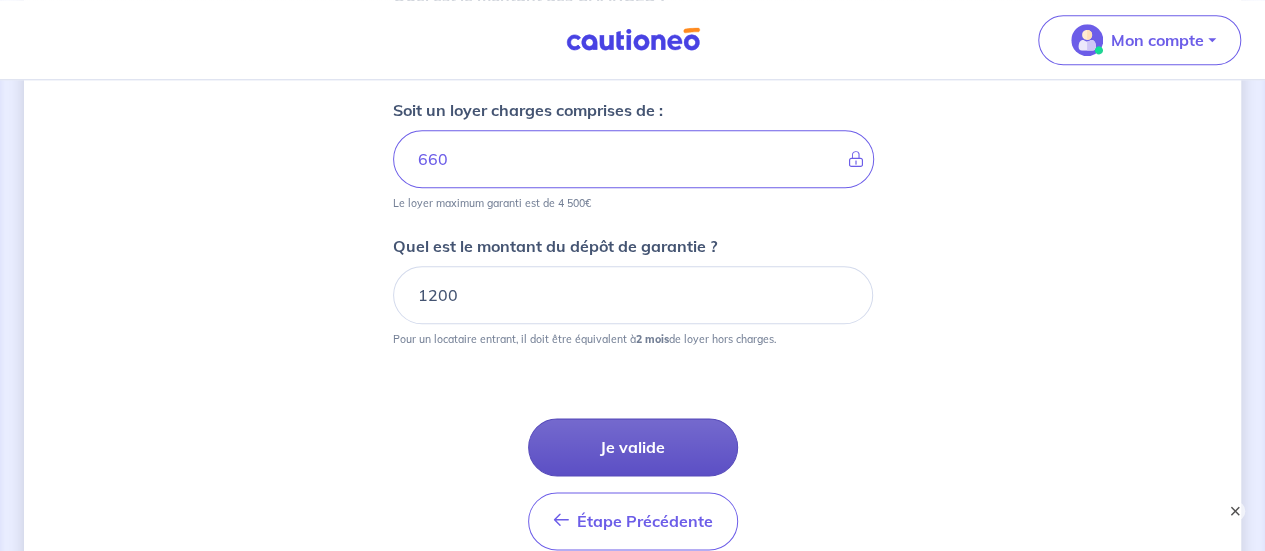 click on "Je valide" at bounding box center [633, 447] 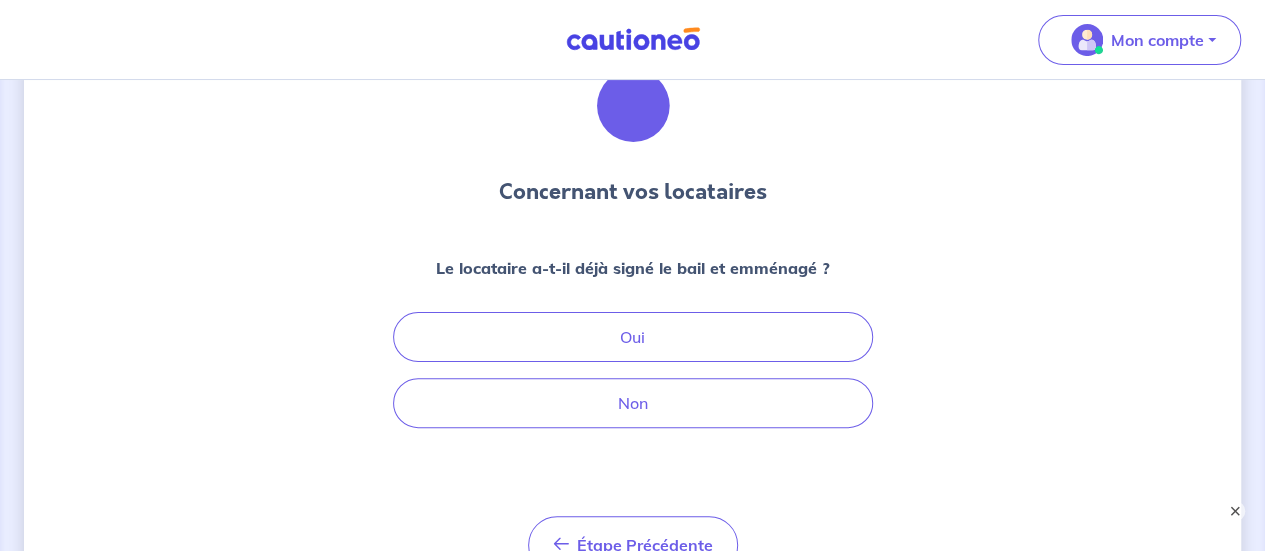 scroll, scrollTop: 200, scrollLeft: 0, axis: vertical 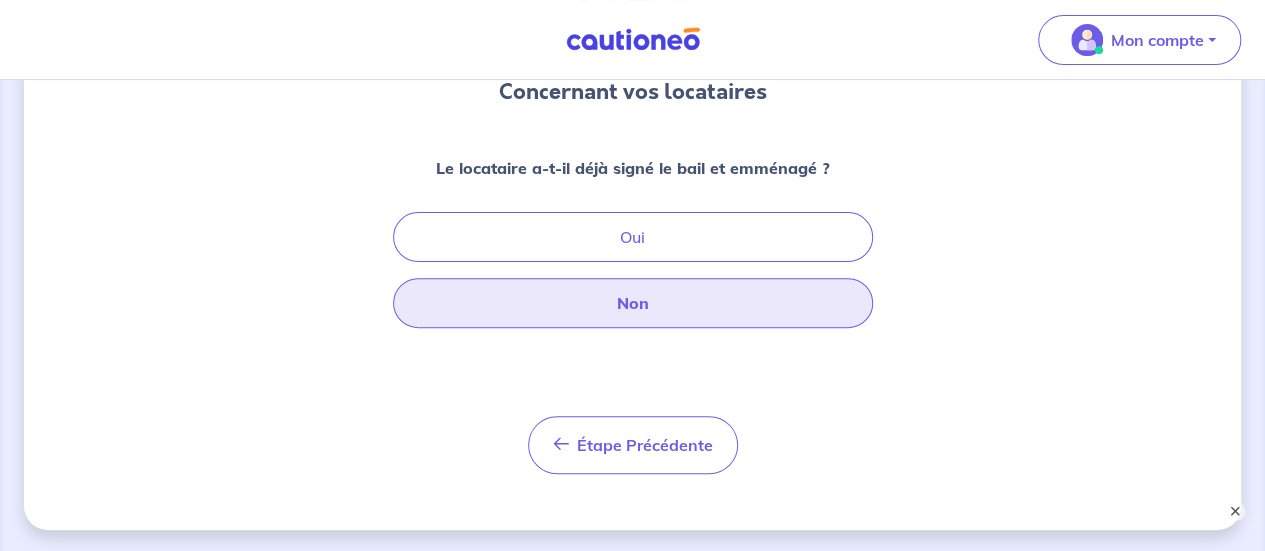 click on "Non" at bounding box center (633, 303) 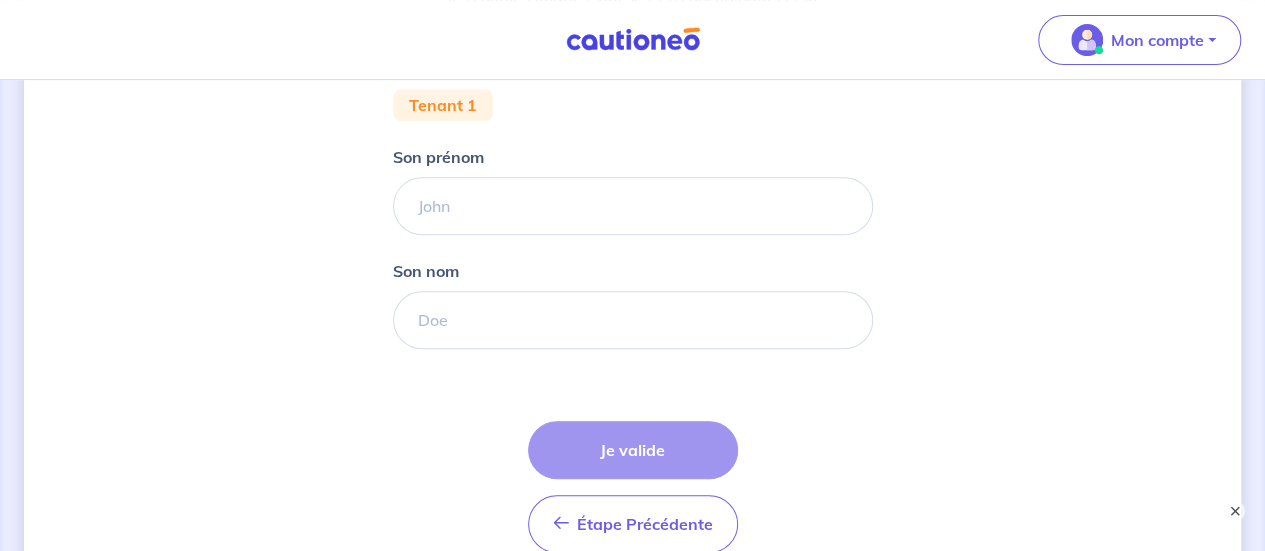 scroll, scrollTop: 400, scrollLeft: 0, axis: vertical 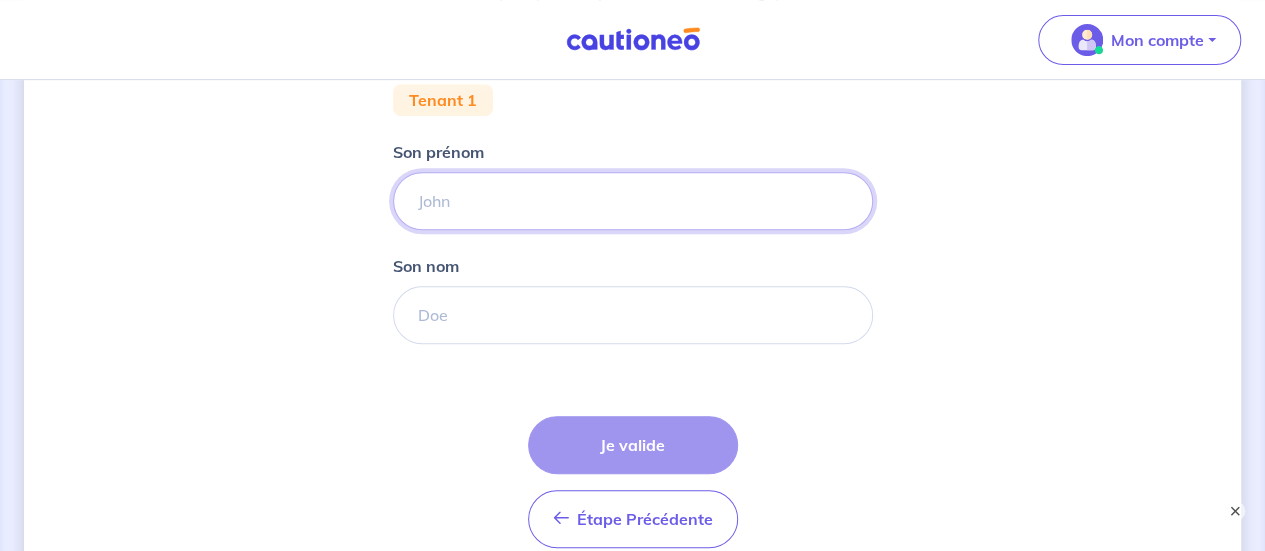 click on "Son prénom" at bounding box center [633, 201] 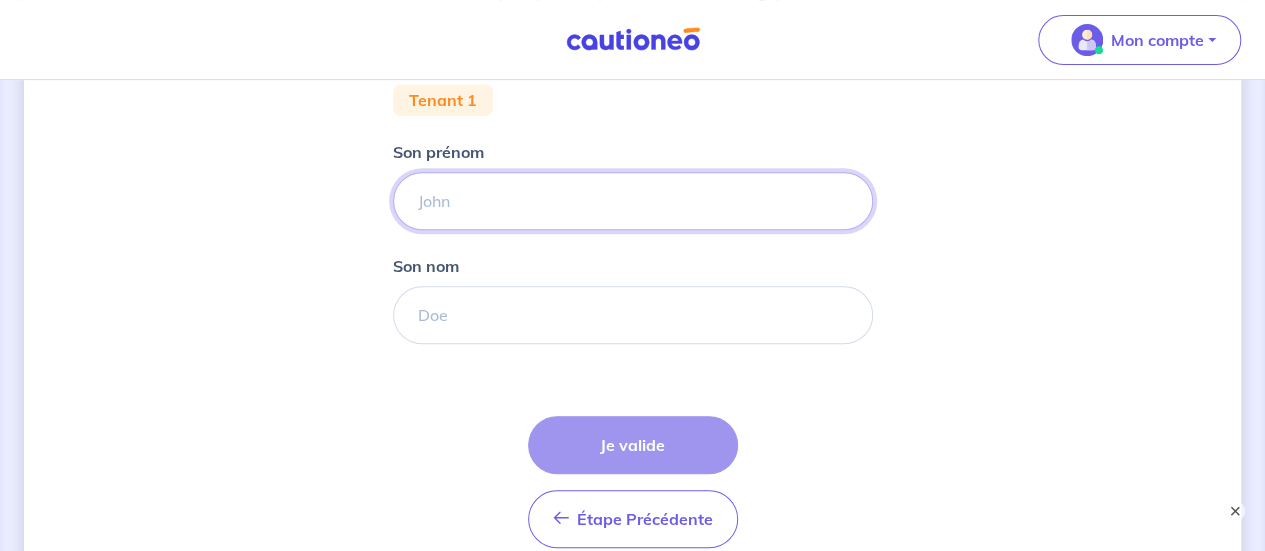 type on "[FIRST]" 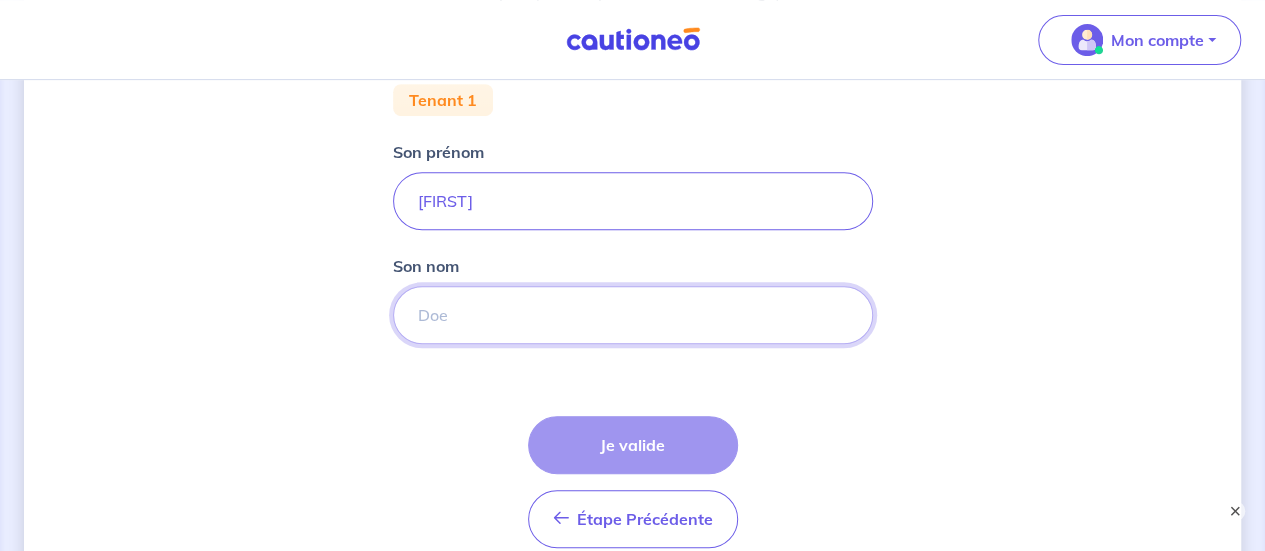 click on "Son nom" at bounding box center [633, 315] 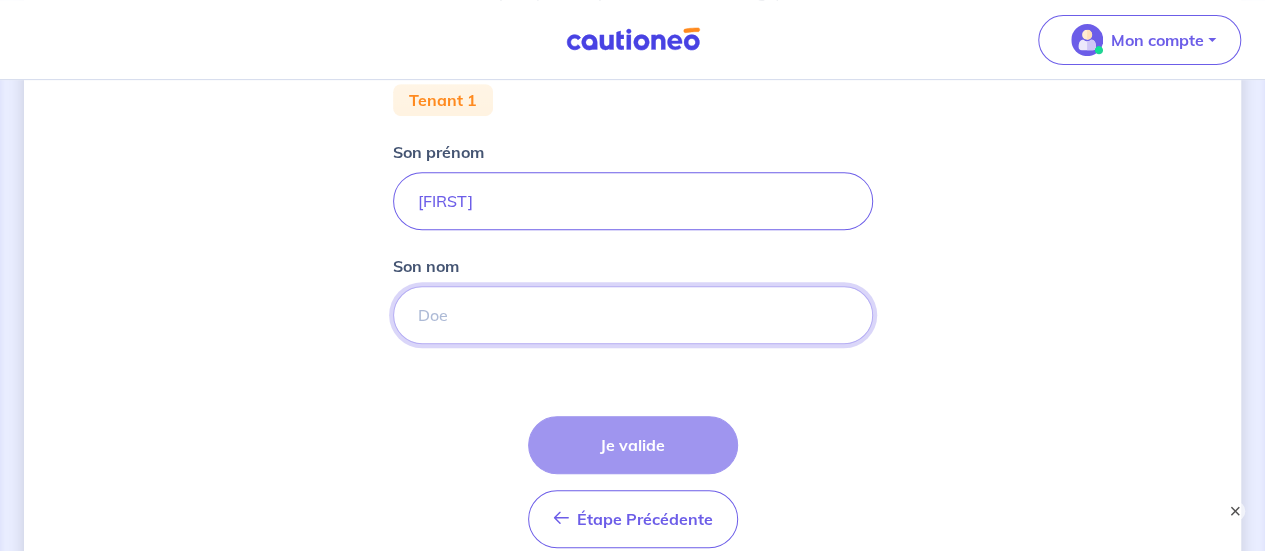 type on "HJIAJ" 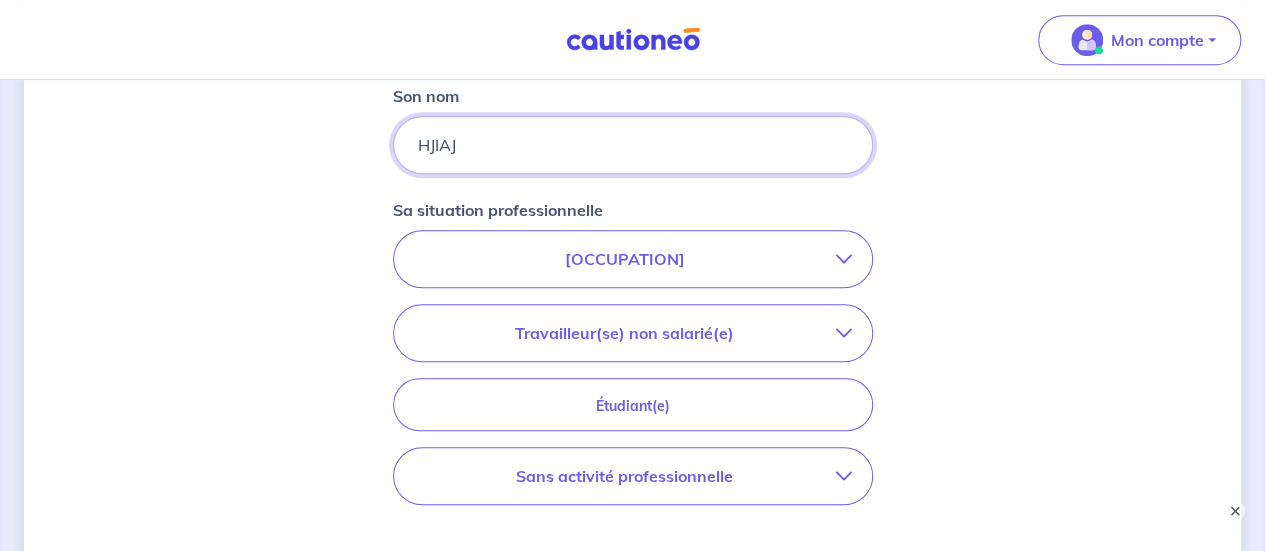 scroll, scrollTop: 600, scrollLeft: 0, axis: vertical 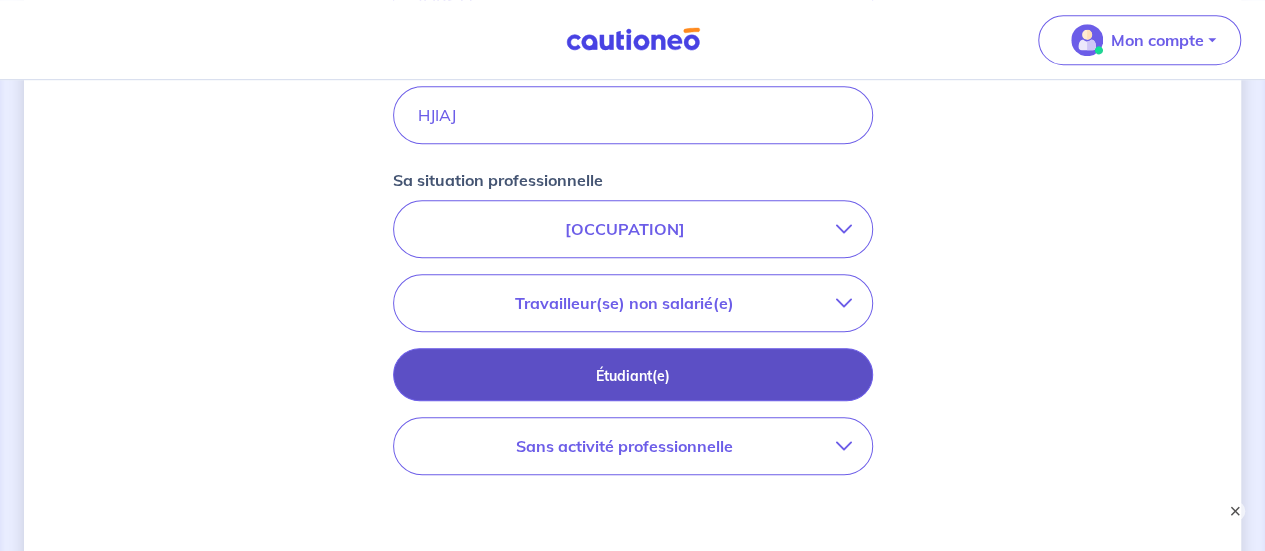click on "Étudiant(e)" at bounding box center (633, 376) 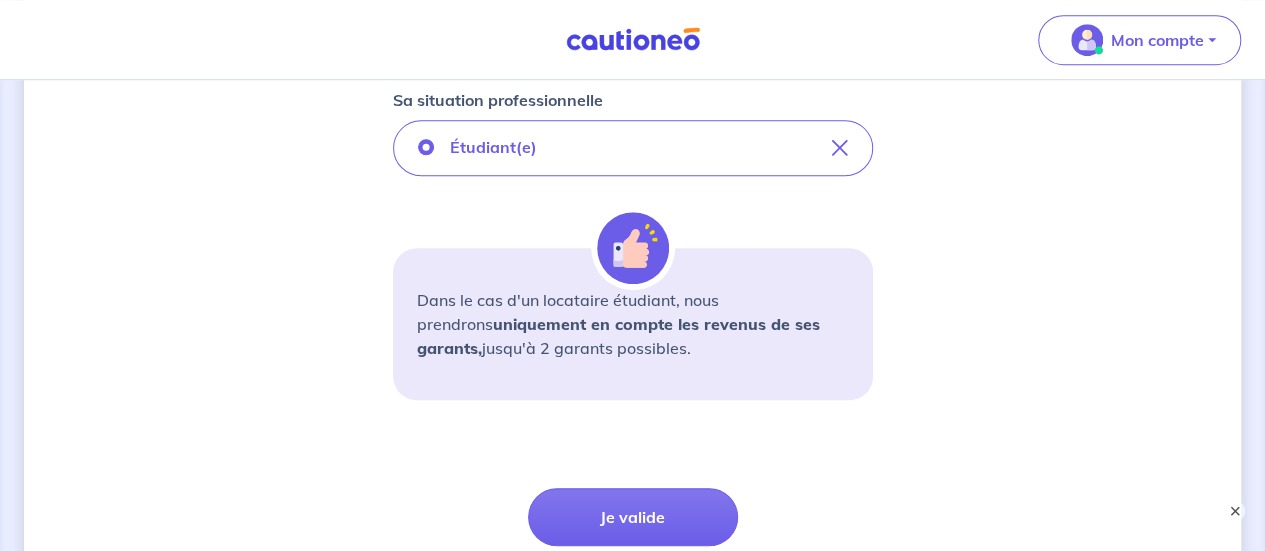 scroll, scrollTop: 800, scrollLeft: 0, axis: vertical 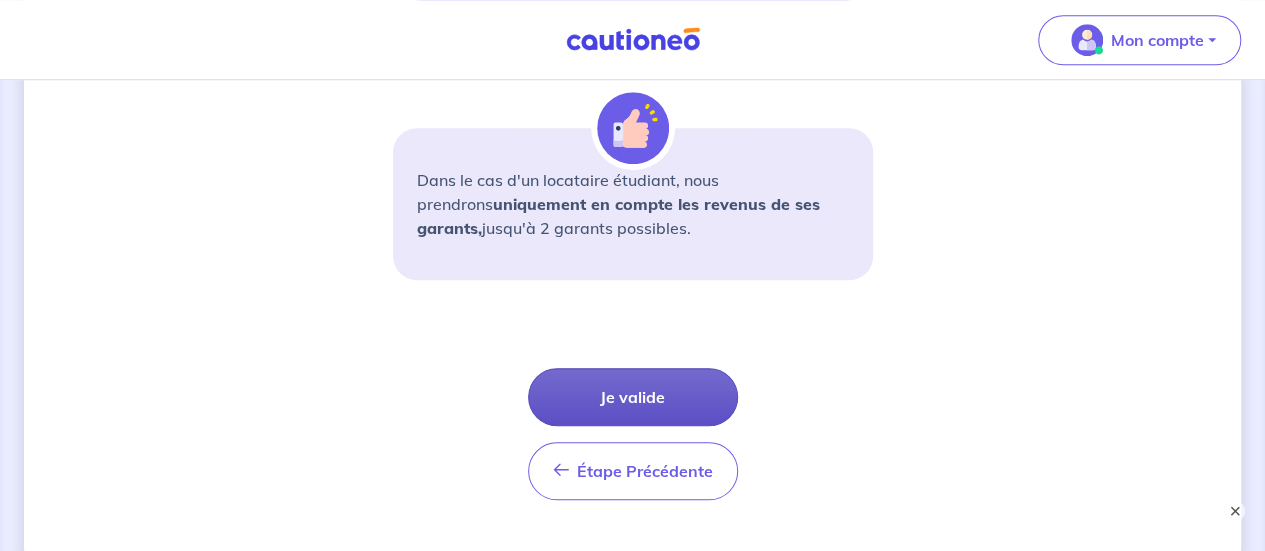 click on "Je valide" at bounding box center [633, 397] 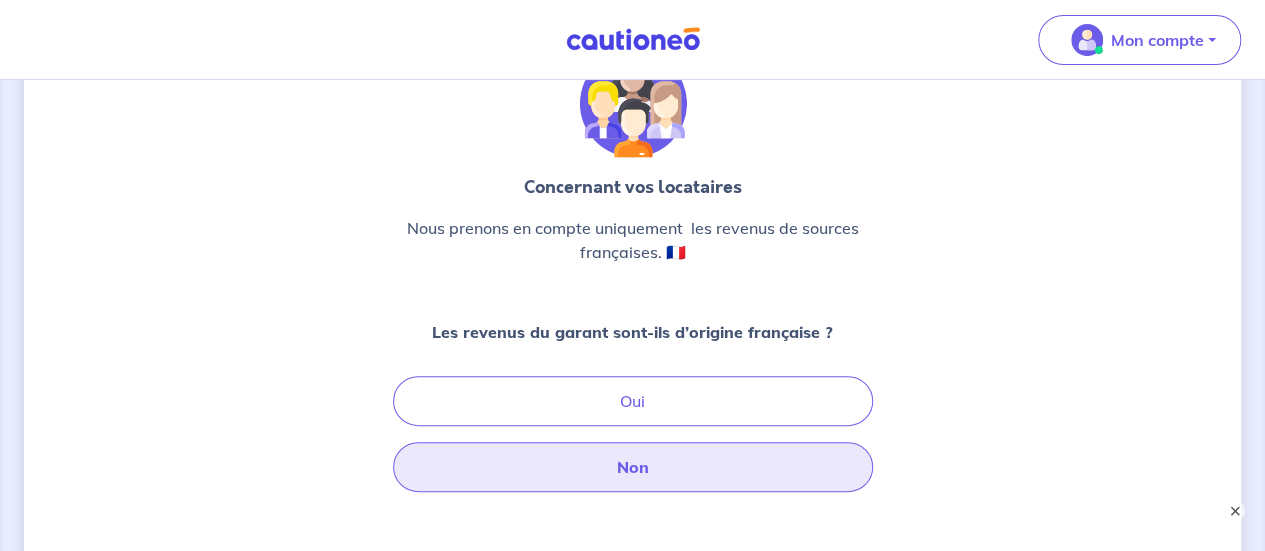 scroll, scrollTop: 200, scrollLeft: 0, axis: vertical 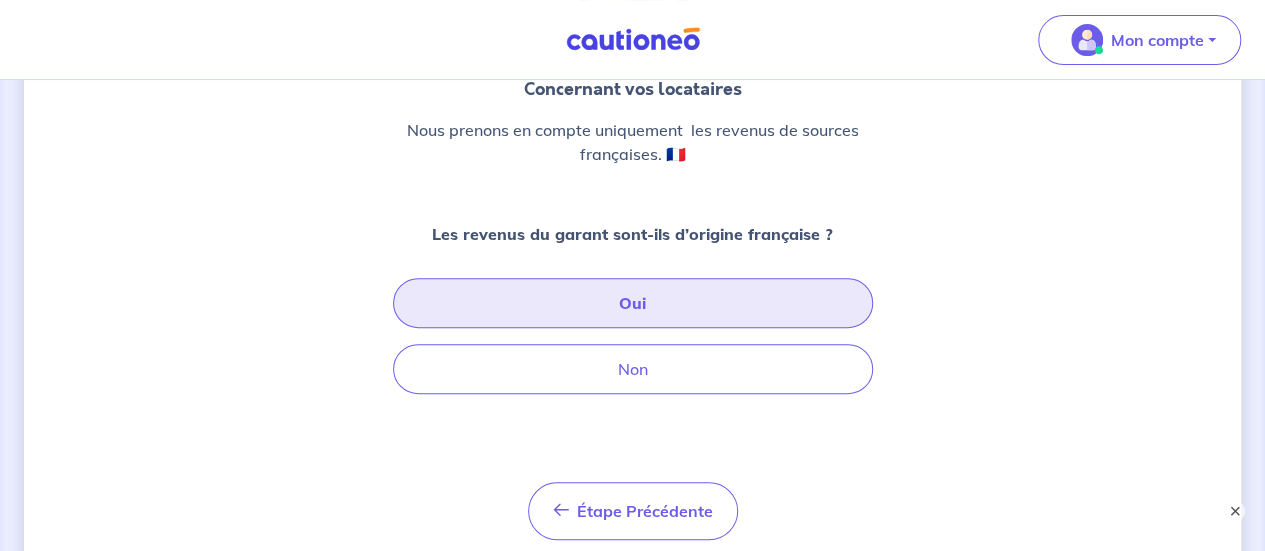 click on "Oui" at bounding box center (633, 303) 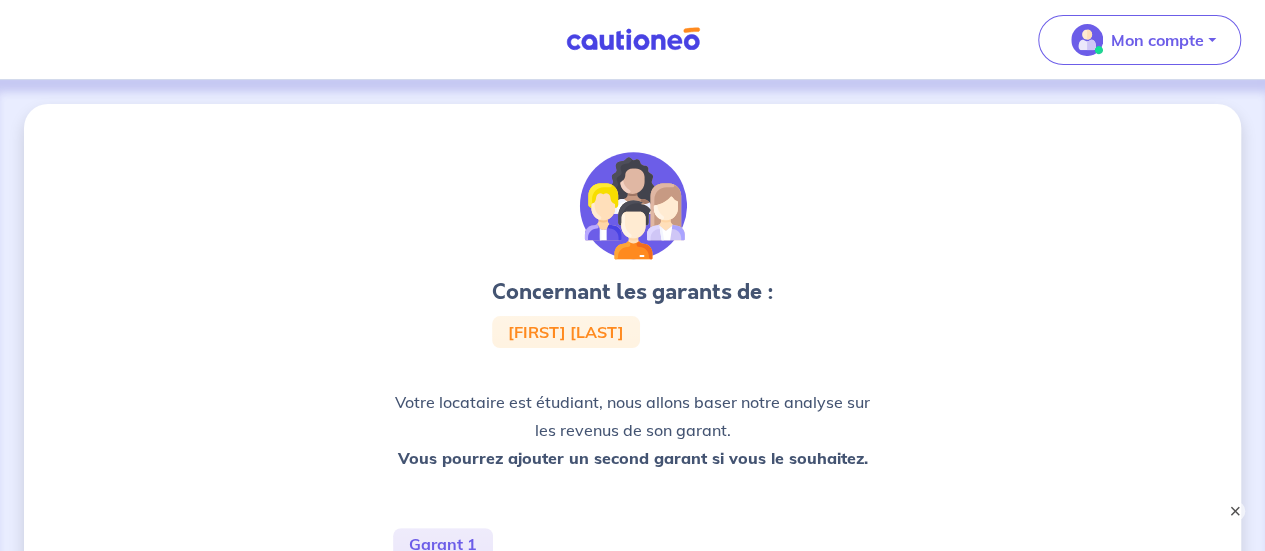 scroll, scrollTop: 300, scrollLeft: 0, axis: vertical 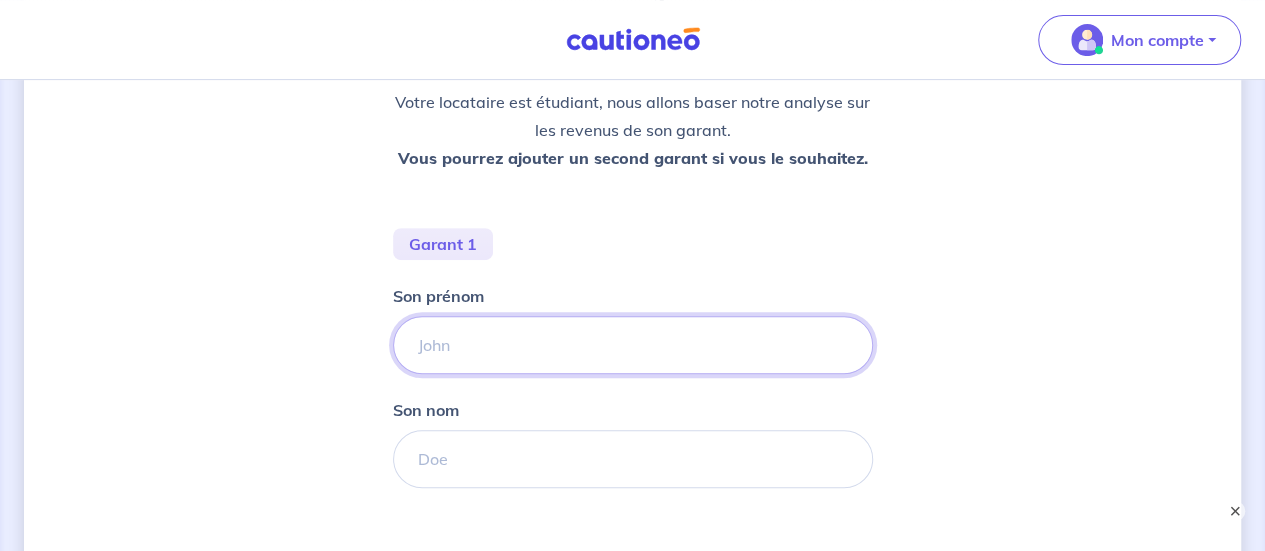 click on "Son prénom" at bounding box center (633, 345) 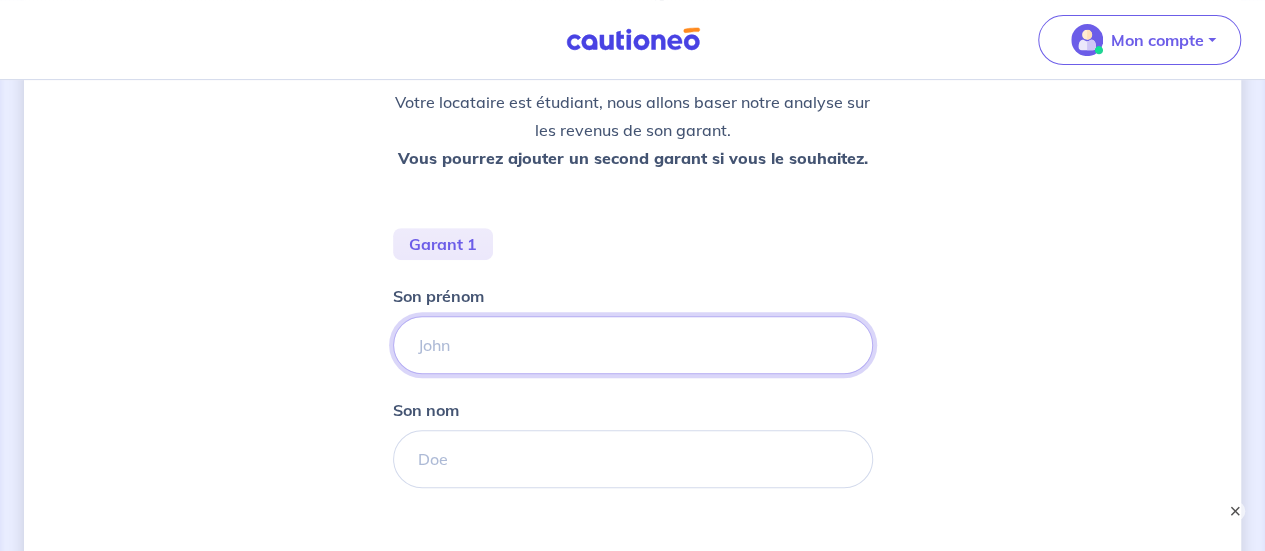 type on "[FIRST]" 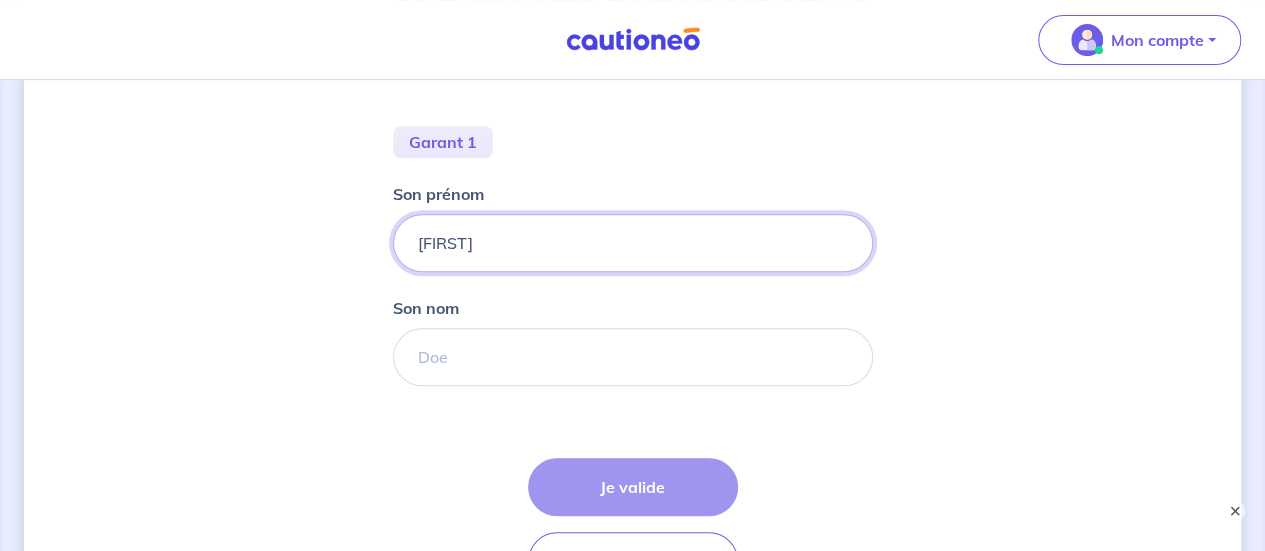 scroll, scrollTop: 500, scrollLeft: 0, axis: vertical 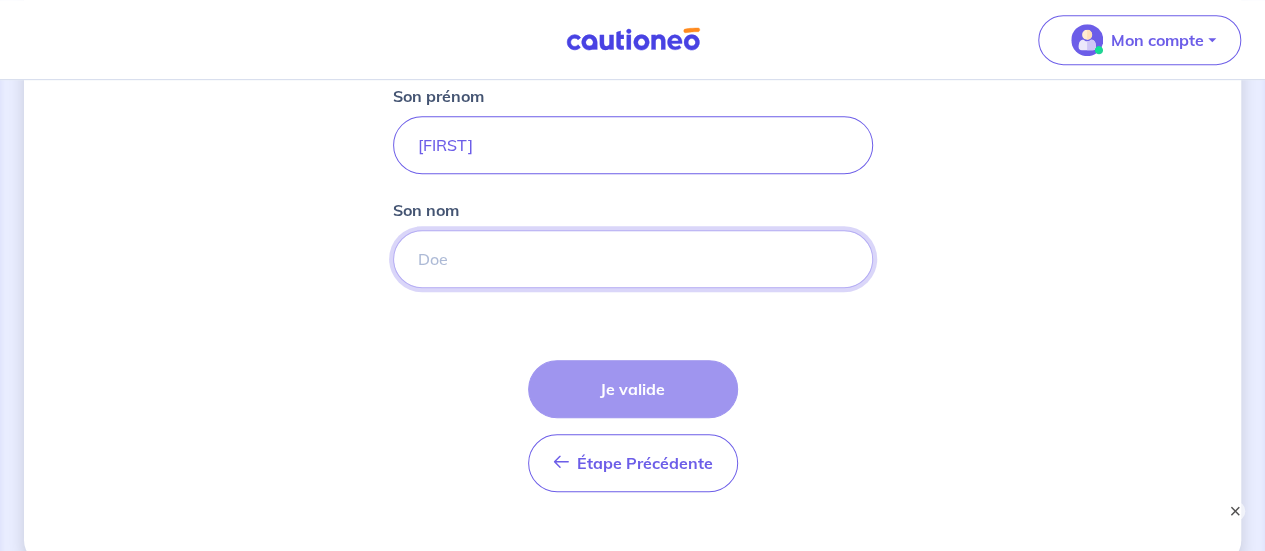 click on "Son nom" at bounding box center (633, 259) 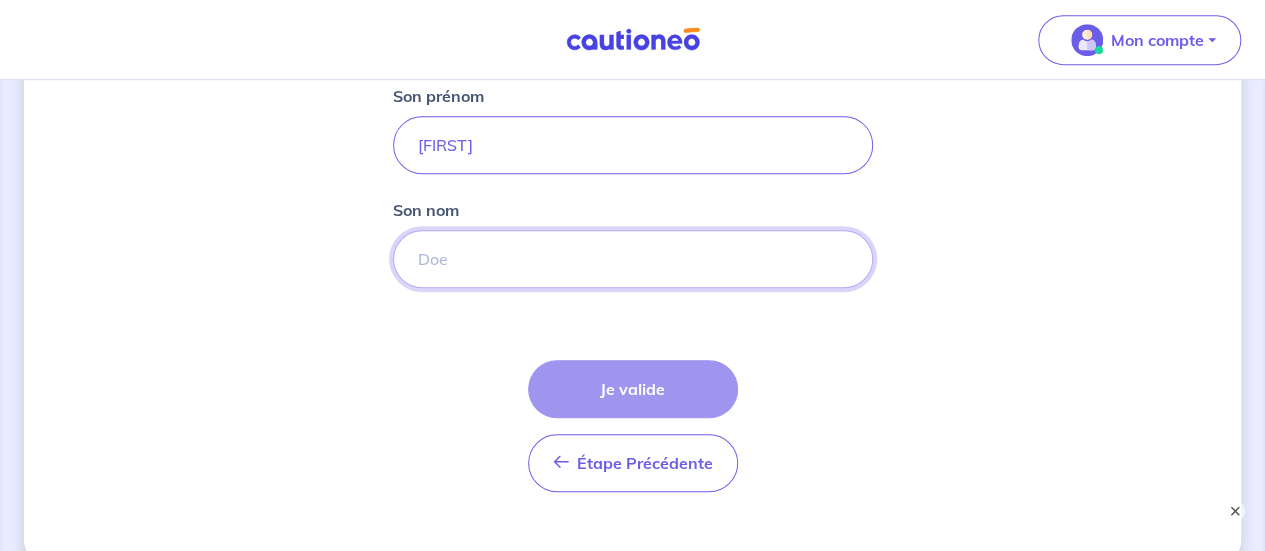 type on "[LAST]" 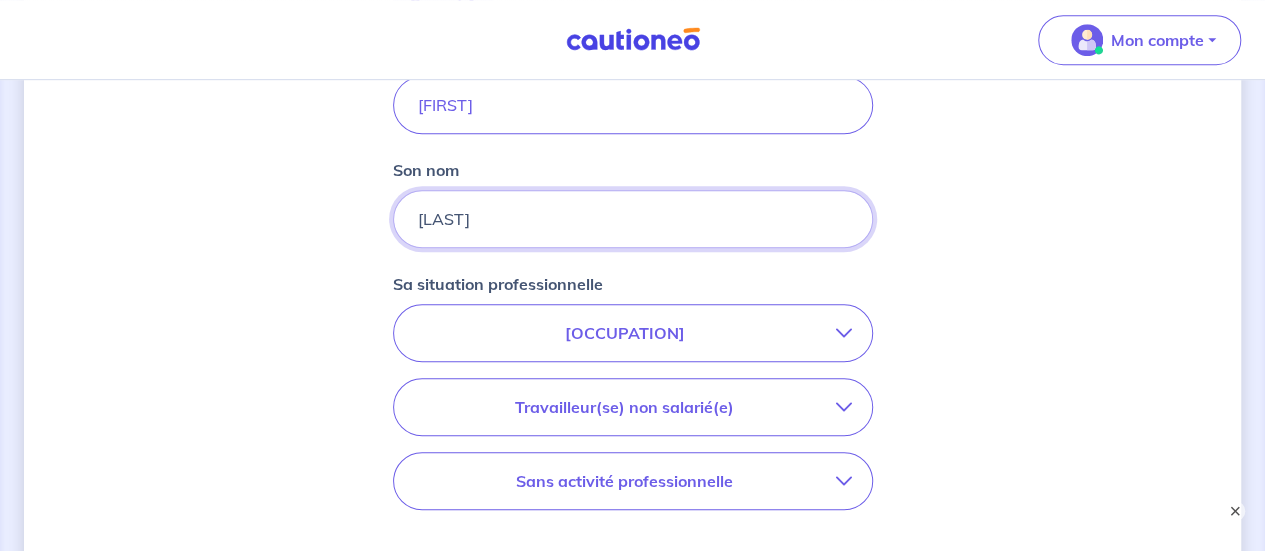 scroll, scrollTop: 600, scrollLeft: 0, axis: vertical 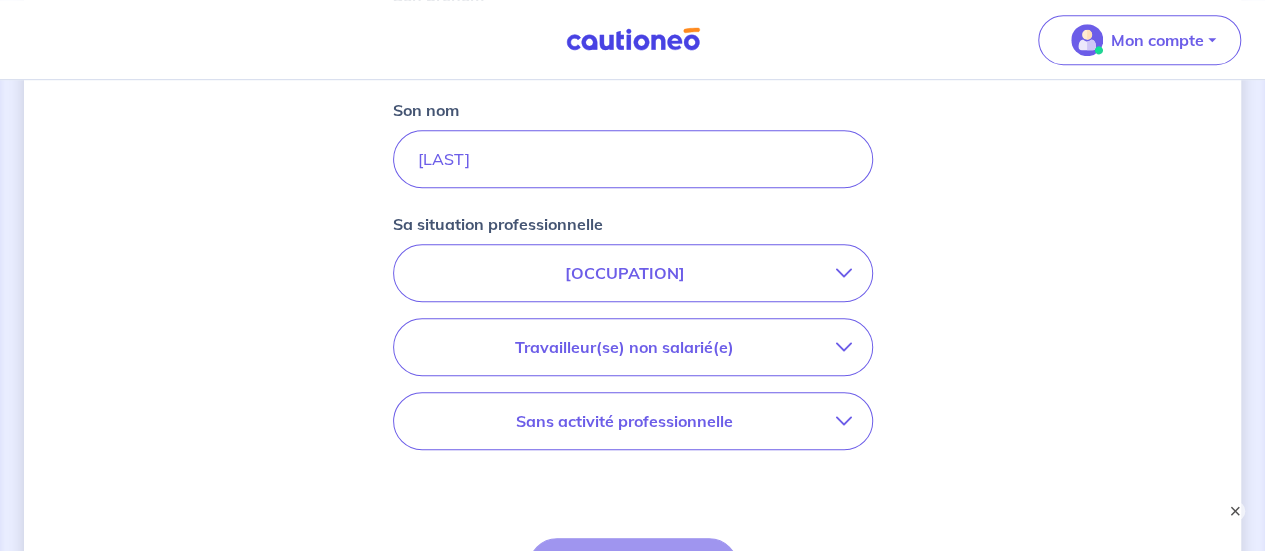 click on "[OCCUPATION]" at bounding box center [625, 273] 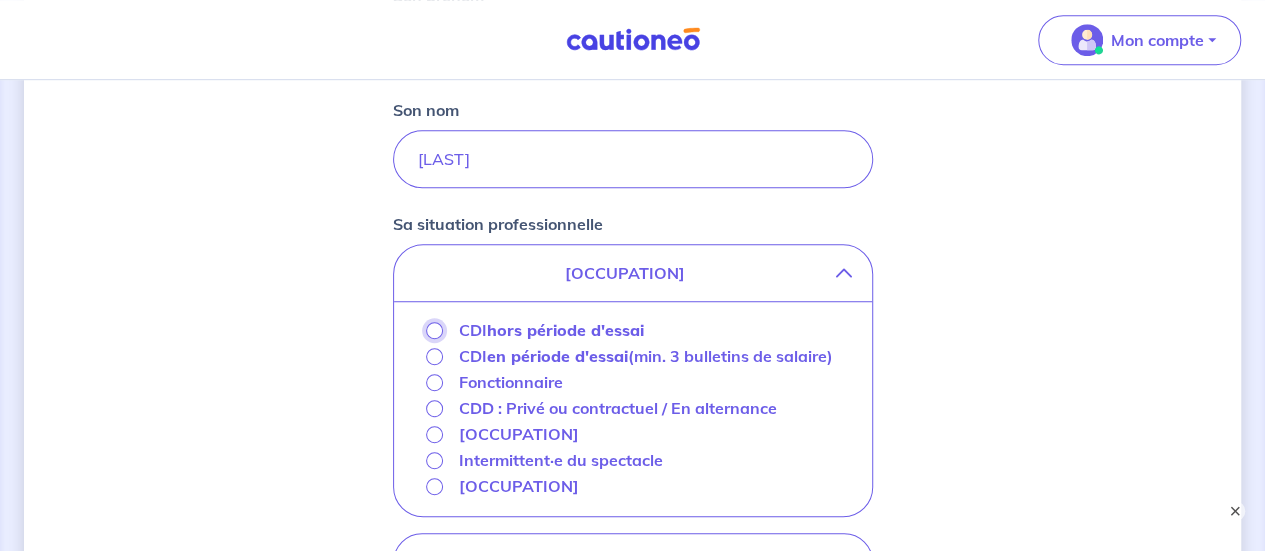click on "CDI  hors période d'essai" at bounding box center (434, 330) 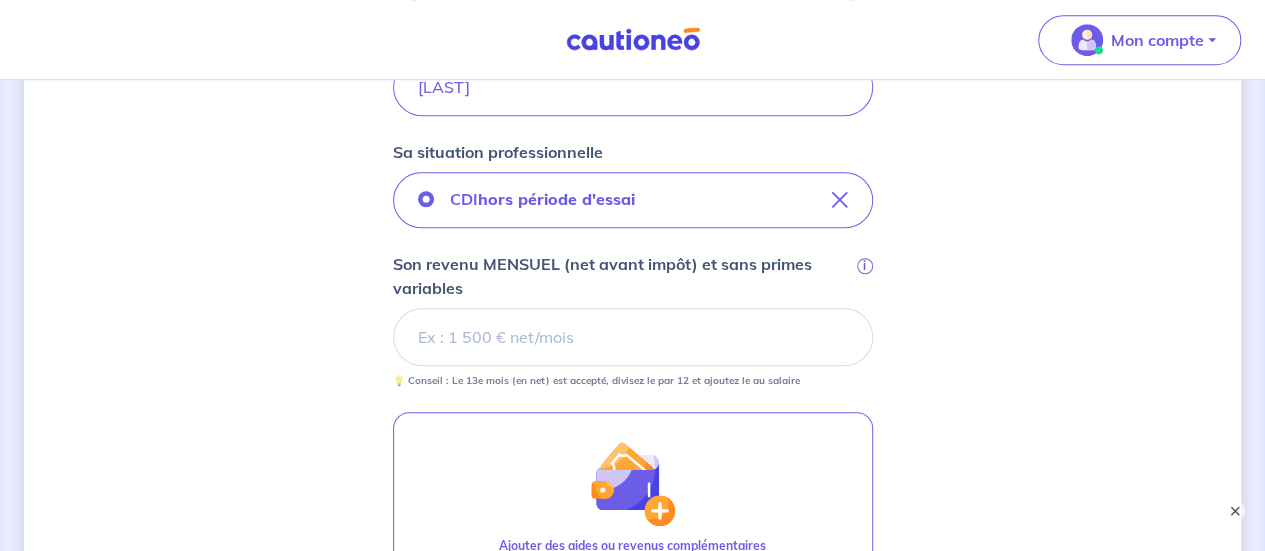 scroll, scrollTop: 700, scrollLeft: 0, axis: vertical 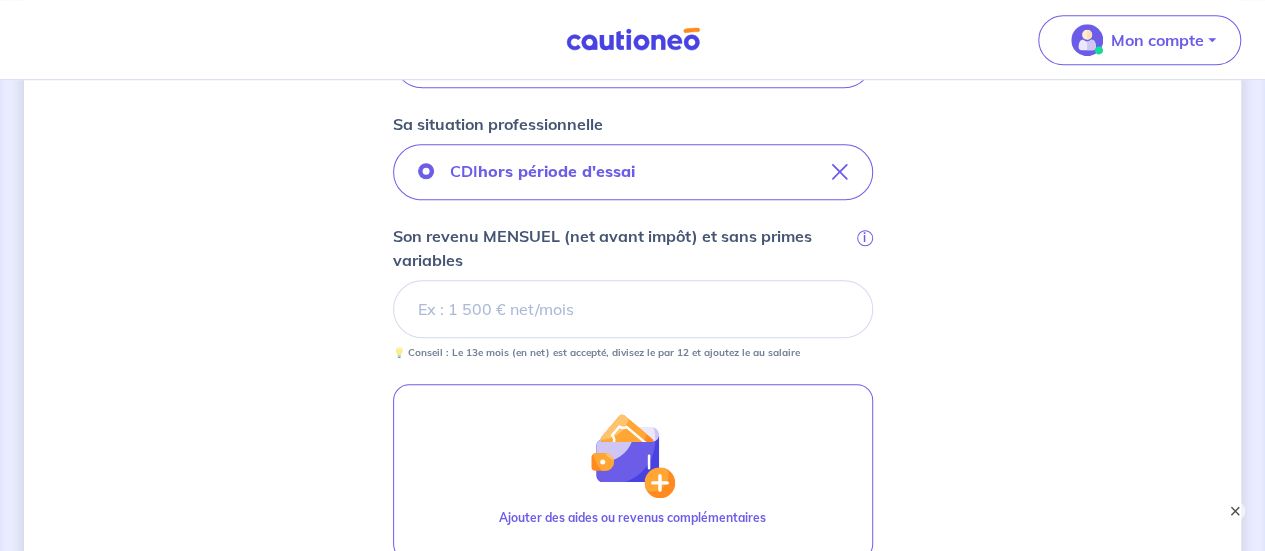 click on "Son revenu MENSUEL (net avant impôt) et sans primes variables i" at bounding box center (633, 309) 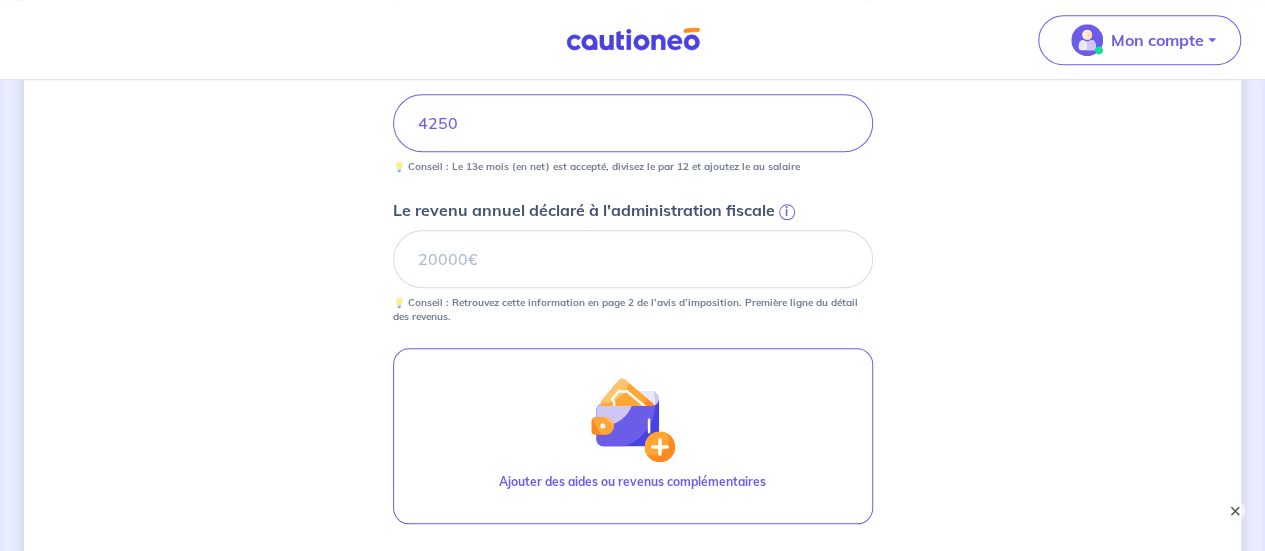 scroll, scrollTop: 900, scrollLeft: 0, axis: vertical 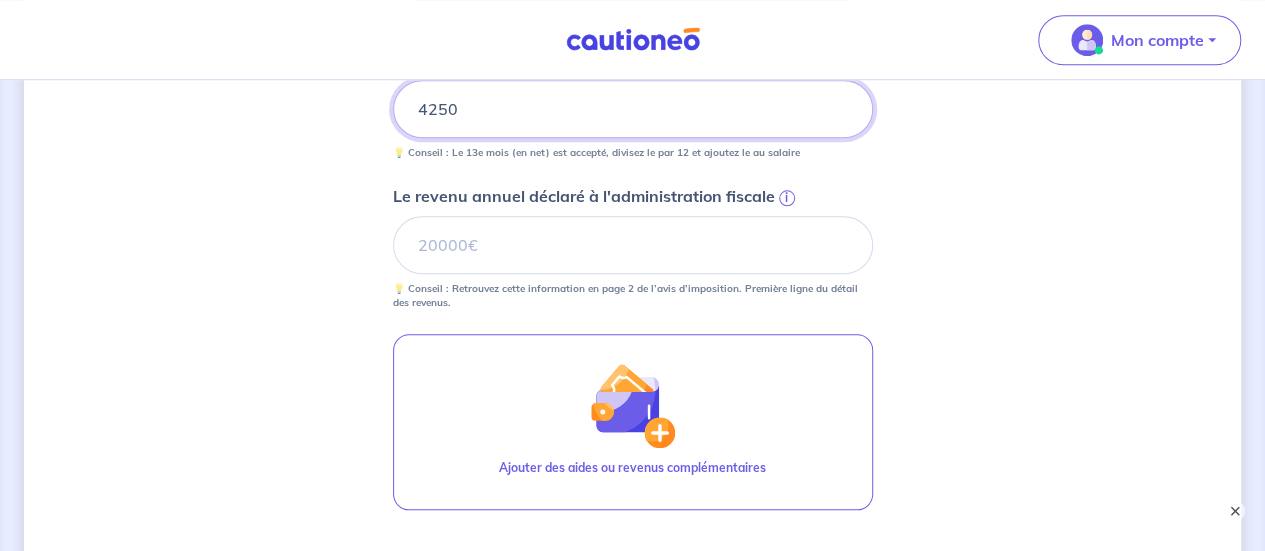 click on "4250" at bounding box center [633, 109] 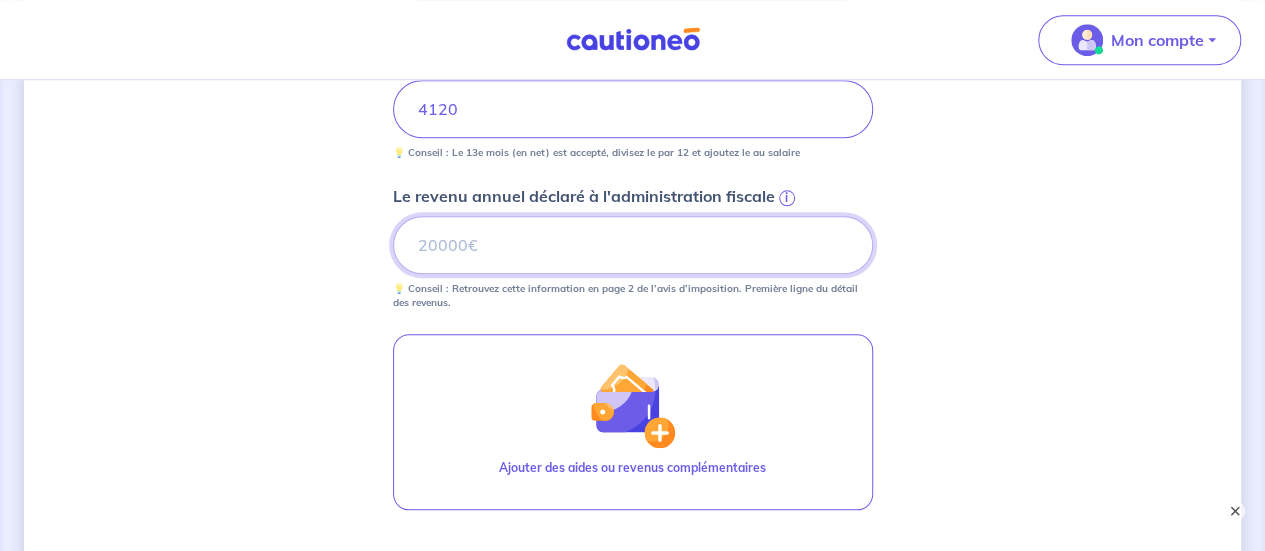 click on "Le revenu annuel déclaré à l'administration fiscale i" at bounding box center (633, 245) 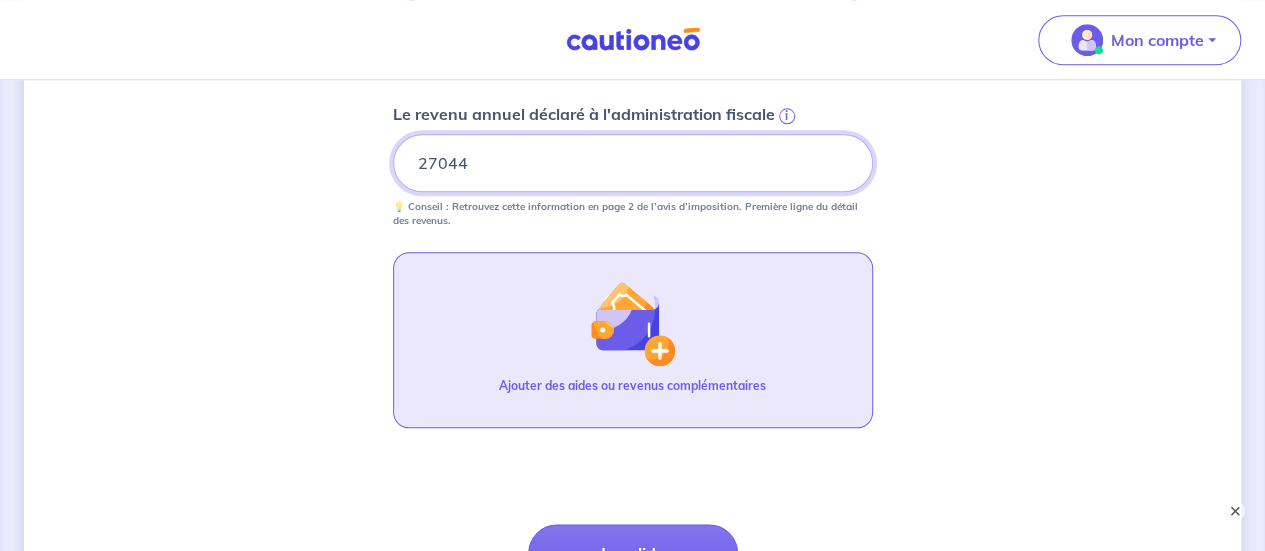 scroll, scrollTop: 900, scrollLeft: 0, axis: vertical 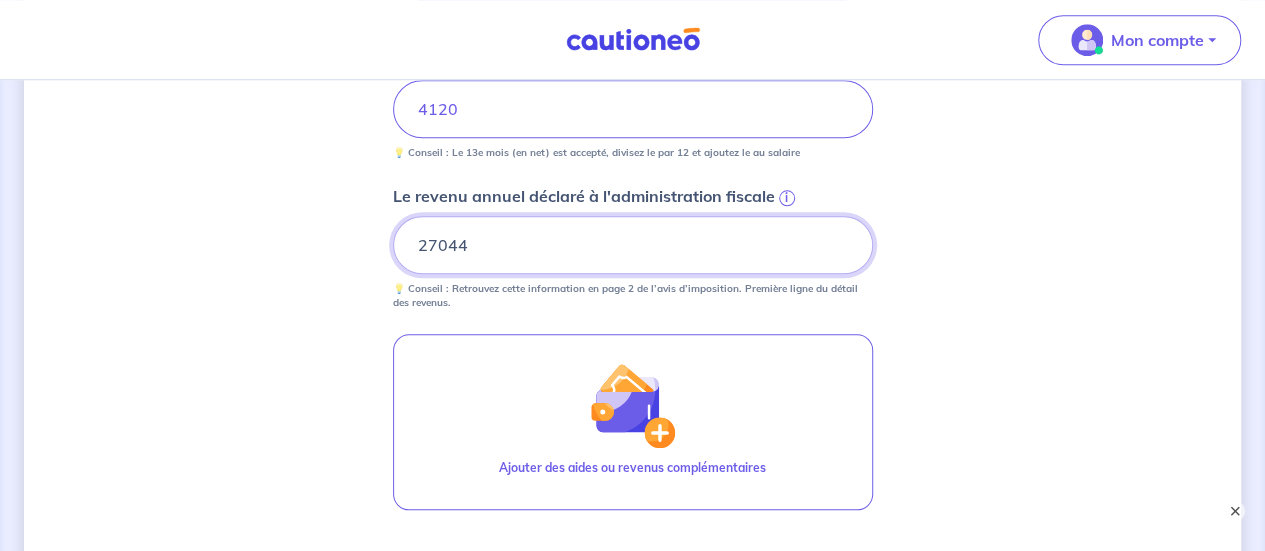 click on "27044" at bounding box center (633, 245) 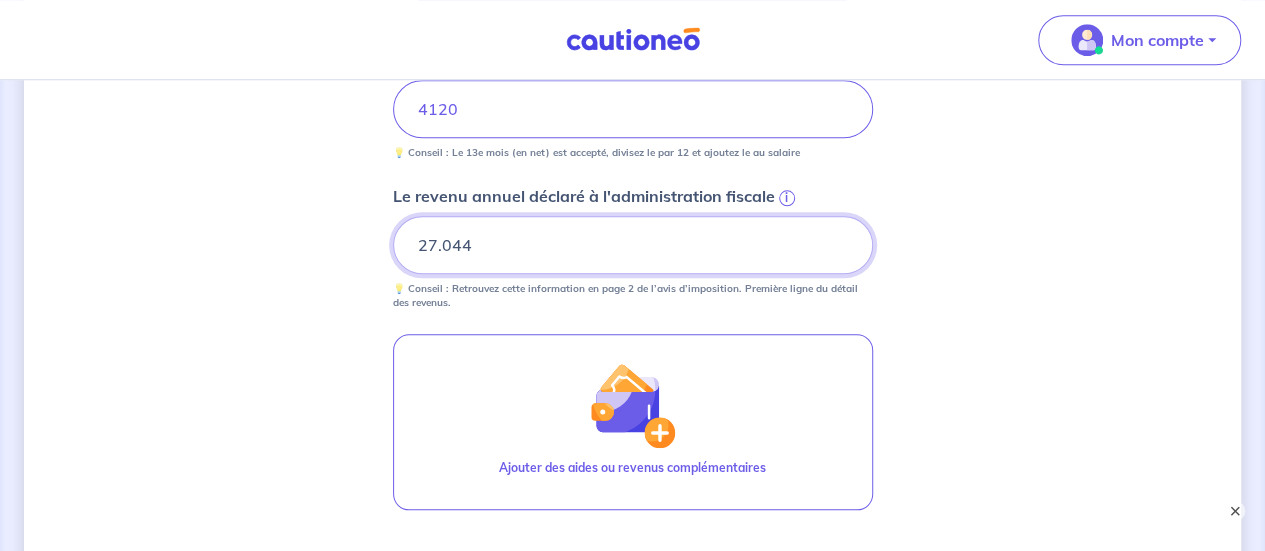 click on "27.044" at bounding box center [633, 245] 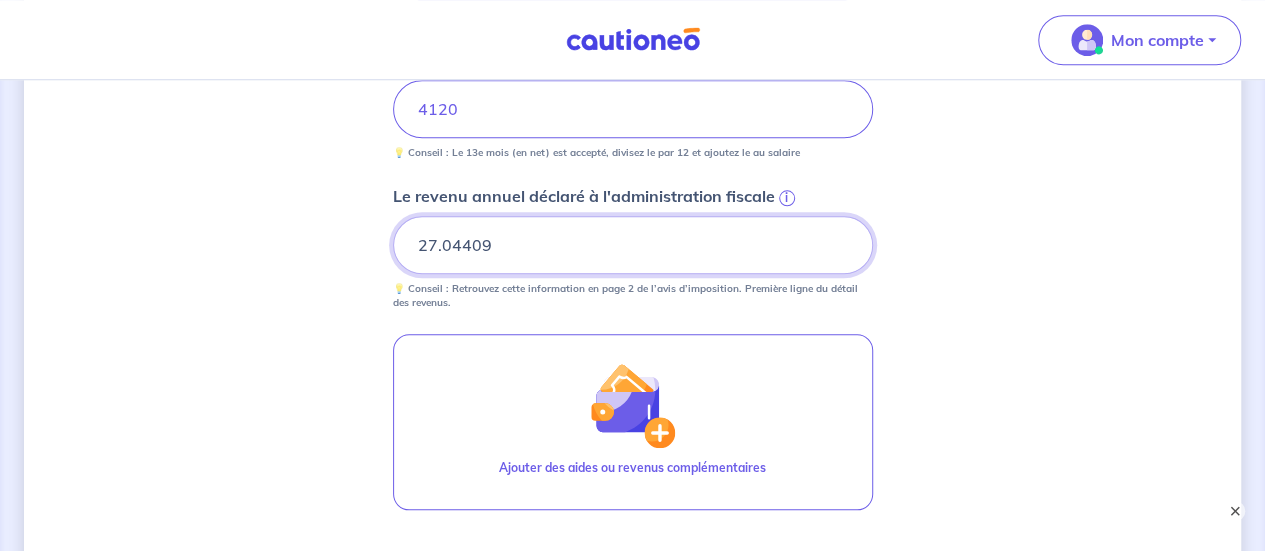 click on "27.04409" at bounding box center [633, 245] 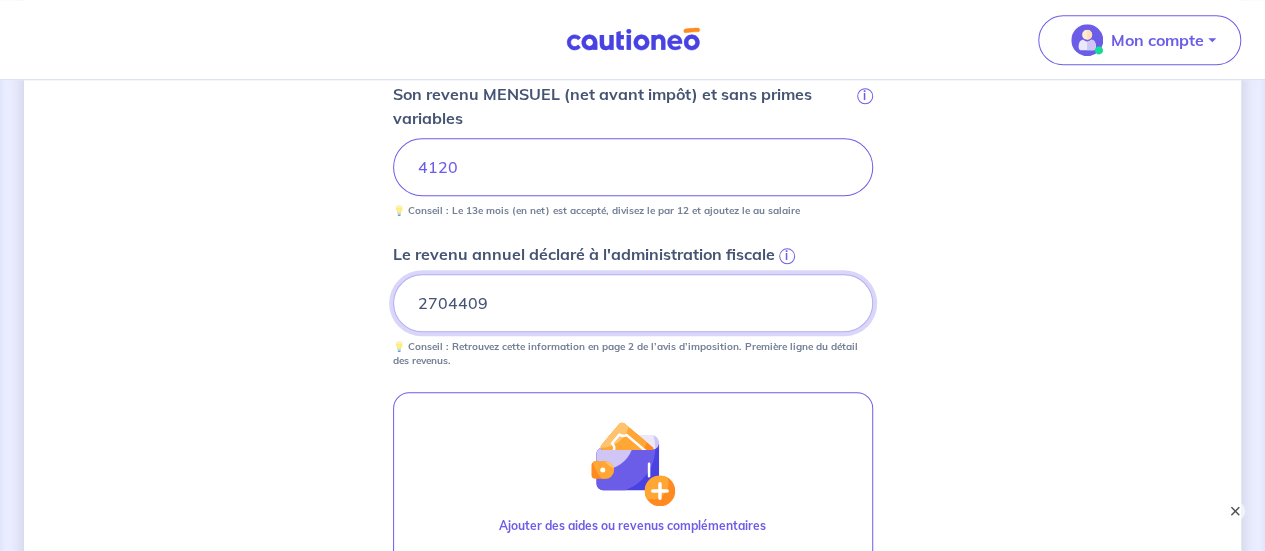scroll, scrollTop: 800, scrollLeft: 0, axis: vertical 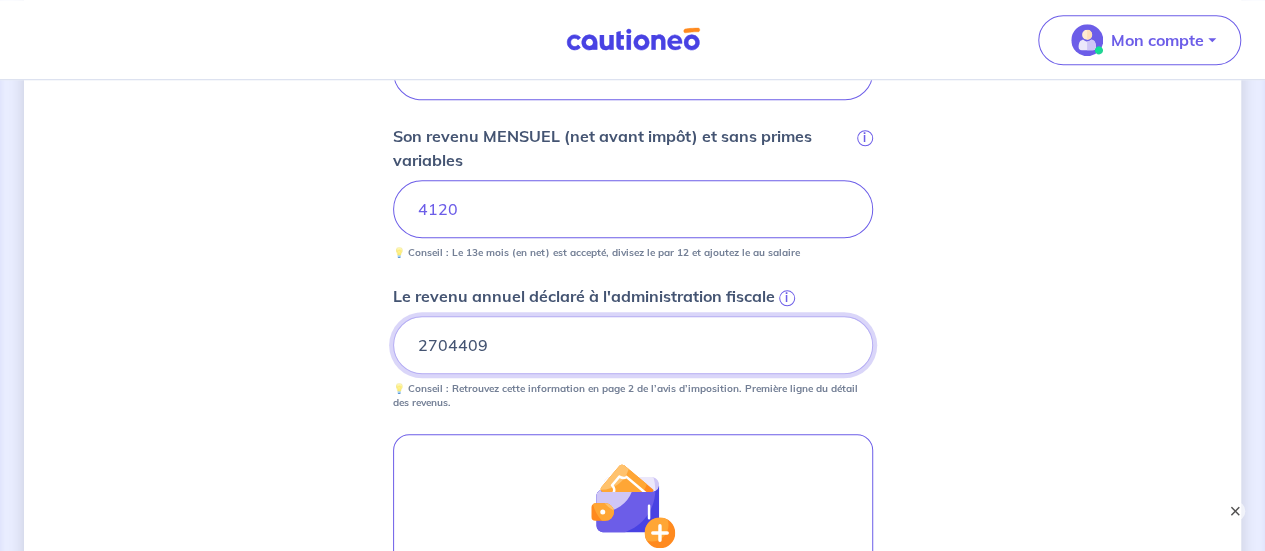 click on "2704409" at bounding box center (633, 345) 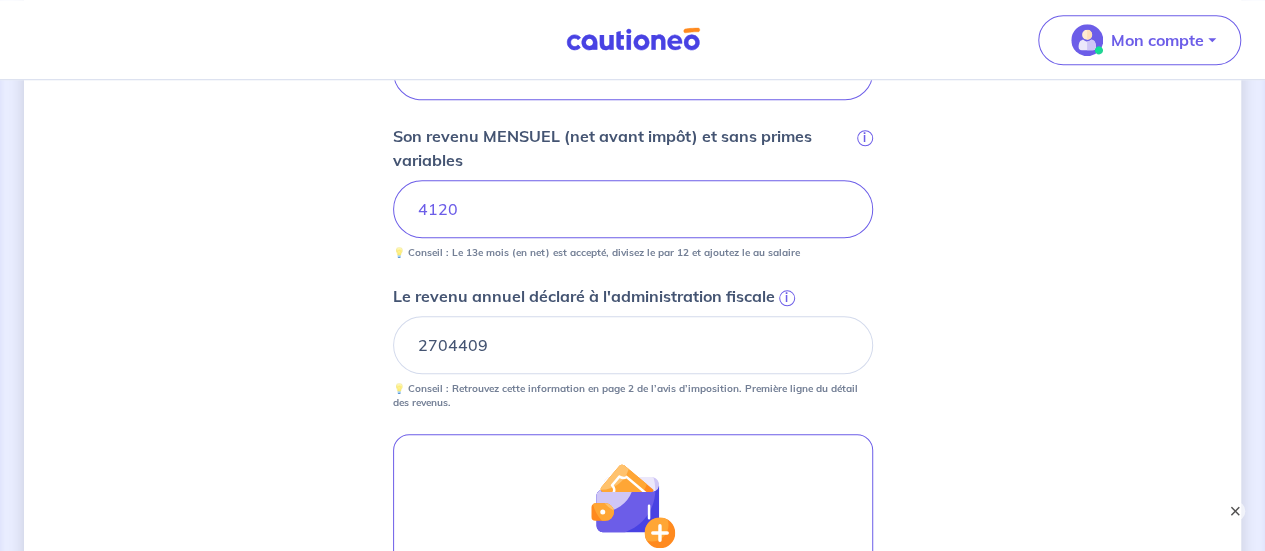 click on "Concernant les garants de : [FIRST] [LAST] Votre locataire est étudiant, nous allons baser notre analyse sur les revenus de son garant.
Vous pourrez ajouter un second garant si vous le souhaitez. Garant 1 Son prénom [FIRST] Son nom [LAST] Sa situation professionnelle CDI  hors période d'essai Son revenu MENSUEL (net avant impôt) et sans primes variables i 4120 💡 Conseil : Le 13e mois (en net) est accepté, divisez le par 12 et ajoutez le au salaire Le revenu annuel déclaré à l'administration fiscale i [NUMBER] 💡 Conseil : Retrouvez cette information en page 2 de l’avis d'imposition. Première ligne du détail des revenus. Ajouter des aides ou revenus complémentaires Étape Précédente Précédent Je valide Je valide" at bounding box center [632, 107] 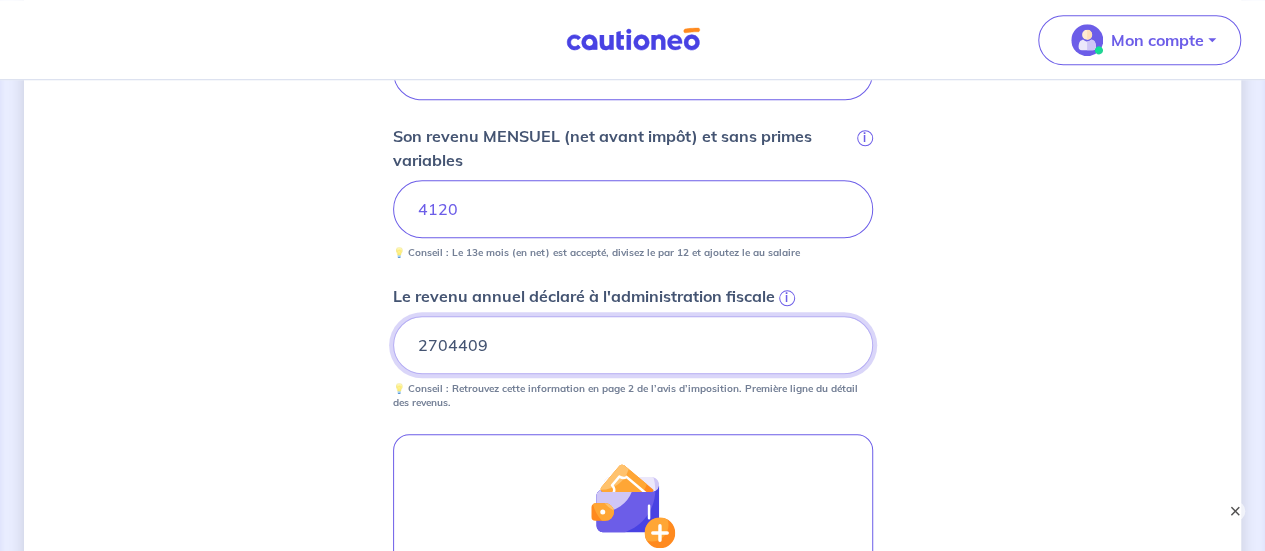 click on "2704409" at bounding box center (633, 345) 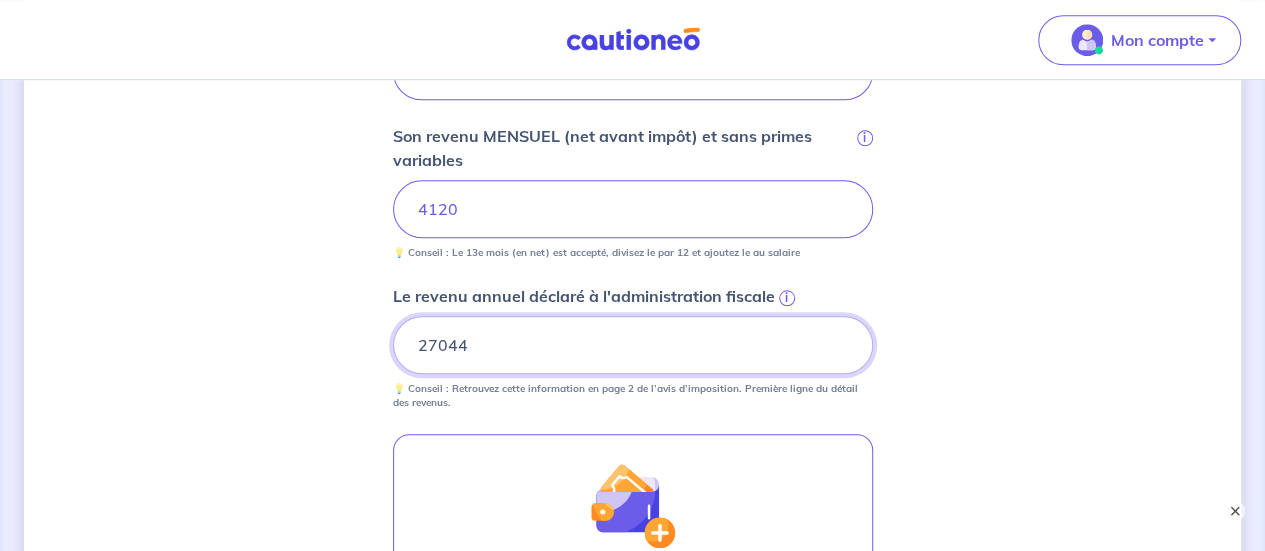 type on "27044" 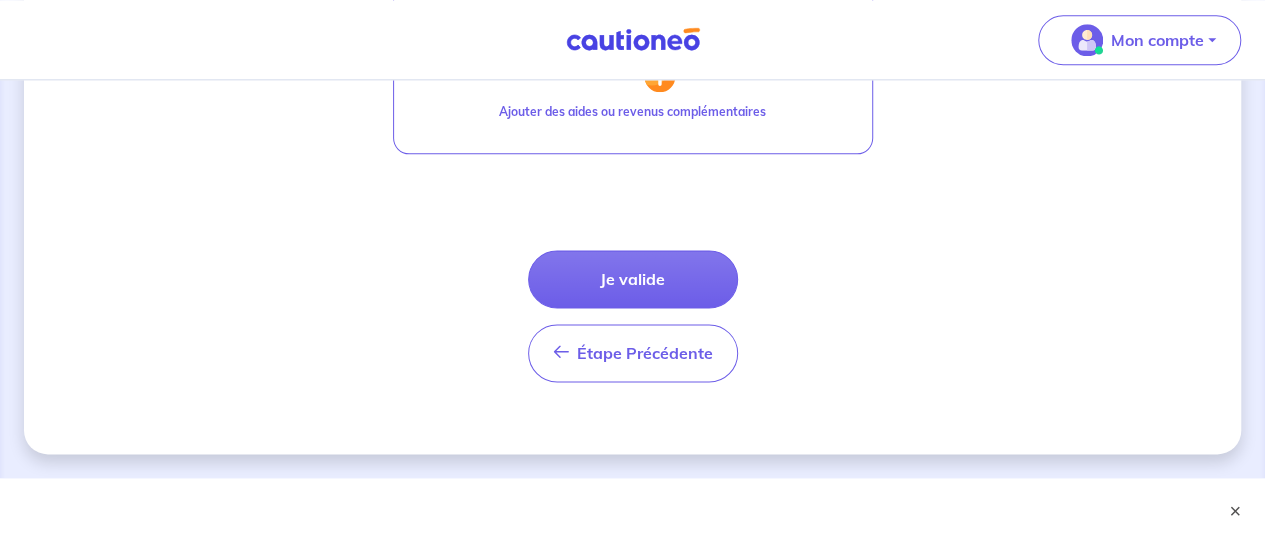 scroll, scrollTop: 1258, scrollLeft: 0, axis: vertical 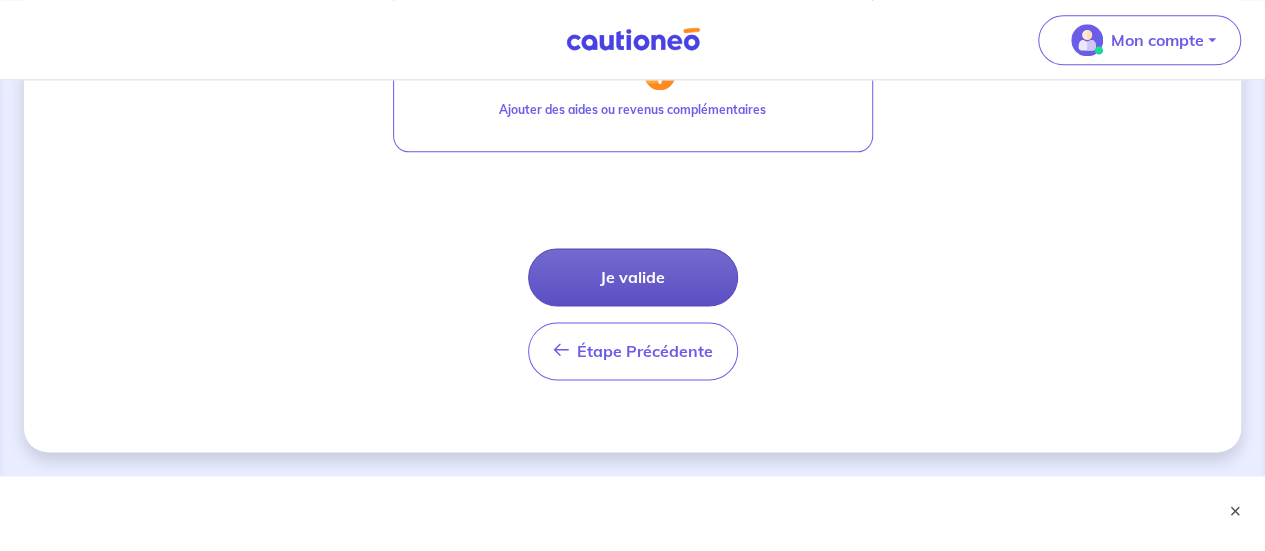 click on "Je valide" at bounding box center [633, 277] 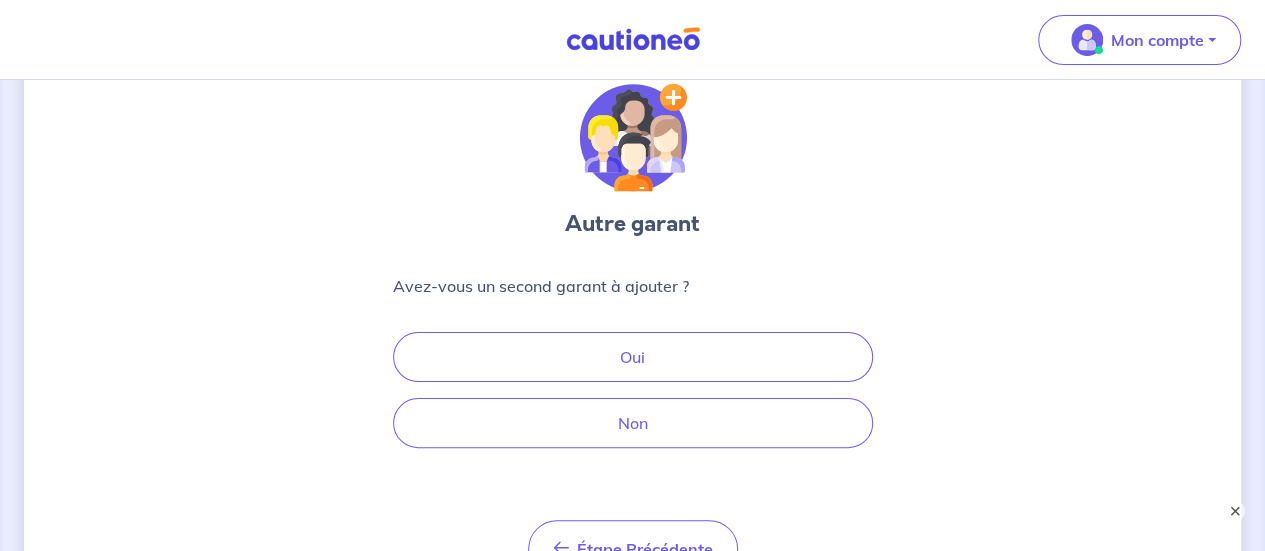scroll, scrollTop: 100, scrollLeft: 0, axis: vertical 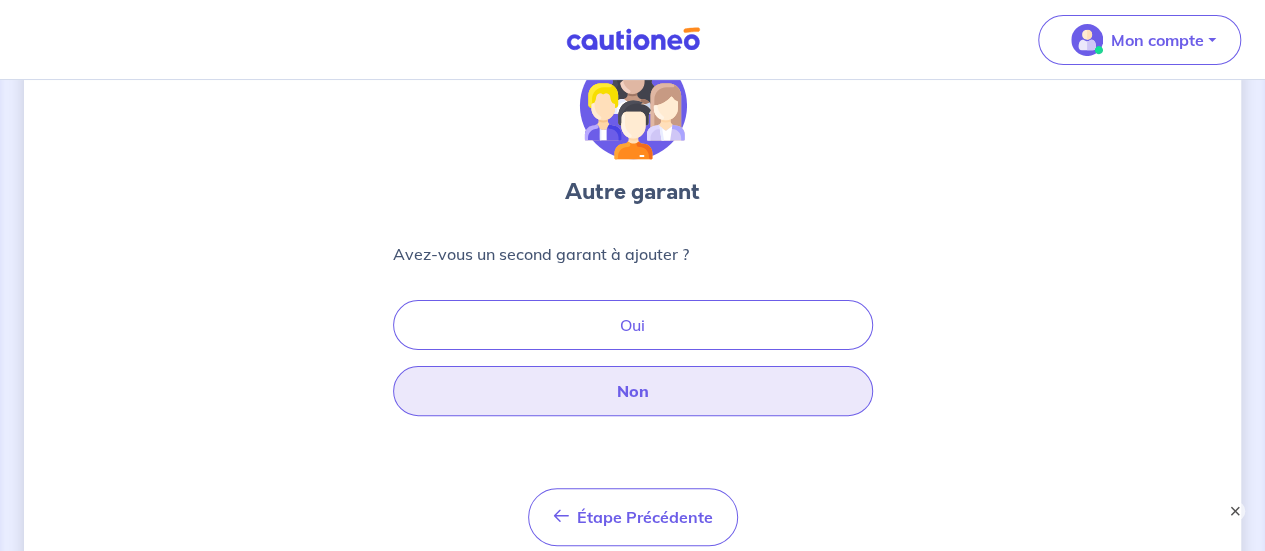 click on "Non" at bounding box center (633, 391) 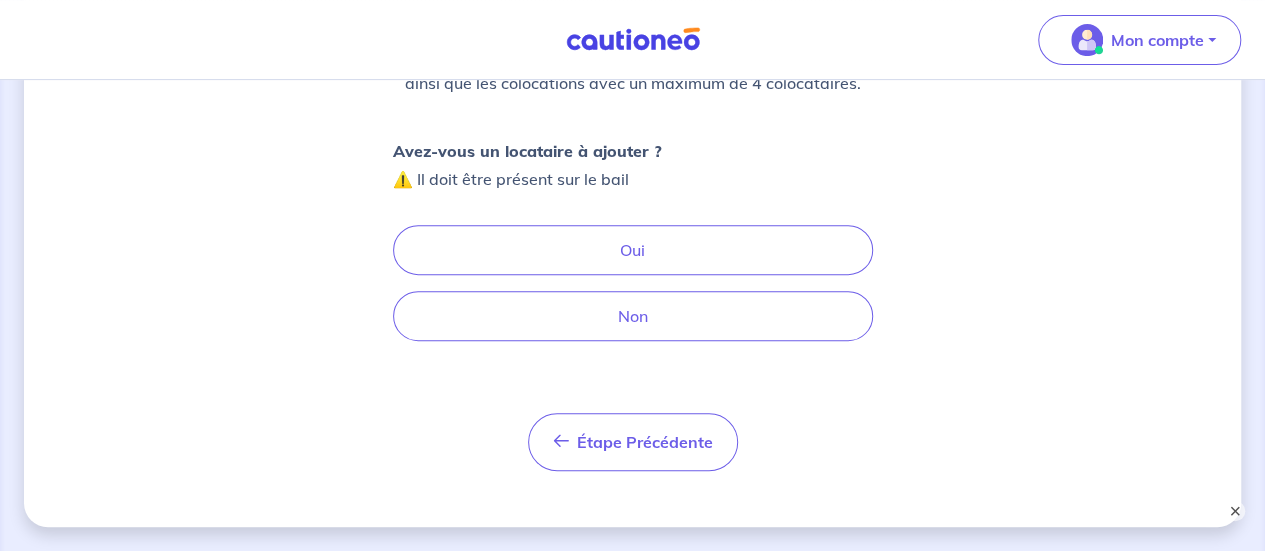 scroll, scrollTop: 300, scrollLeft: 0, axis: vertical 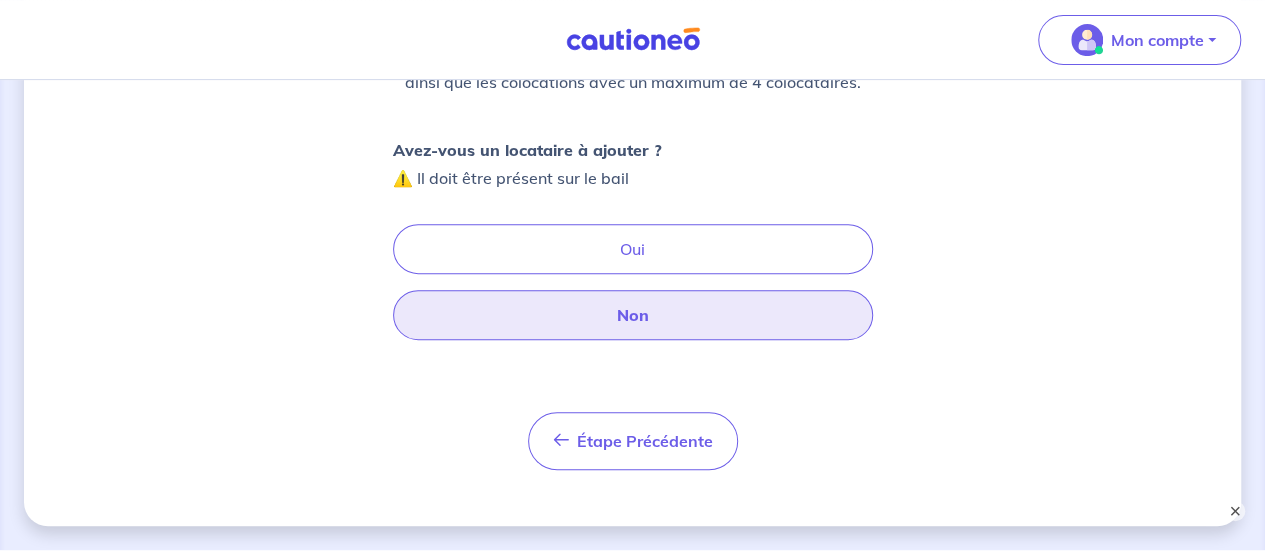 click on "Non" at bounding box center [633, 315] 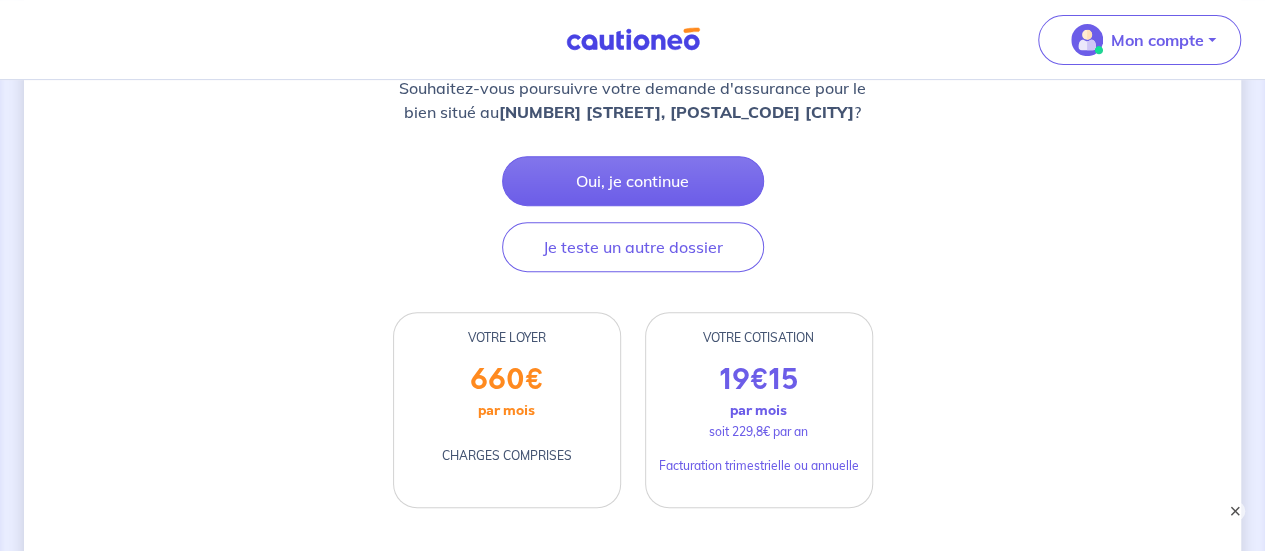 scroll, scrollTop: 100, scrollLeft: 0, axis: vertical 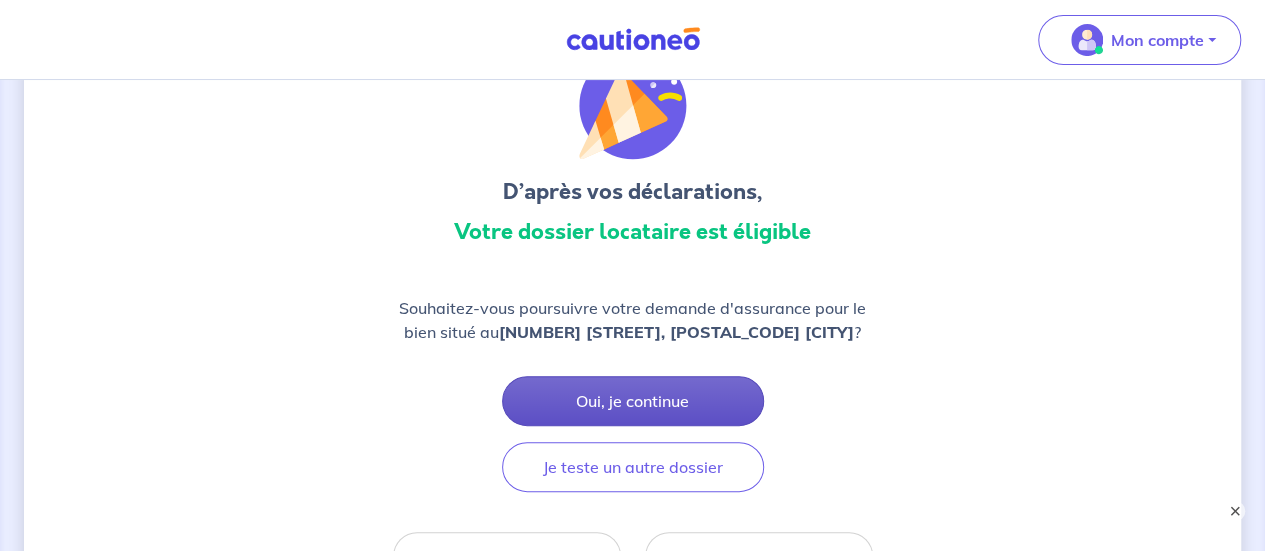 click on "Oui, je continue" at bounding box center (633, 401) 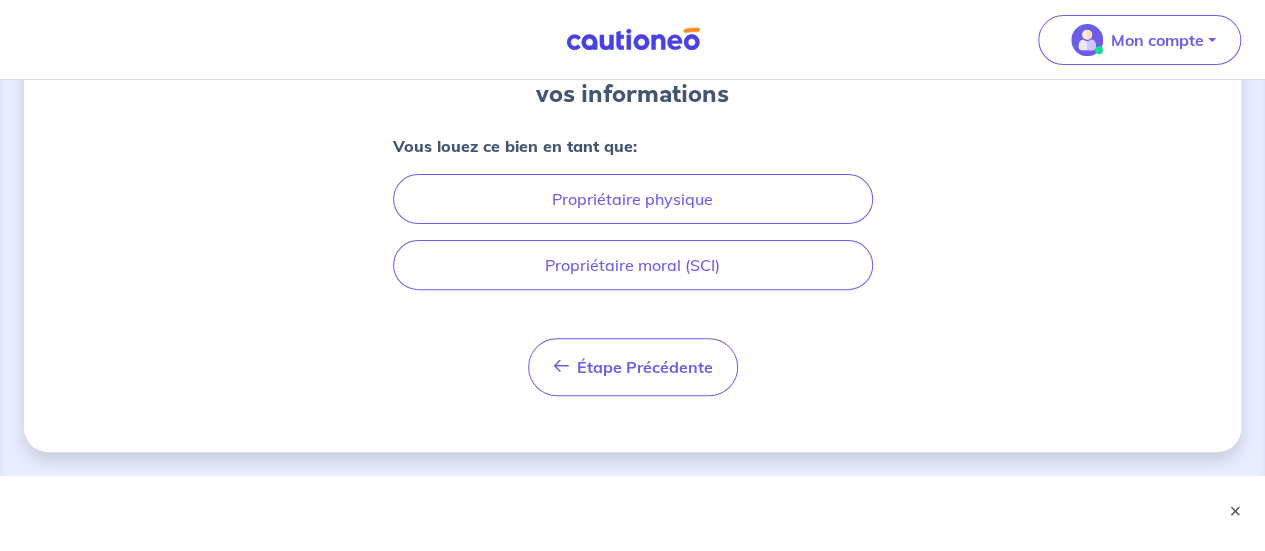 scroll, scrollTop: 232, scrollLeft: 0, axis: vertical 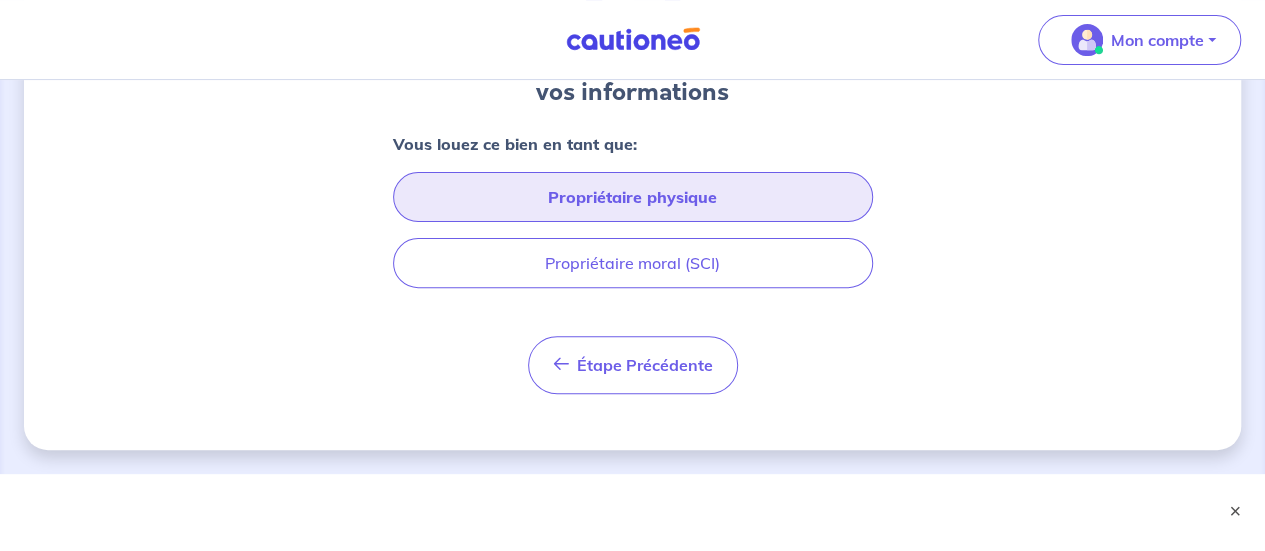 click on "Propriétaire physique" at bounding box center [633, 197] 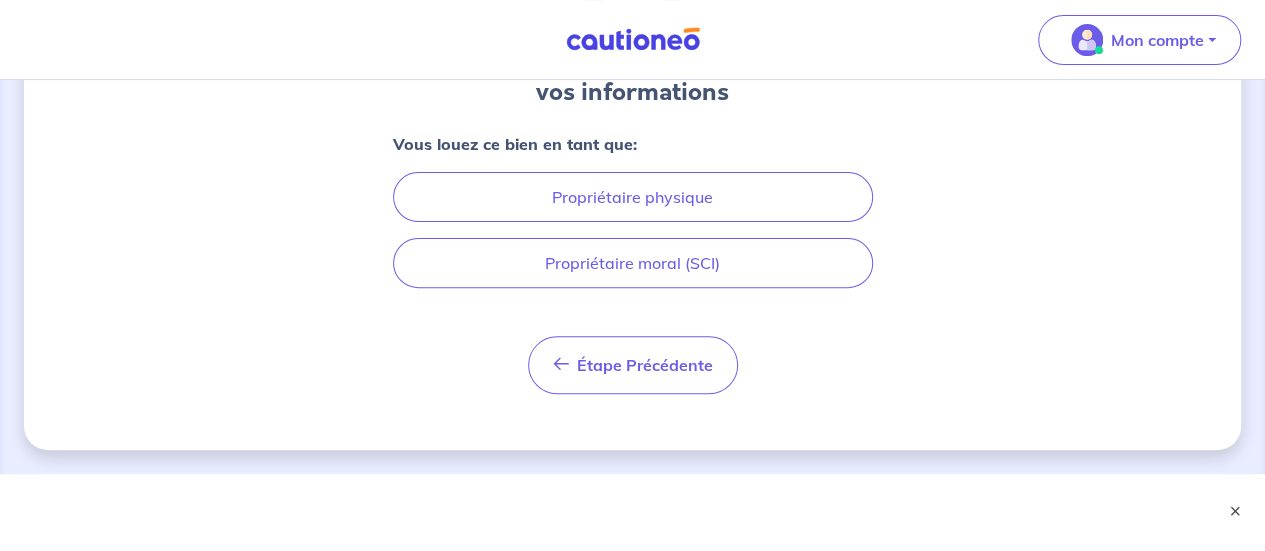 scroll, scrollTop: 20, scrollLeft: 0, axis: vertical 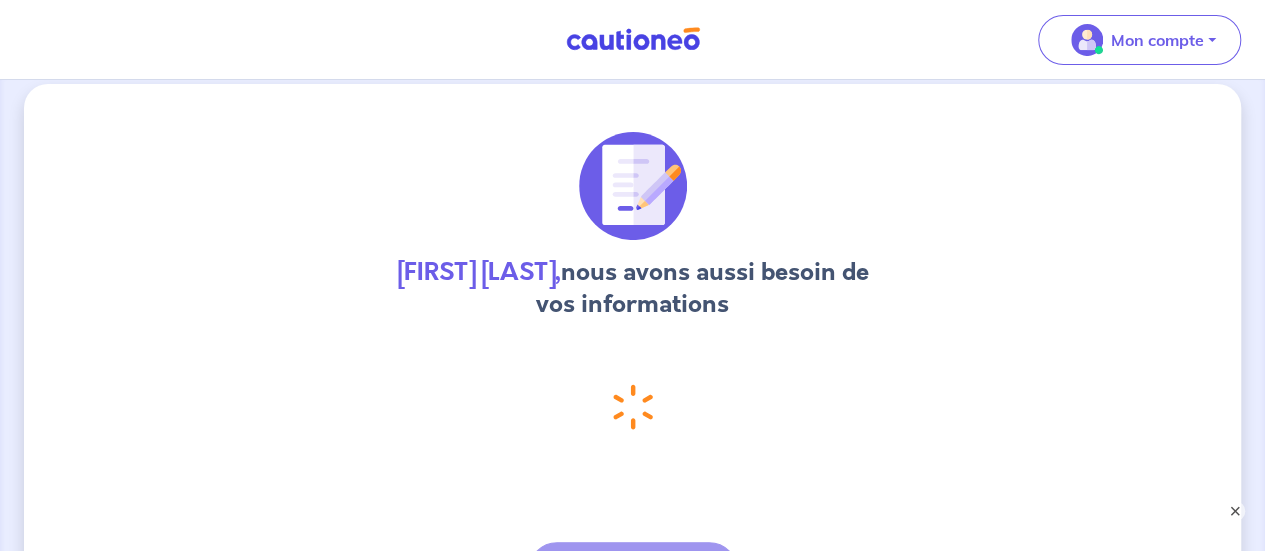 select on "FR" 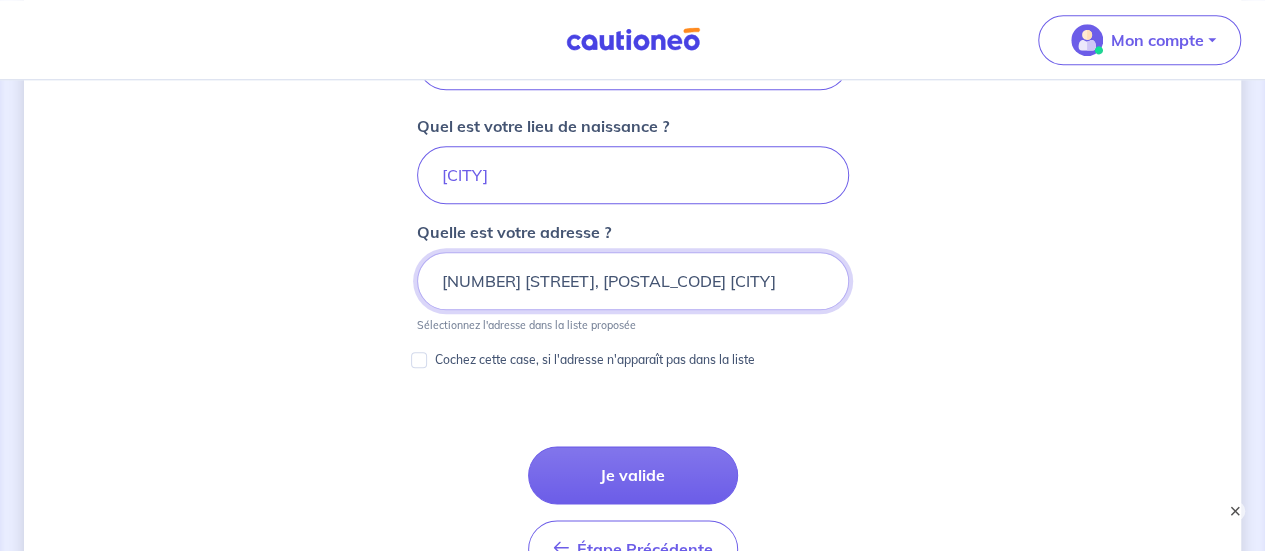 scroll, scrollTop: 1206, scrollLeft: 0, axis: vertical 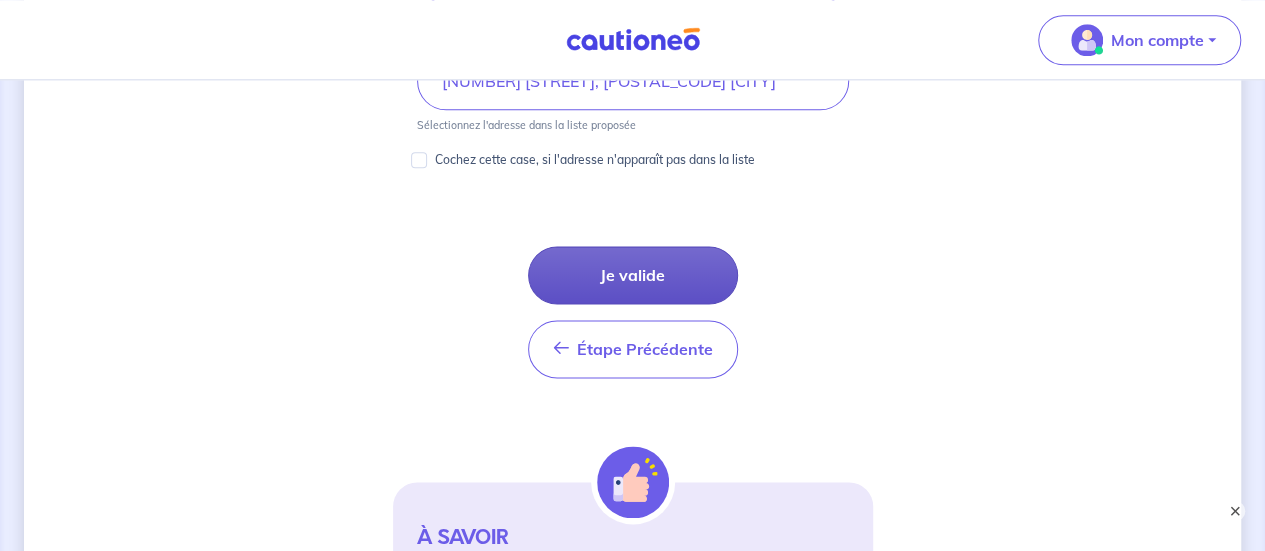 click on "Je valide" at bounding box center [633, 275] 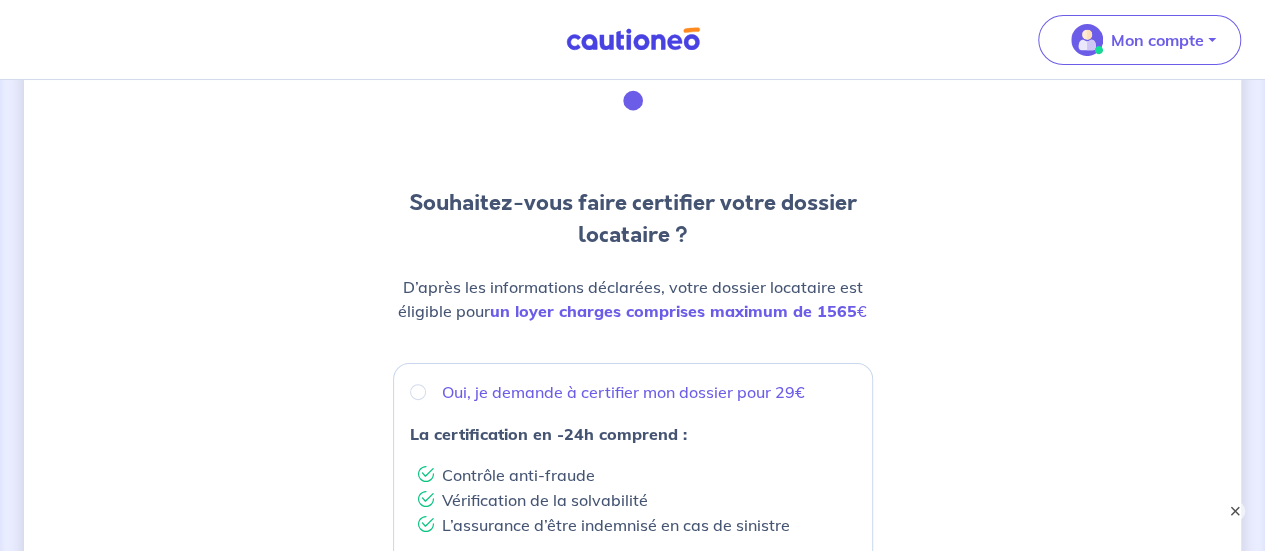 scroll, scrollTop: 300, scrollLeft: 0, axis: vertical 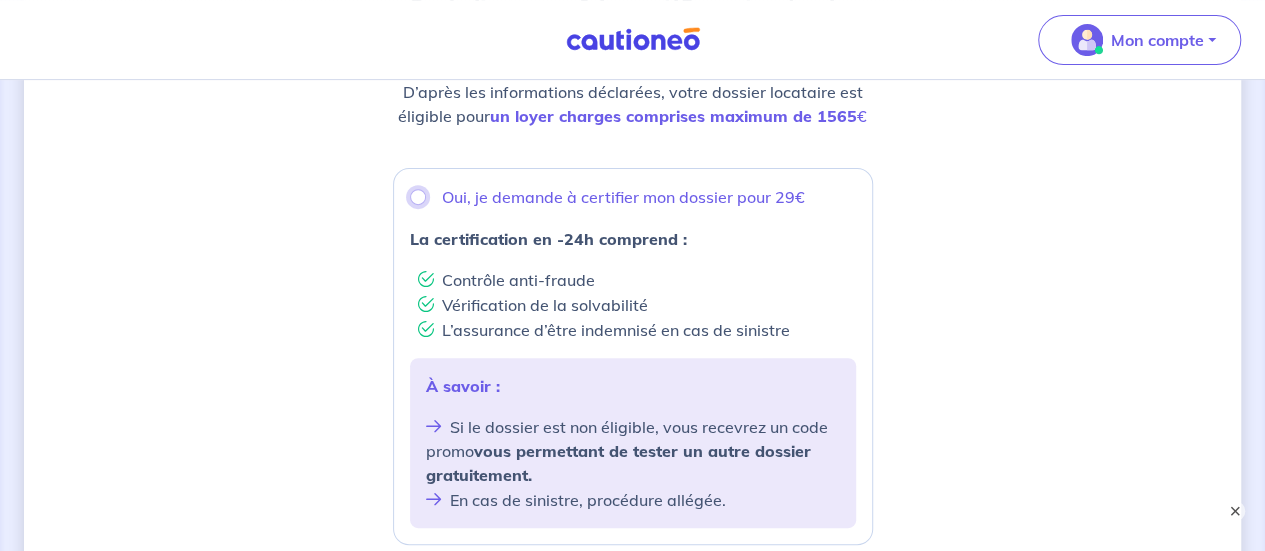 click on "Oui, je demande à certifier mon dossier pour 29€" at bounding box center [418, 197] 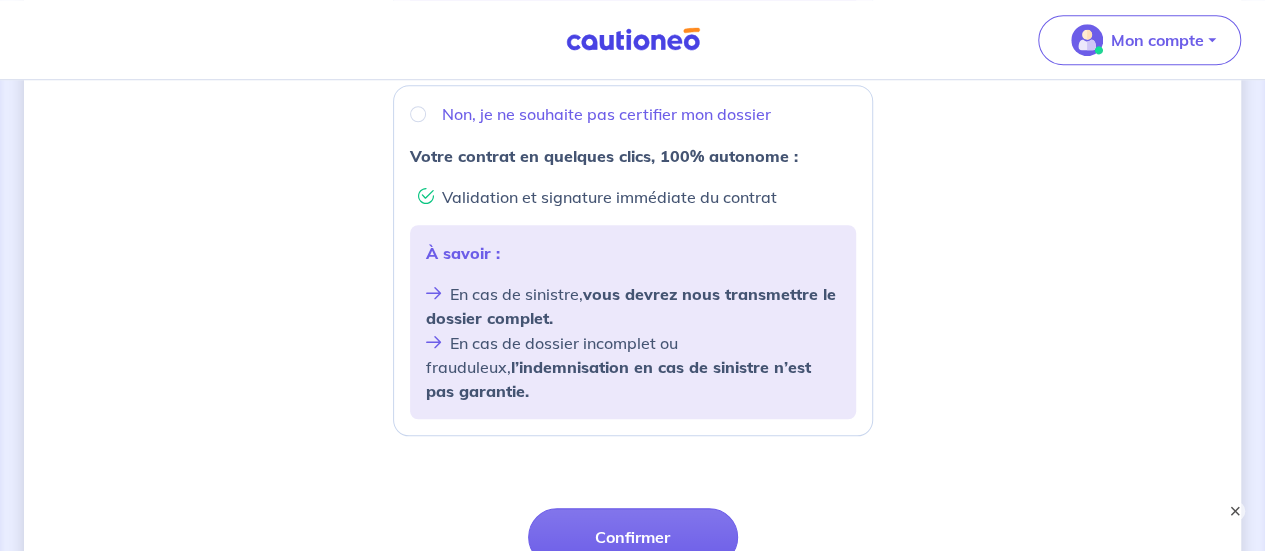 scroll, scrollTop: 900, scrollLeft: 0, axis: vertical 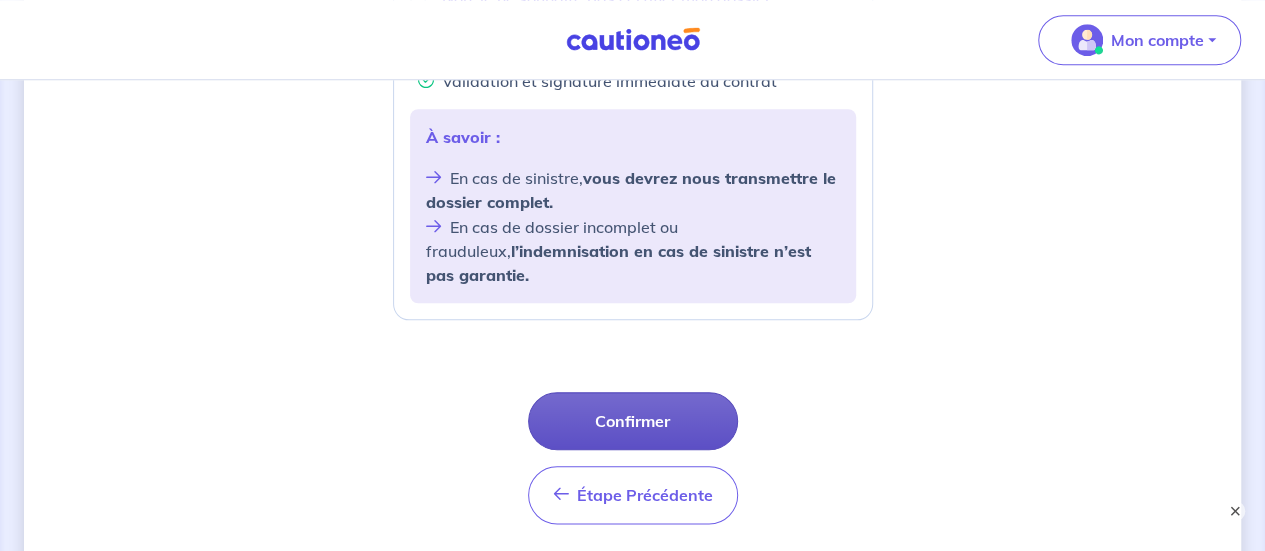 click on "Confirmer" at bounding box center (633, 421) 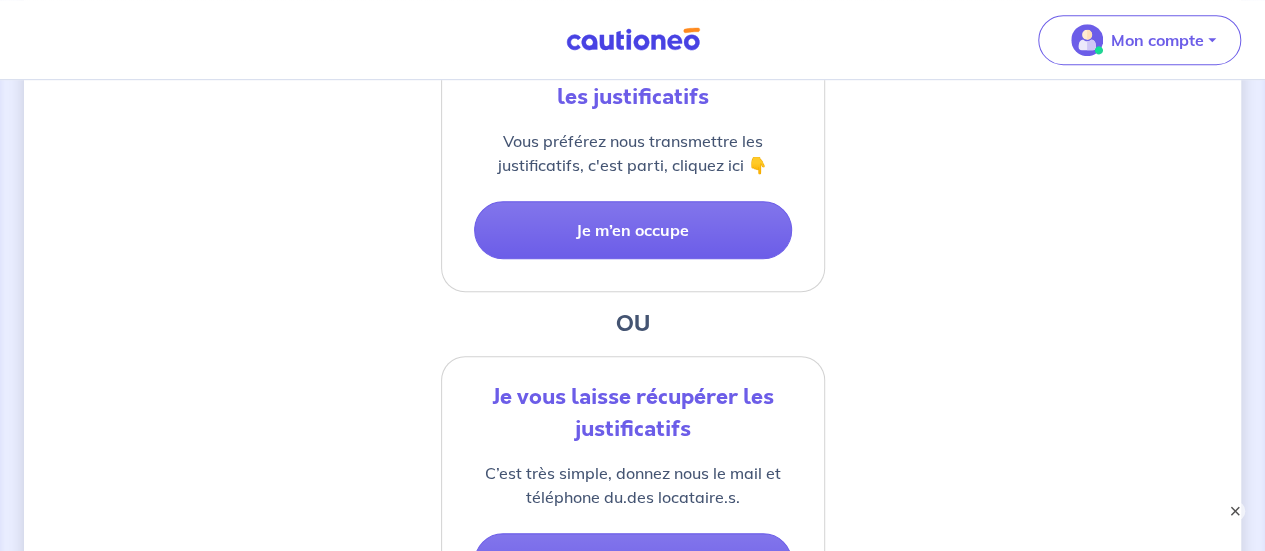 scroll, scrollTop: 600, scrollLeft: 0, axis: vertical 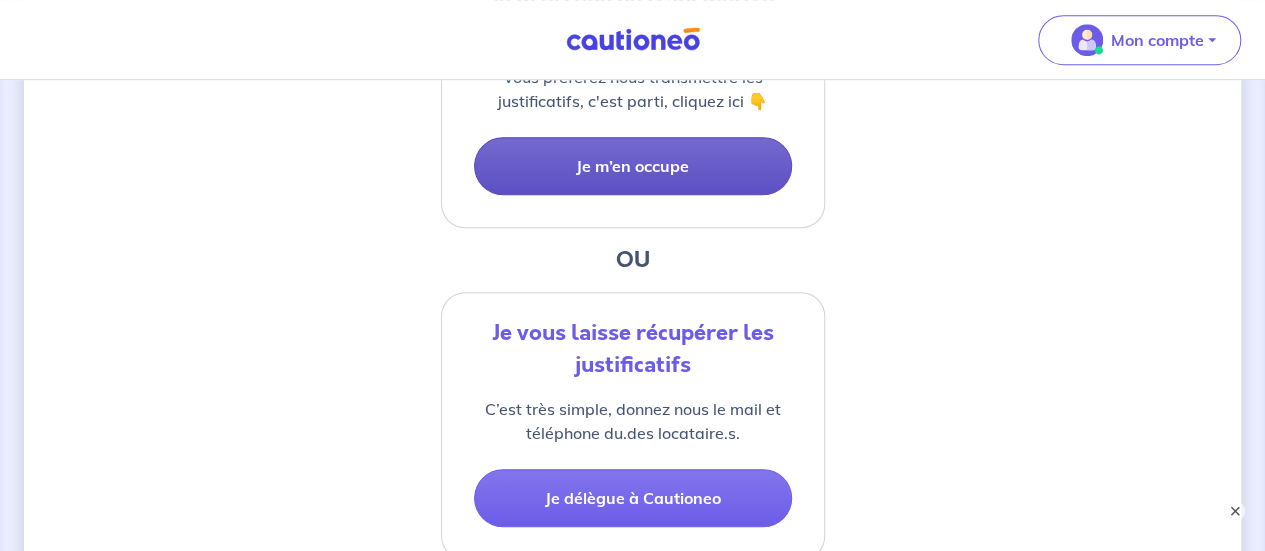 click on "Je m’en occupe" at bounding box center [633, 166] 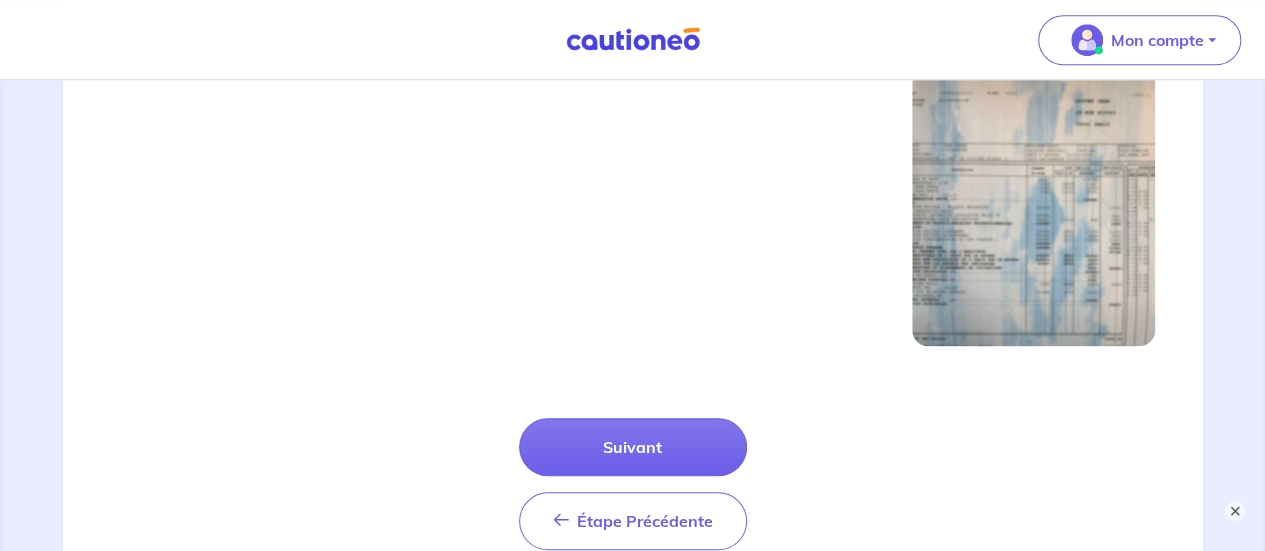 scroll, scrollTop: 899, scrollLeft: 0, axis: vertical 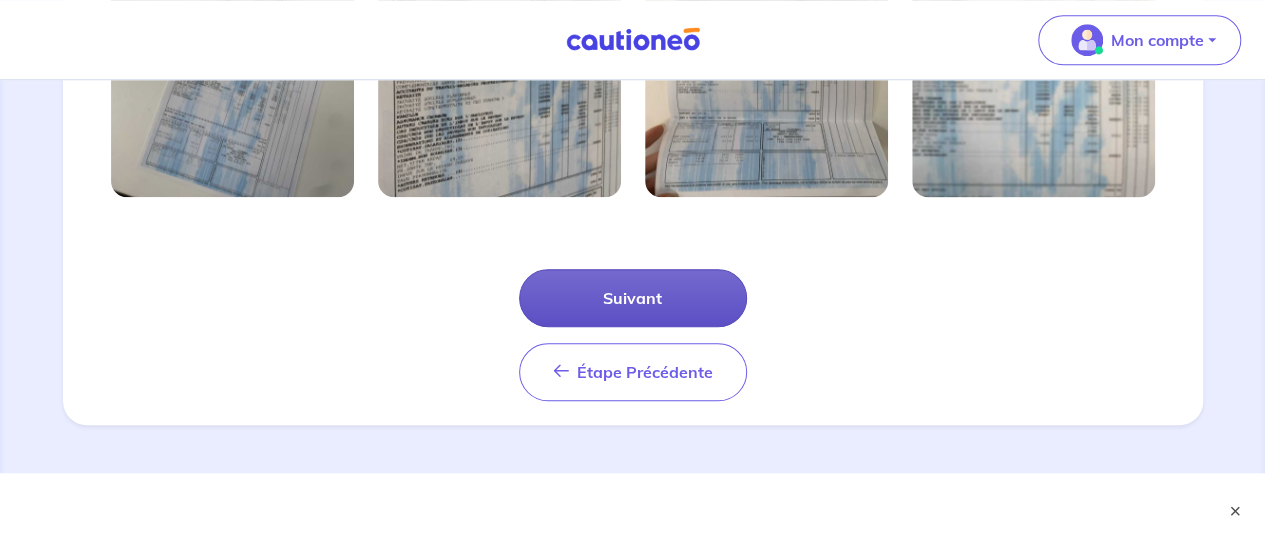 click on "Suivant" at bounding box center (633, 298) 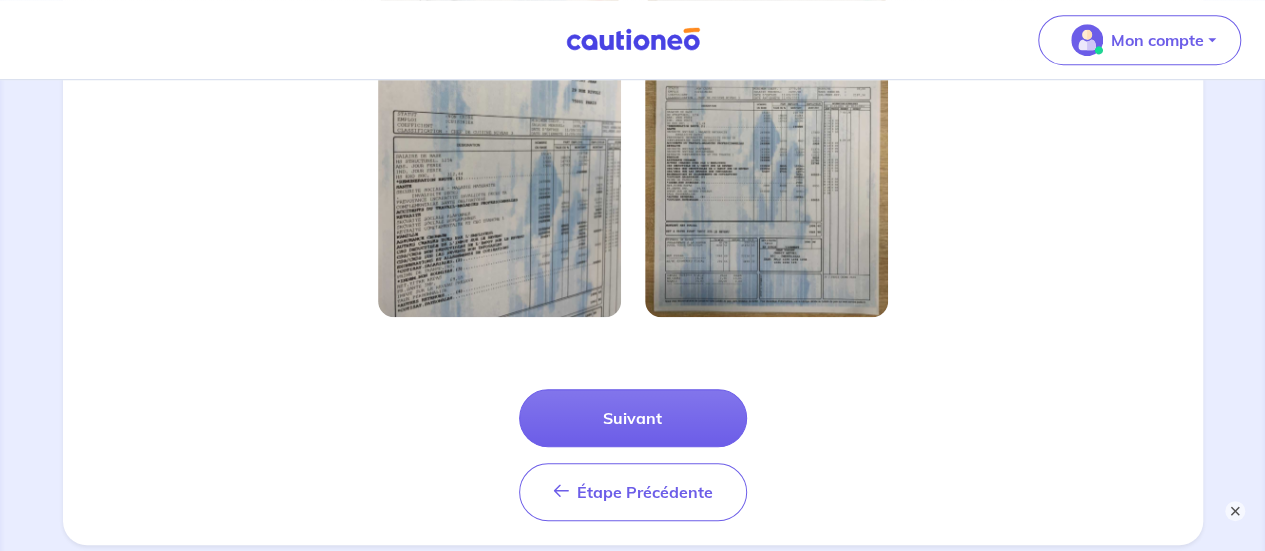 scroll, scrollTop: 700, scrollLeft: 0, axis: vertical 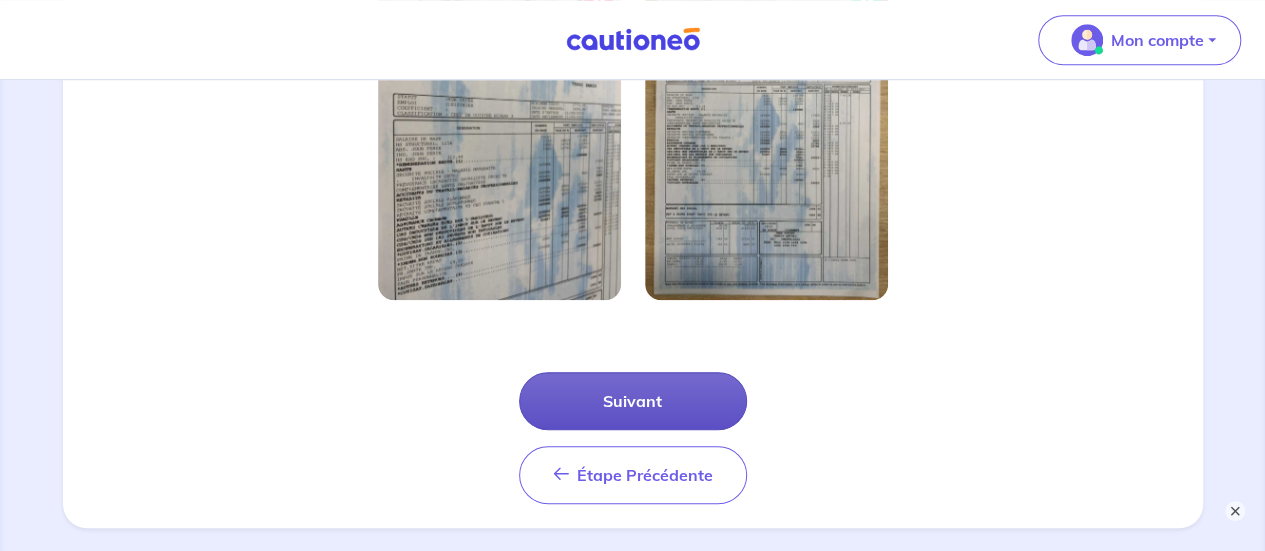 click on "Suivant" at bounding box center (633, 401) 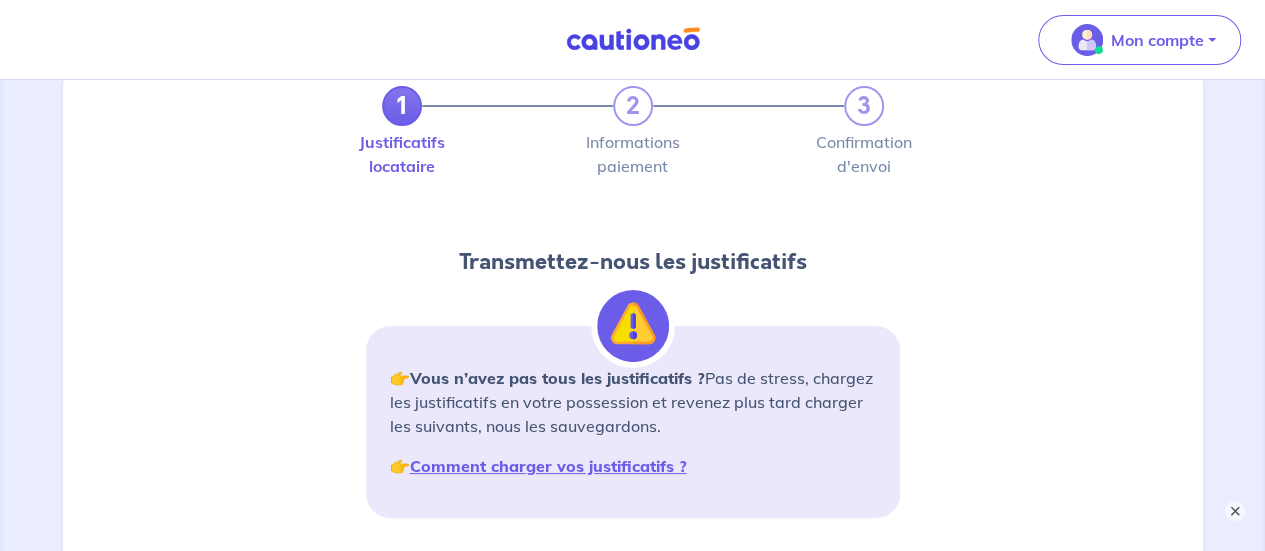 scroll, scrollTop: 0, scrollLeft: 0, axis: both 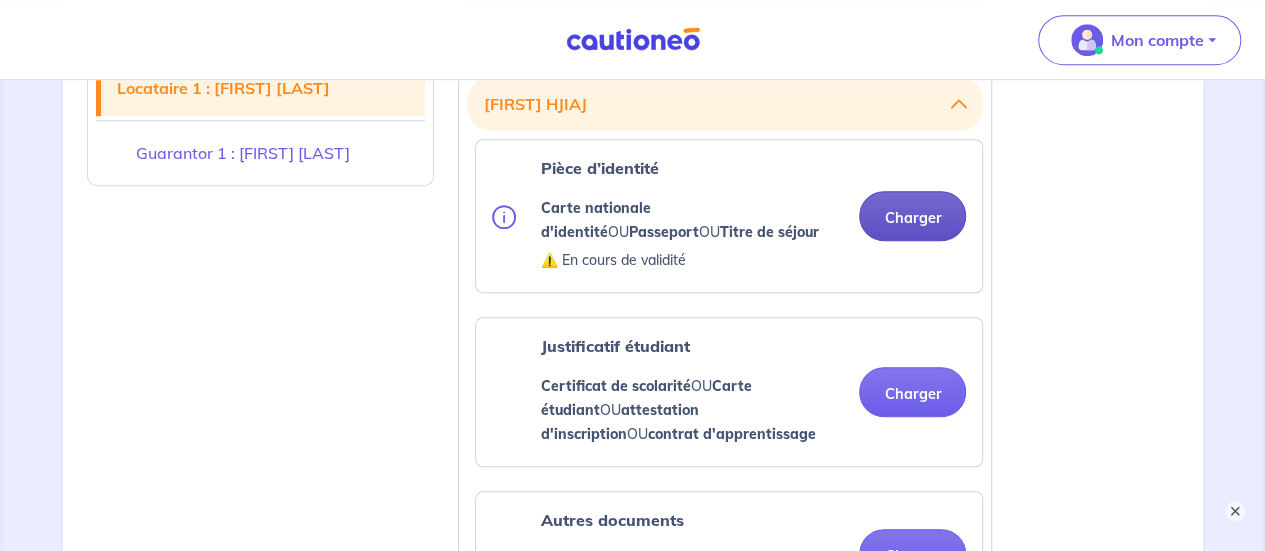 click on "Charger" at bounding box center (912, 216) 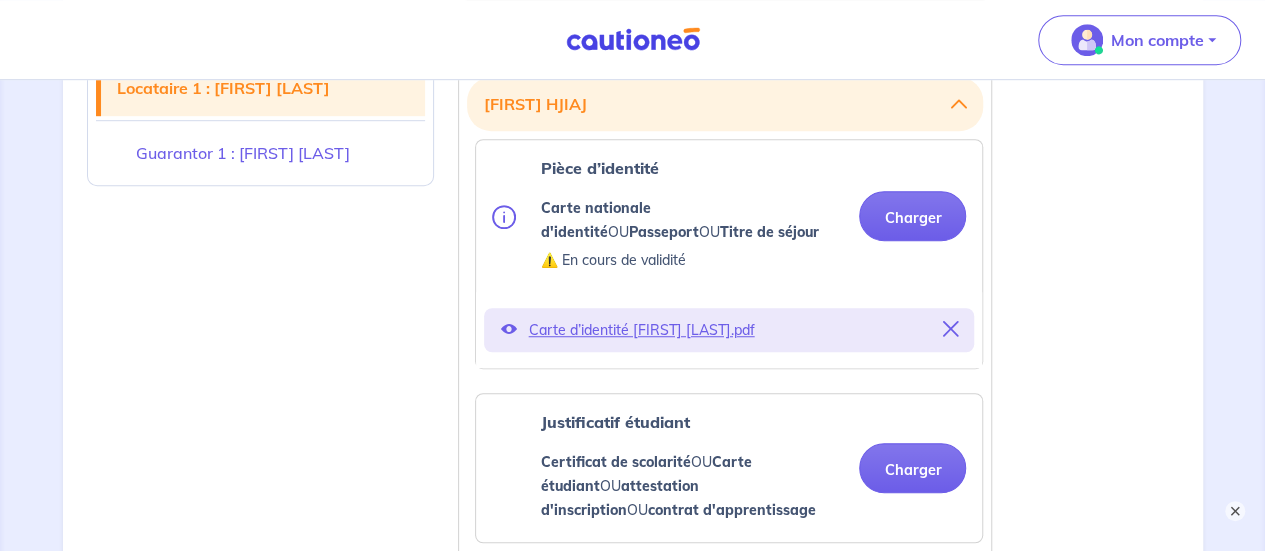scroll, scrollTop: 800, scrollLeft: 0, axis: vertical 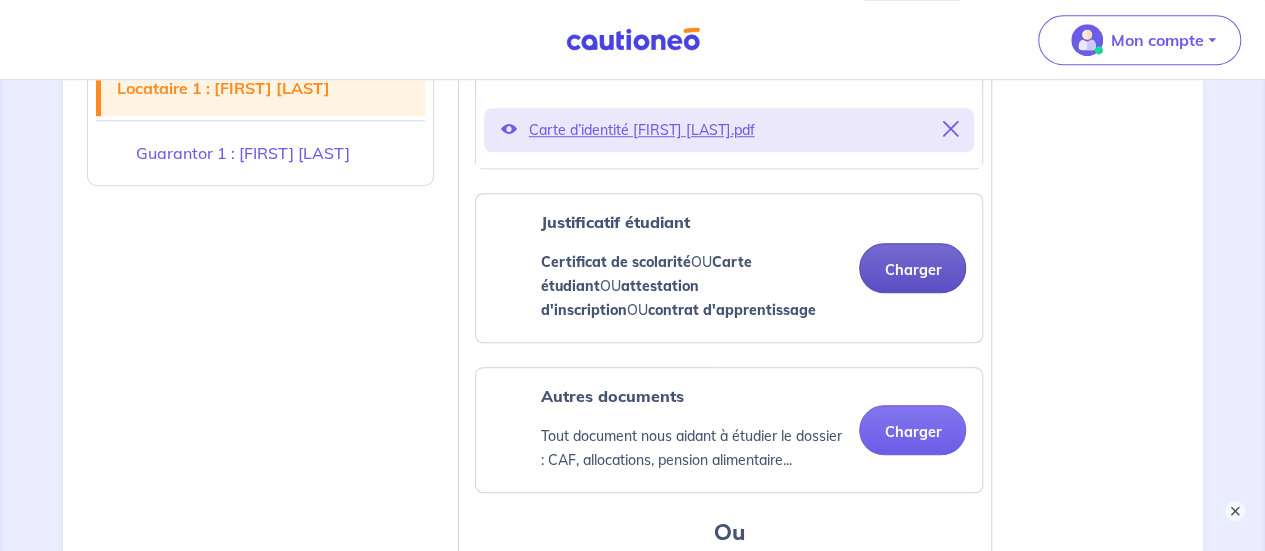 click on "Charger" at bounding box center [912, 268] 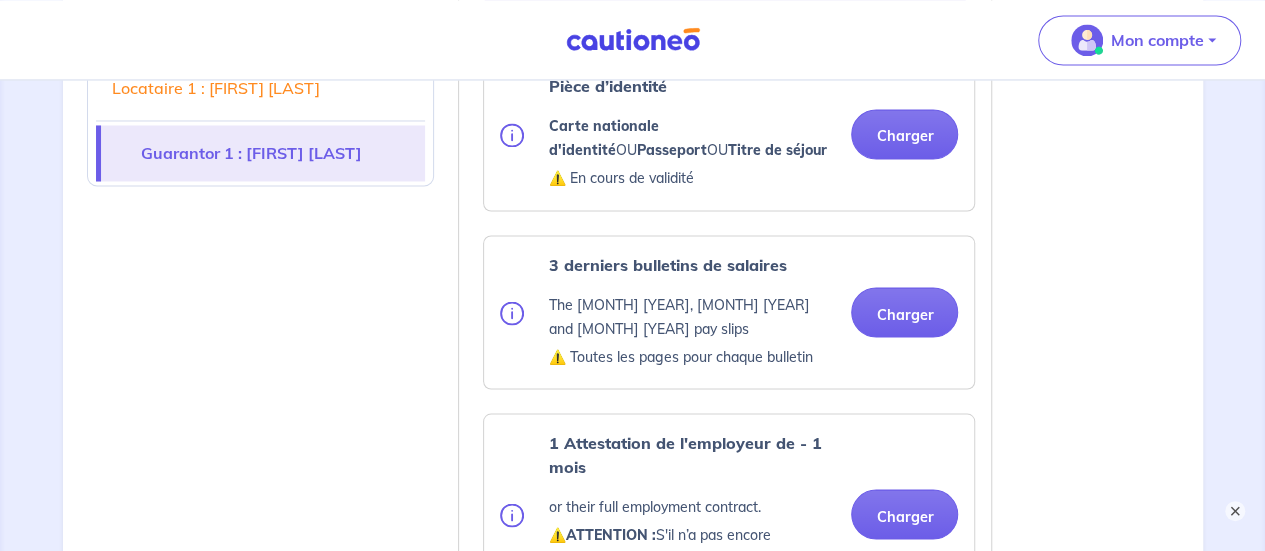 scroll, scrollTop: 1600, scrollLeft: 0, axis: vertical 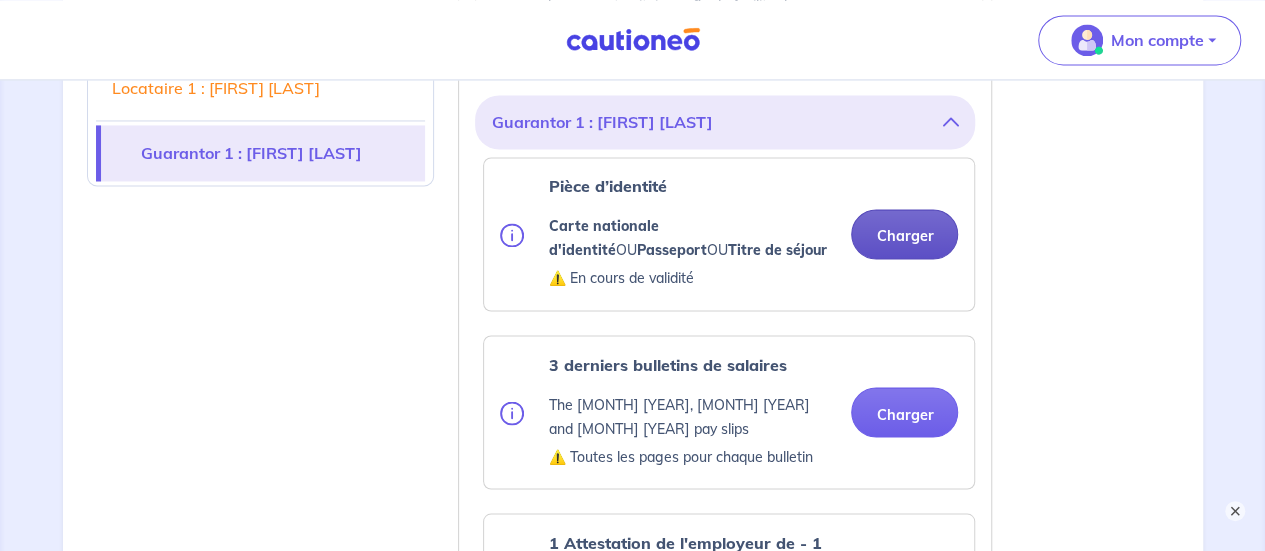 click on "Charger" at bounding box center [904, 234] 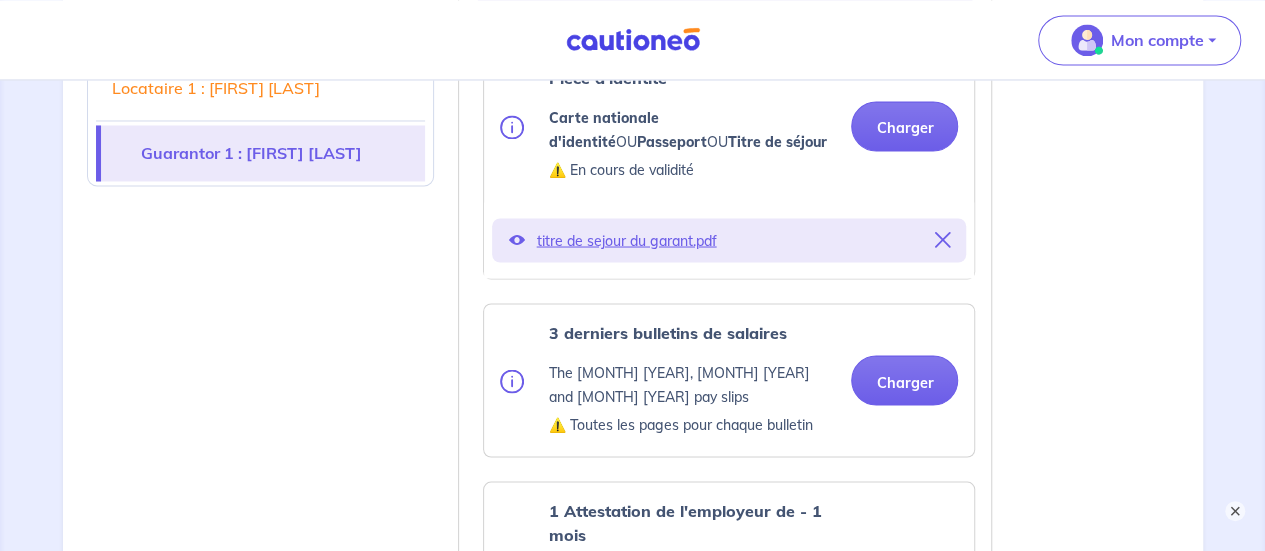 scroll, scrollTop: 1800, scrollLeft: 0, axis: vertical 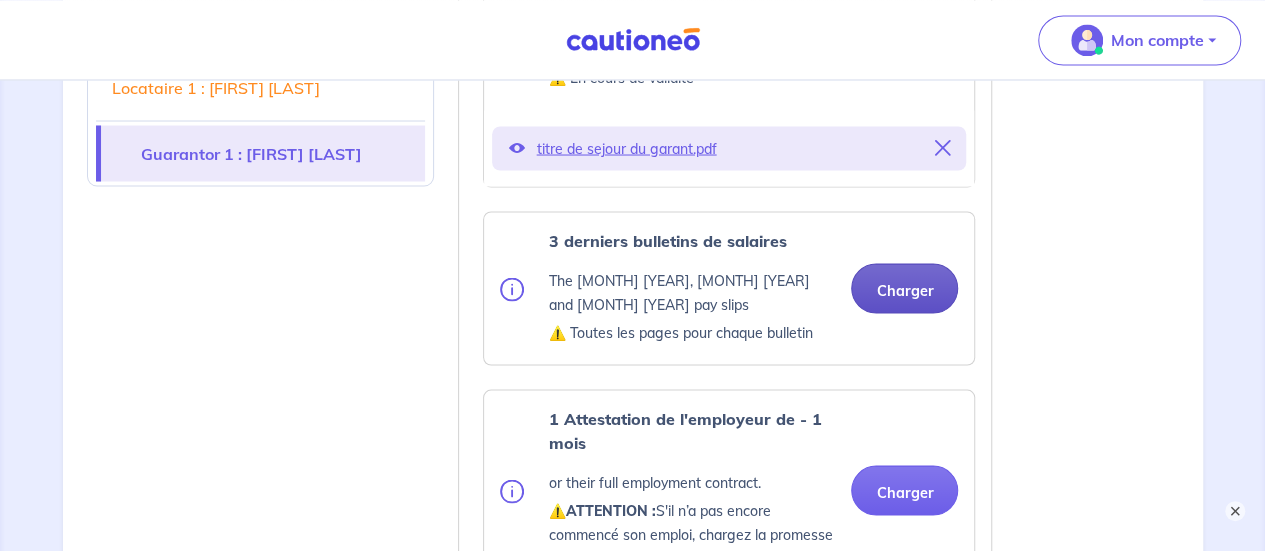 click on "Charger" at bounding box center (904, 288) 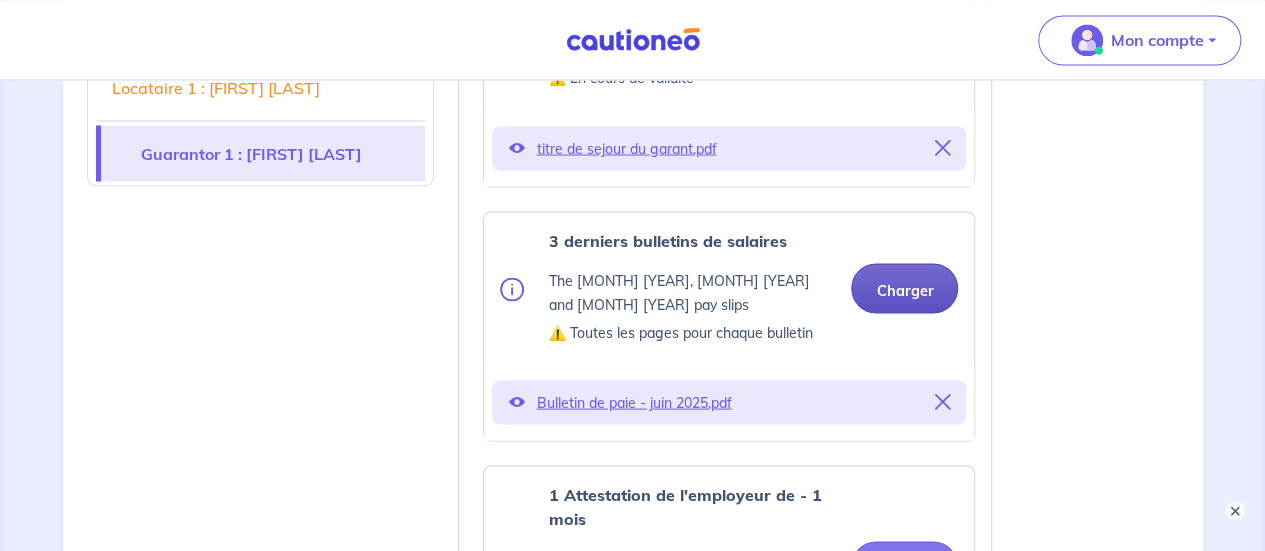 click on "Charger" at bounding box center [904, 288] 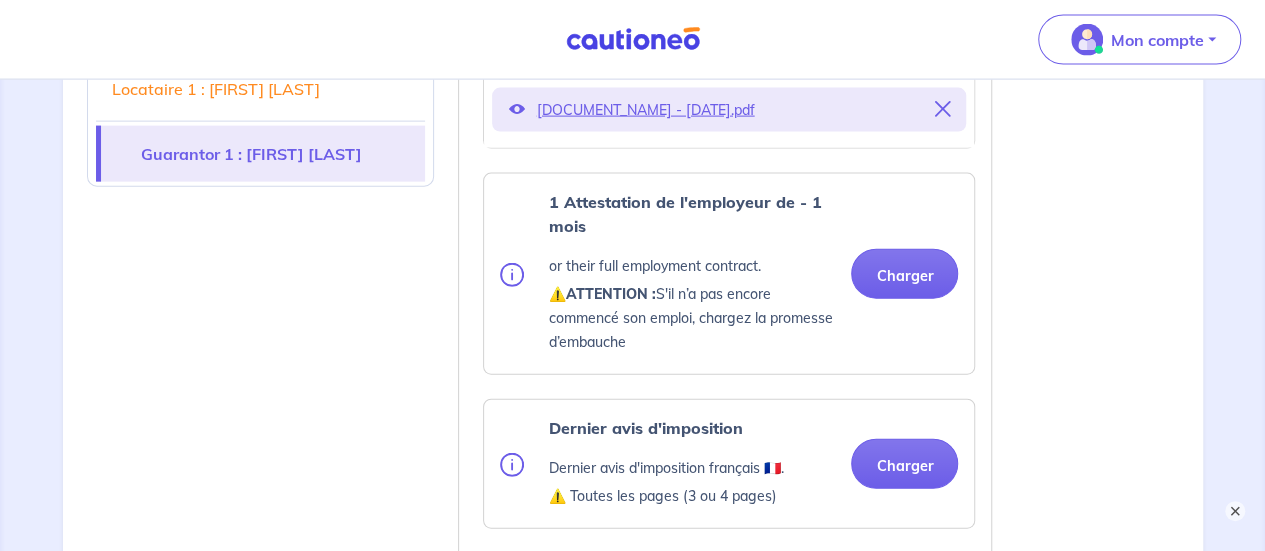 scroll, scrollTop: 2300, scrollLeft: 0, axis: vertical 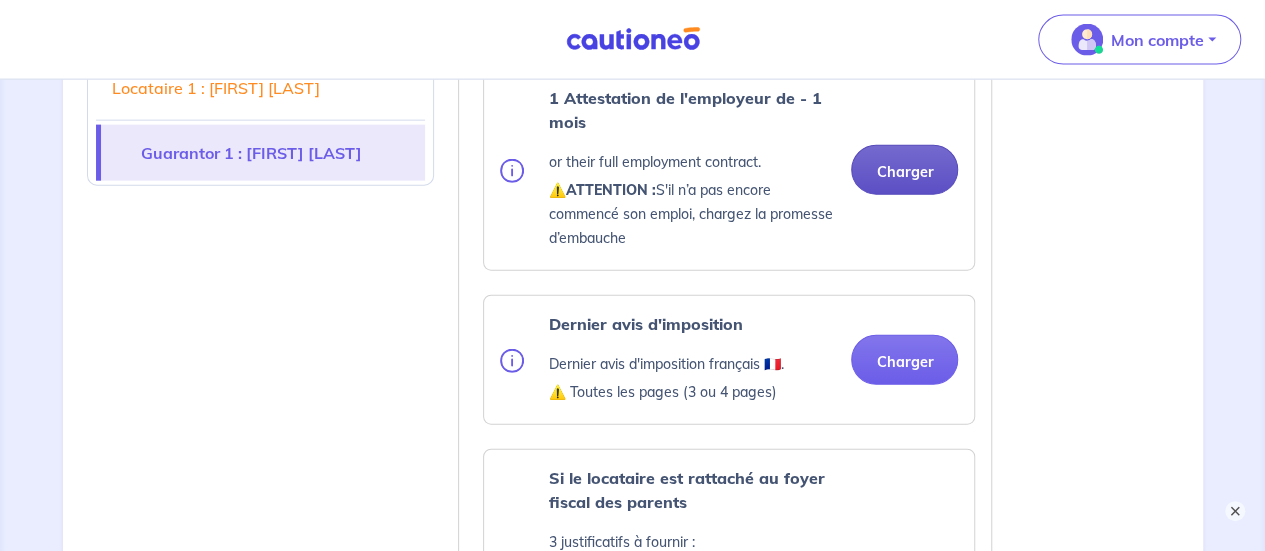 click on "Charger" at bounding box center (904, 170) 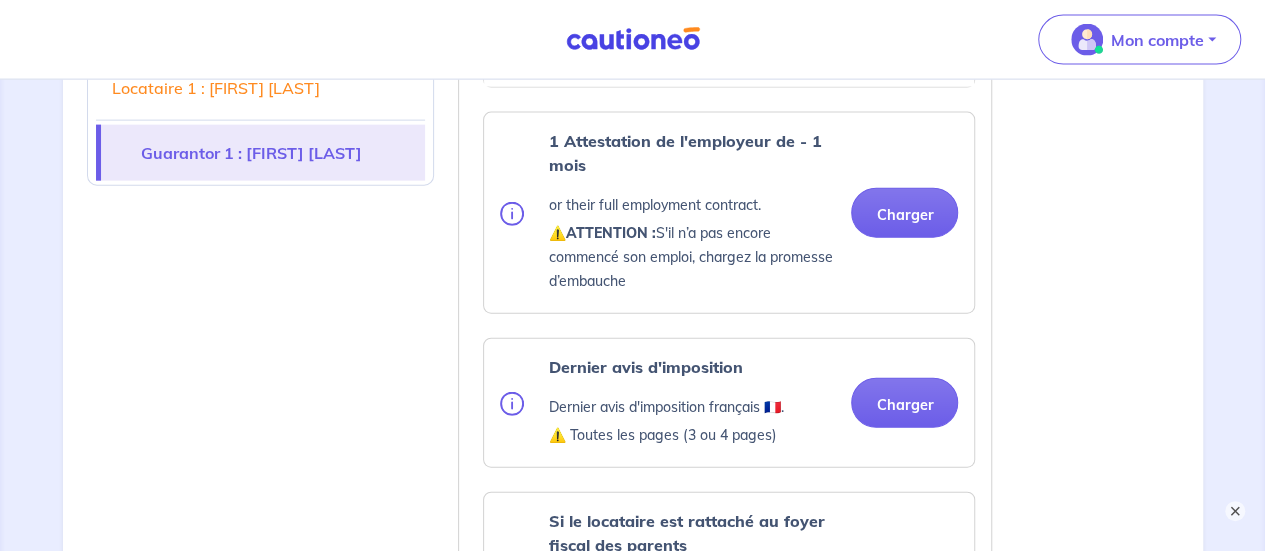 scroll, scrollTop: 2300, scrollLeft: 0, axis: vertical 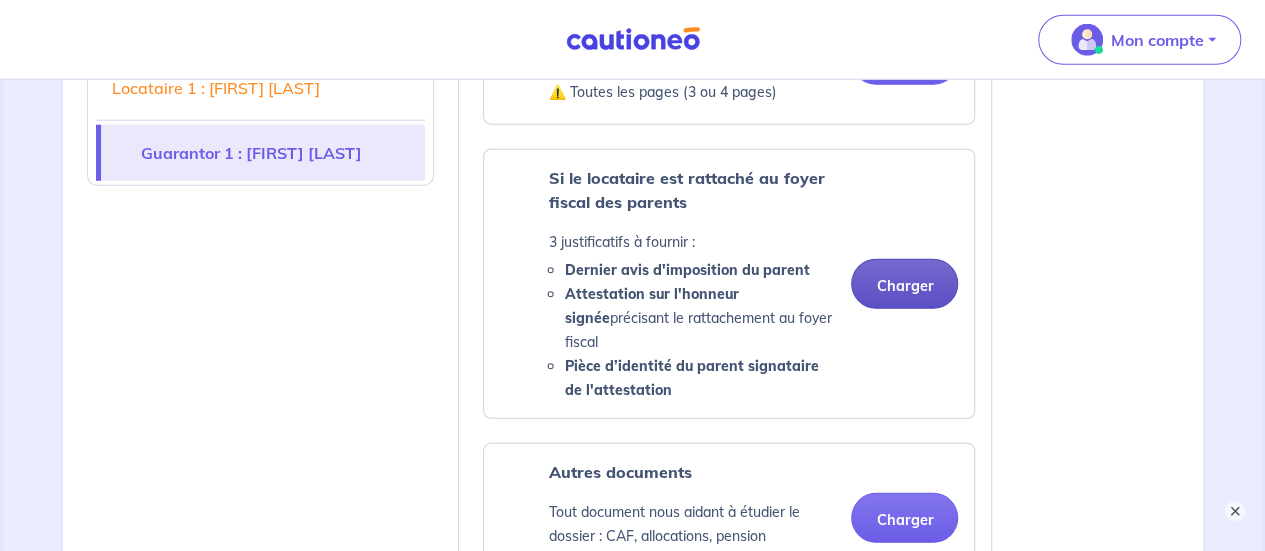 click on "Charger" at bounding box center [904, 284] 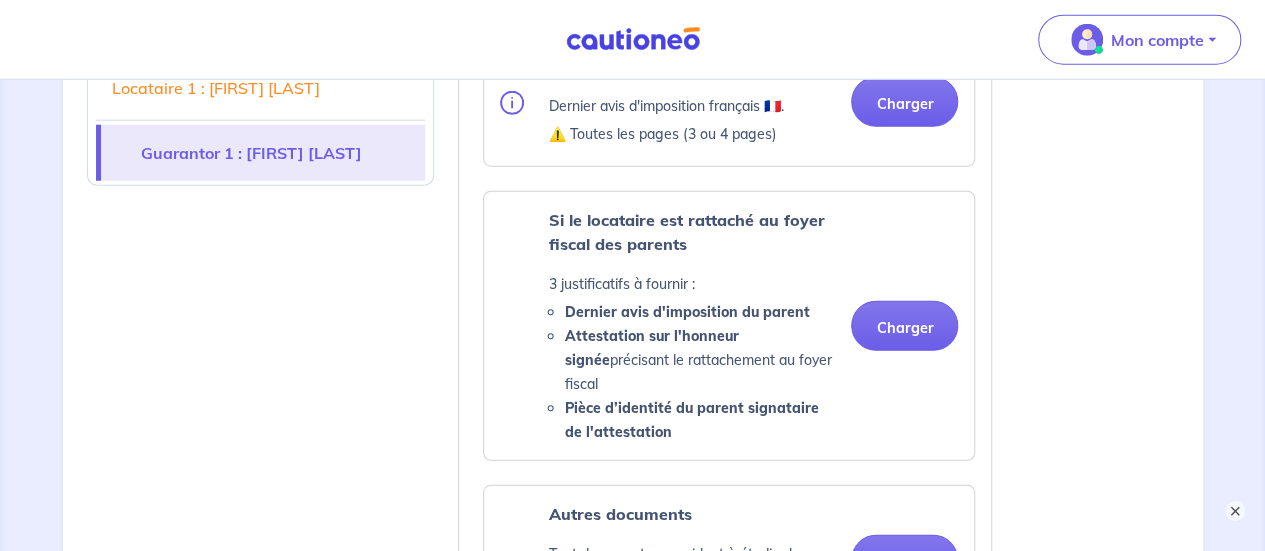 scroll, scrollTop: 2600, scrollLeft: 0, axis: vertical 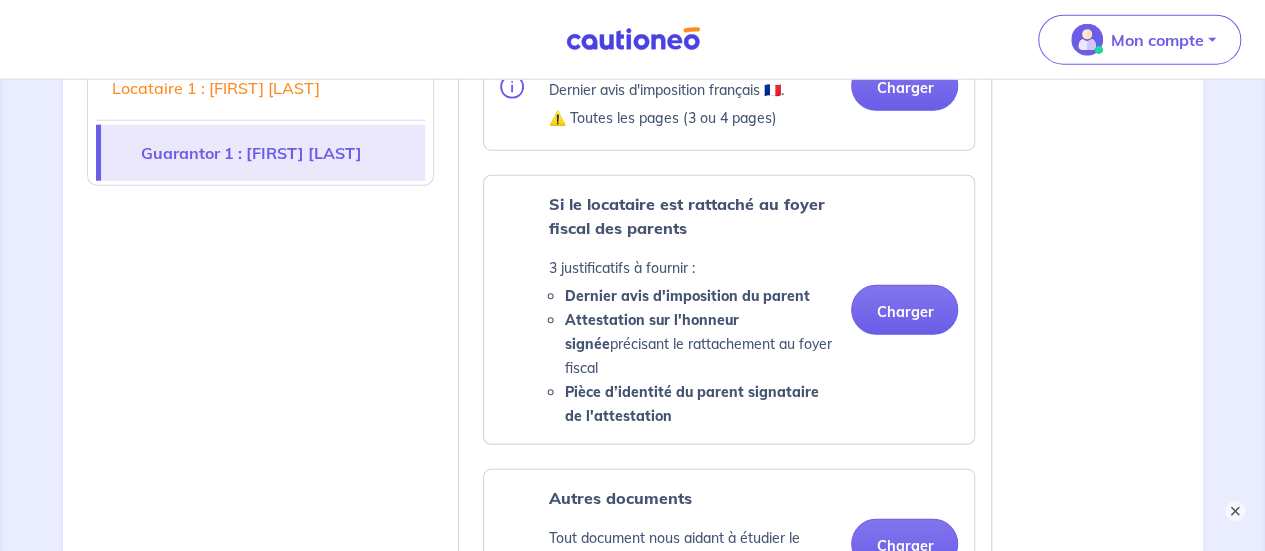 click on "Locataire 1 : [FIRST] [LAST] Garant 1 : [FIRST] [LAST] Justificatifs locataire [FIRST] [LAST] Pièce d’identité Carte nationale d'identité  OU  Passeport  OU  Titre de séjour
⚠️ En cours de validité Charger Carte d’identité [FIRST] [LAST].pdf Justificatif étudiant Certificat de scolarité  OU  Carte étudiant  OU  attestation d'inscription  OU  contrat d'apprentissage Charger Attestation_inscrip...gbba_fr_sesame.pdf Autres documents Tout document nous aidant à étudier le dossier : CAF, allocations, pension alimentaire... Charger Ou Dossier locataire en 1 fichier unique Transmettez uniquement le dossier, s'il est en  1 seul fichier  et  au format PDF . Il devra contenir l'ensemble des justificatifs demandés. Autrement, passez par les cases de chargement unitaires, afin de faciliter le traitement de votre dossier. Charger Garant 1 : [FIRST] [LAST] Pièce d’identité Carte nationale d'identité  OU  Passeport  OU  Titre de séjour
⚠️ En cours de validité Charger titre de sejour du garant.pdf" at bounding box center (633, -182) 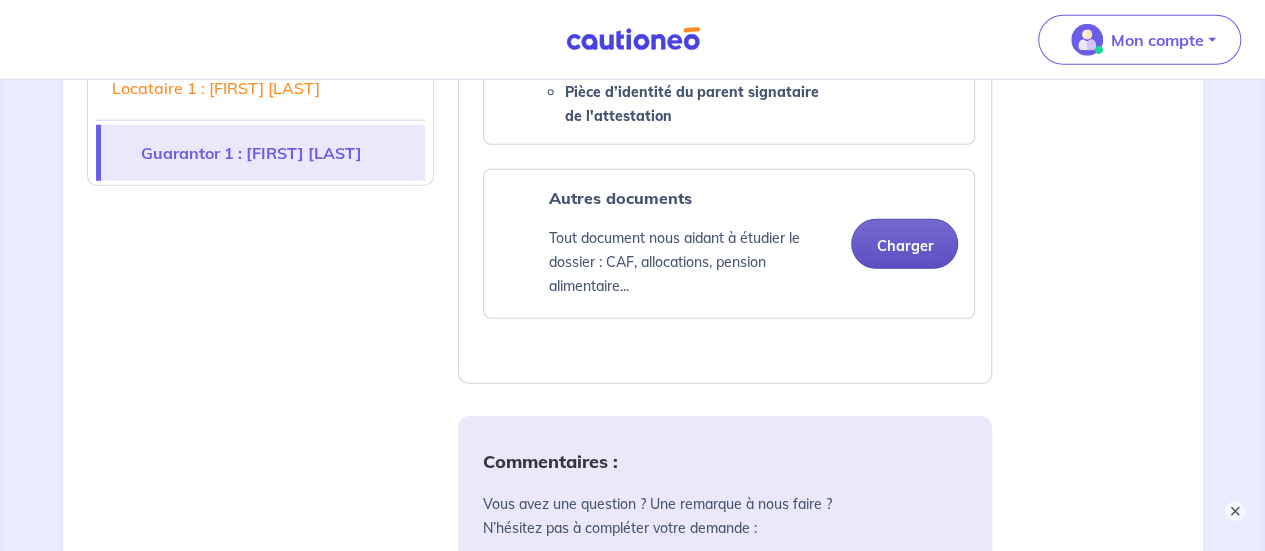 click on "Charger" at bounding box center (904, 244) 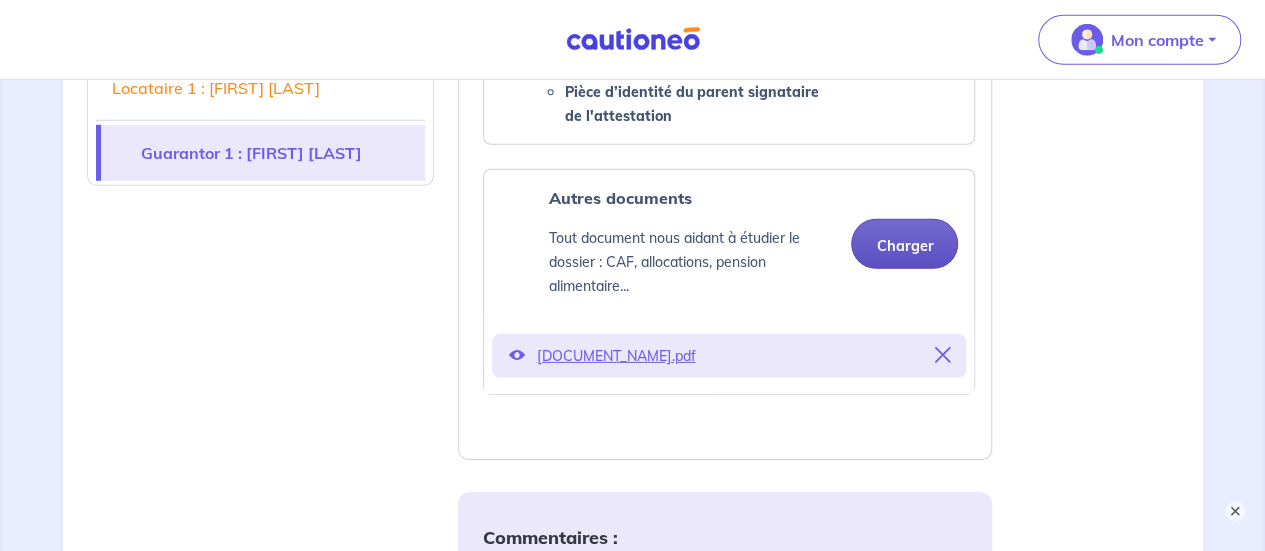 click on "Charger" at bounding box center [904, 244] 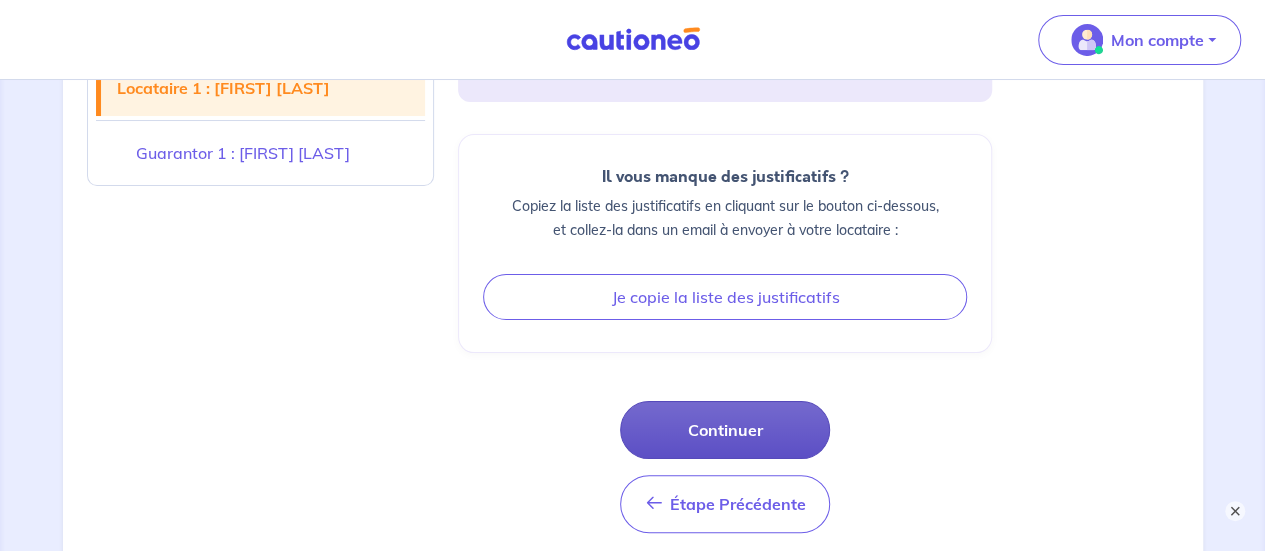 scroll, scrollTop: 3904, scrollLeft: 0, axis: vertical 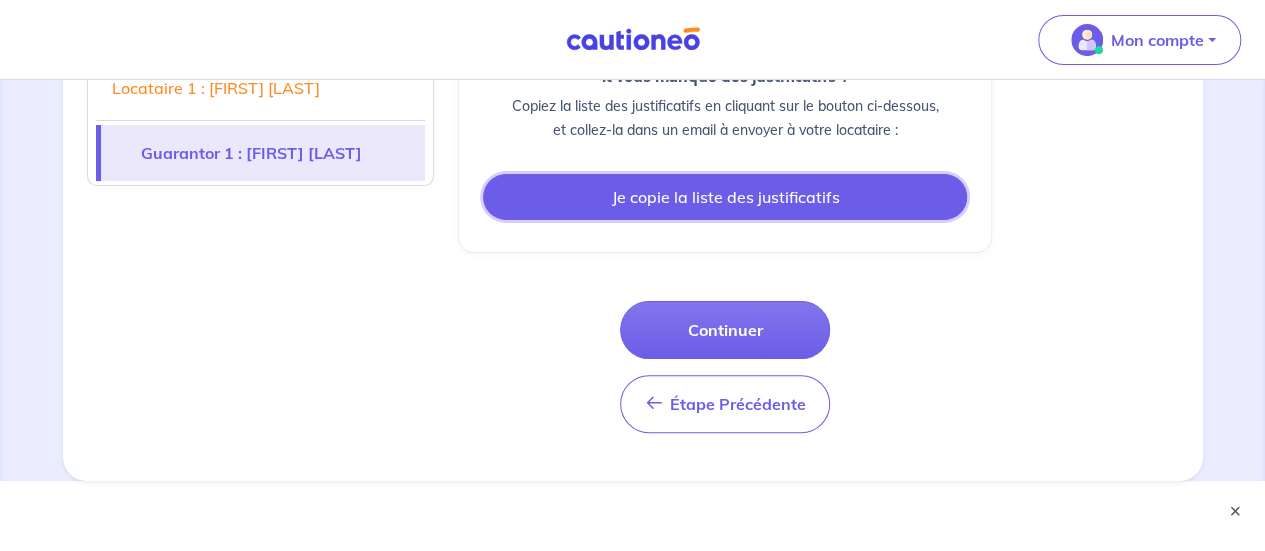 click on "Je copie la liste des justificatifs" at bounding box center [725, 197] 